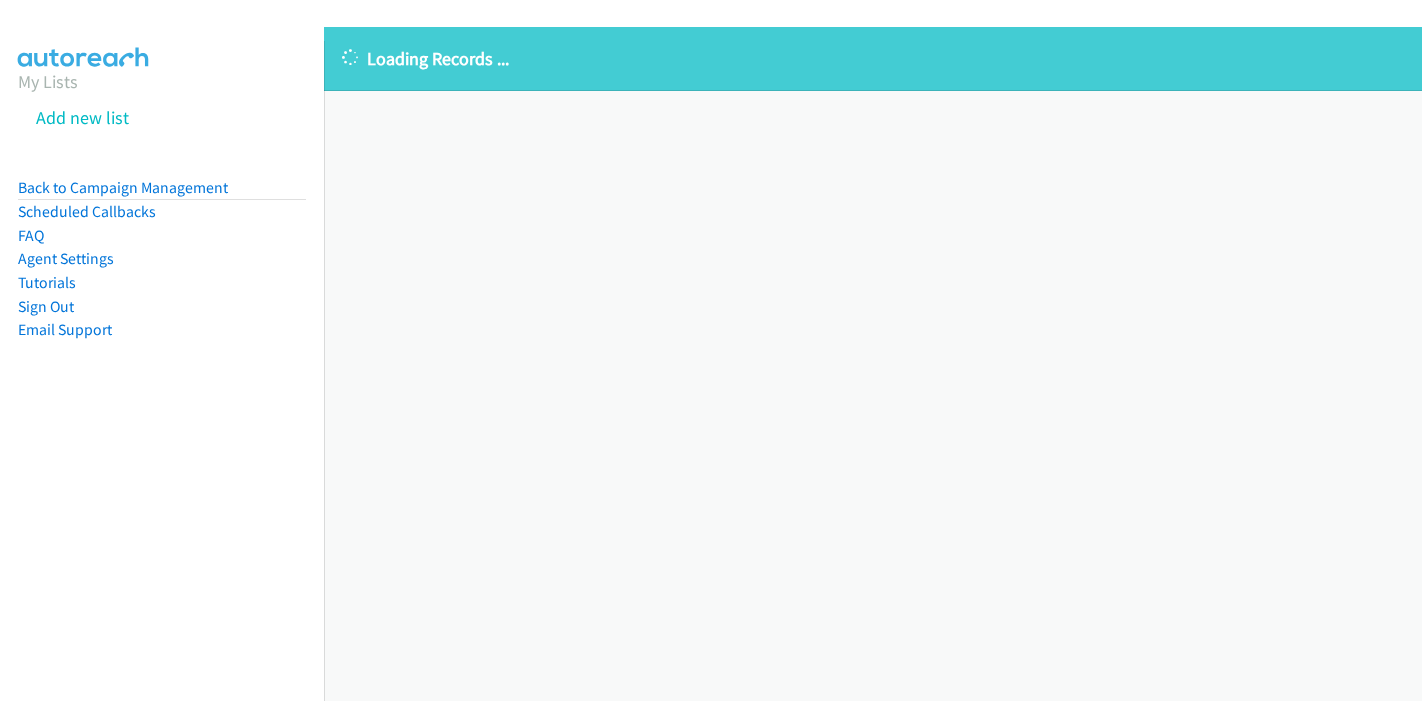 scroll, scrollTop: 0, scrollLeft: 0, axis: both 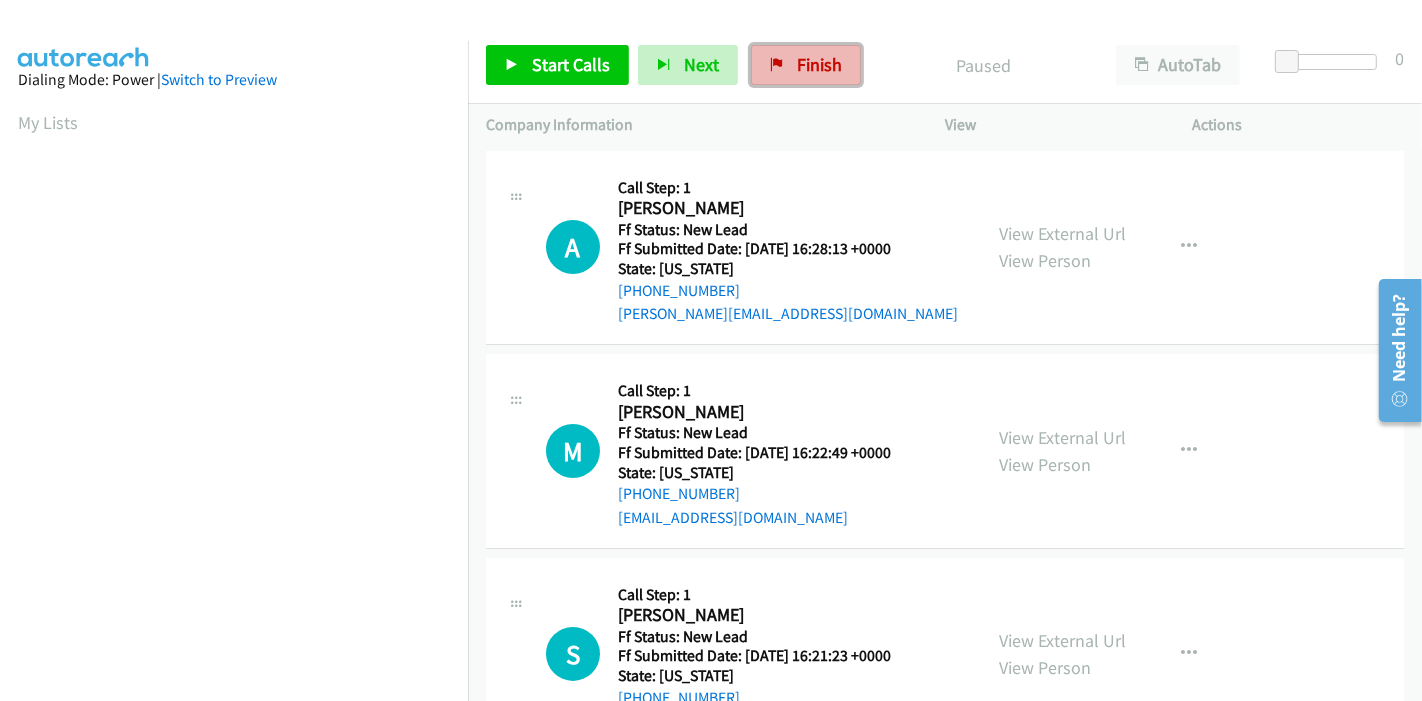 click at bounding box center [777, 66] 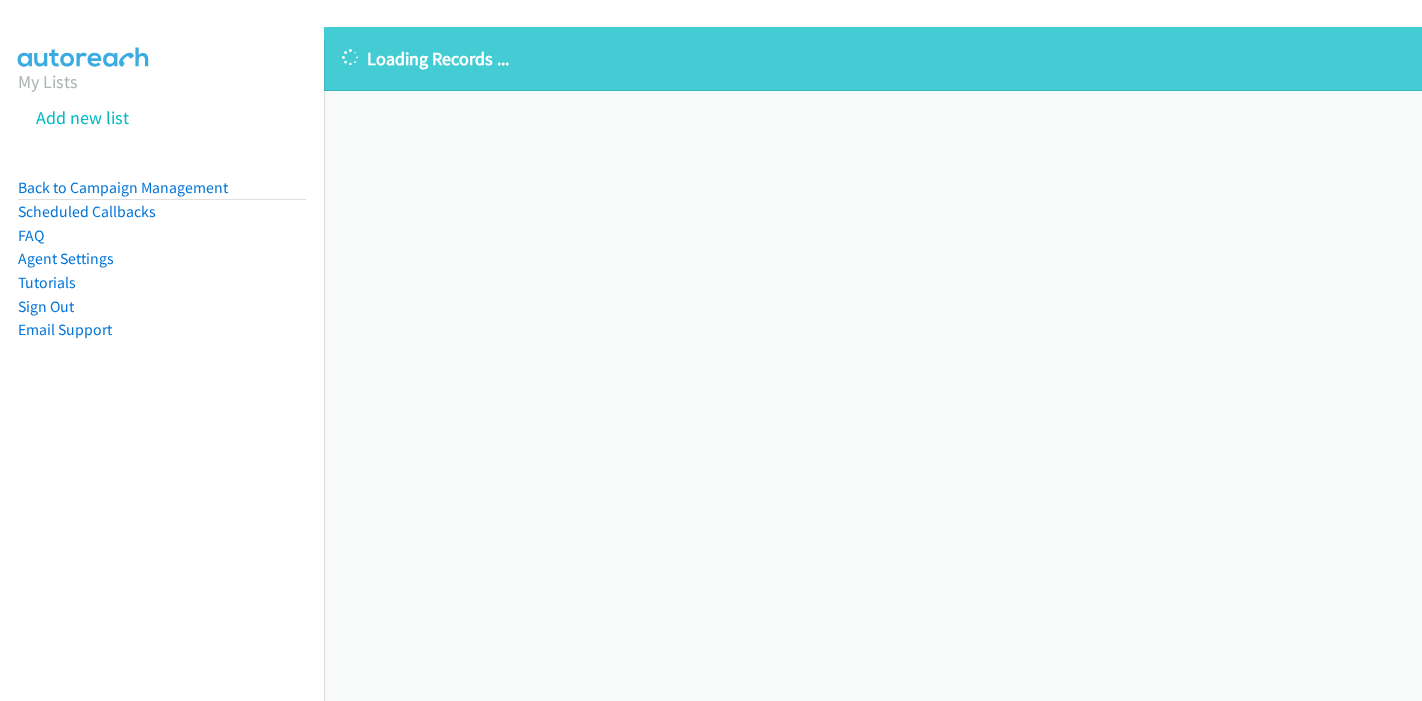 scroll, scrollTop: 0, scrollLeft: 0, axis: both 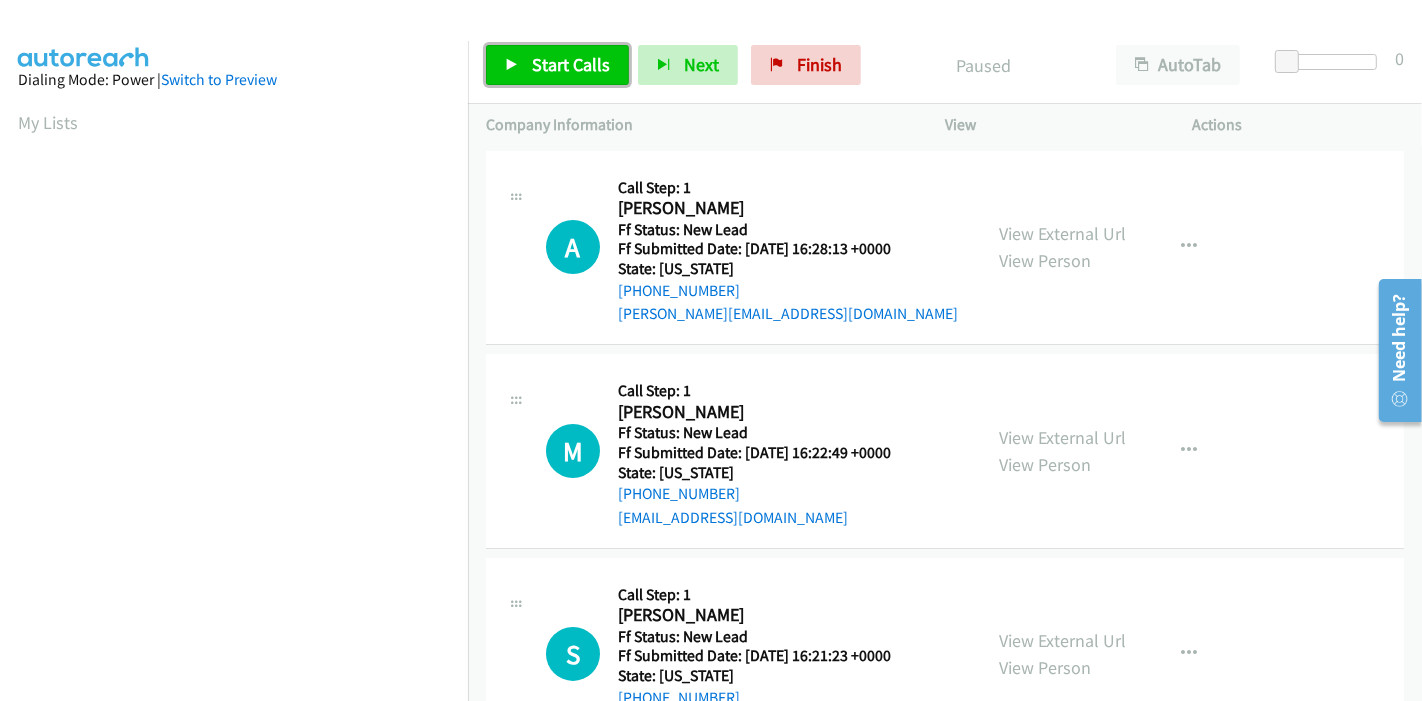 click on "Start Calls" at bounding box center (571, 64) 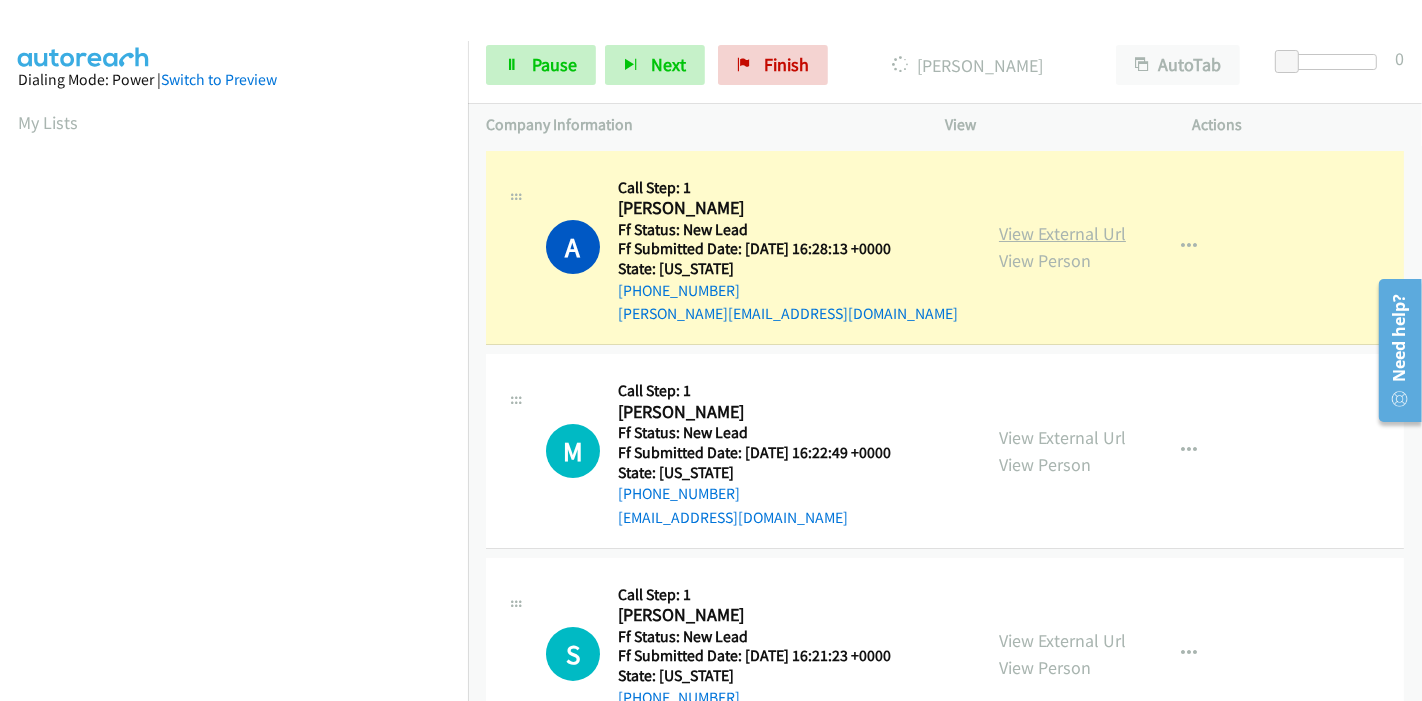 click on "View External Url" at bounding box center [1062, 233] 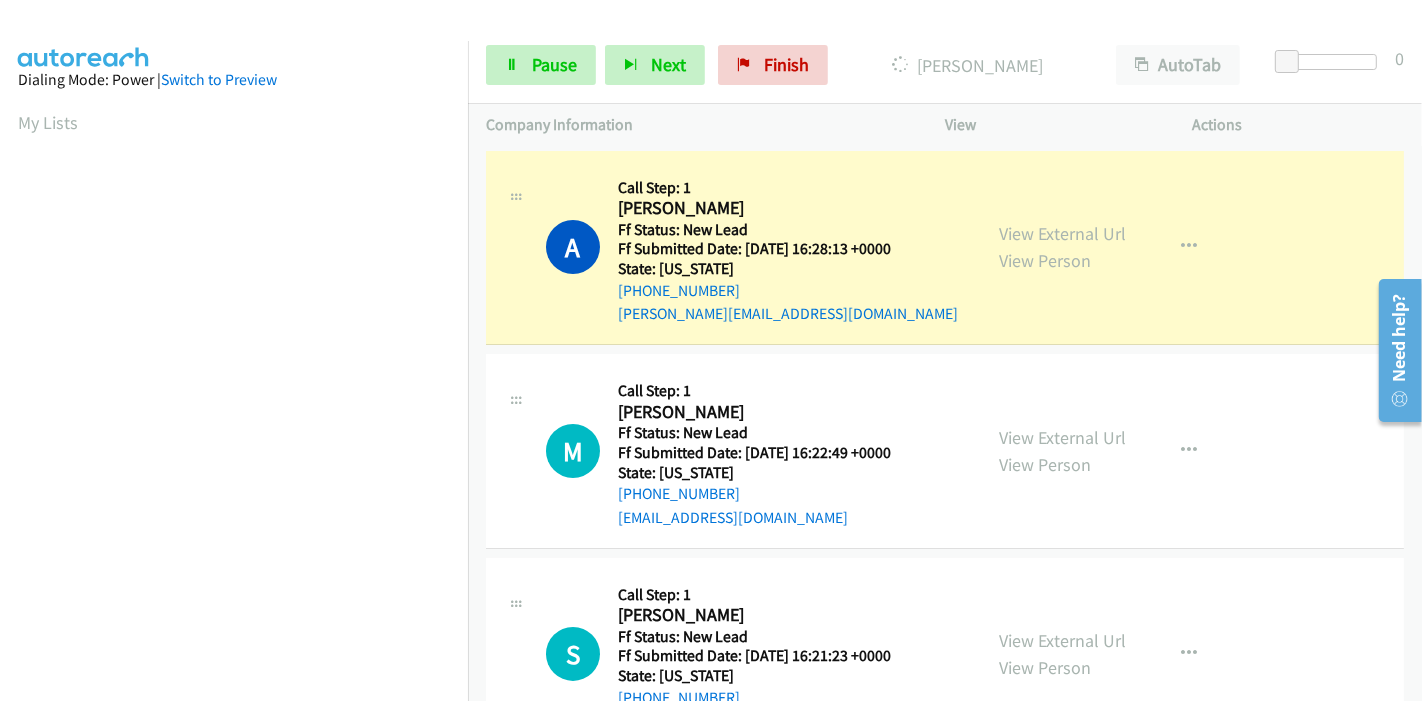 scroll, scrollTop: 422, scrollLeft: 0, axis: vertical 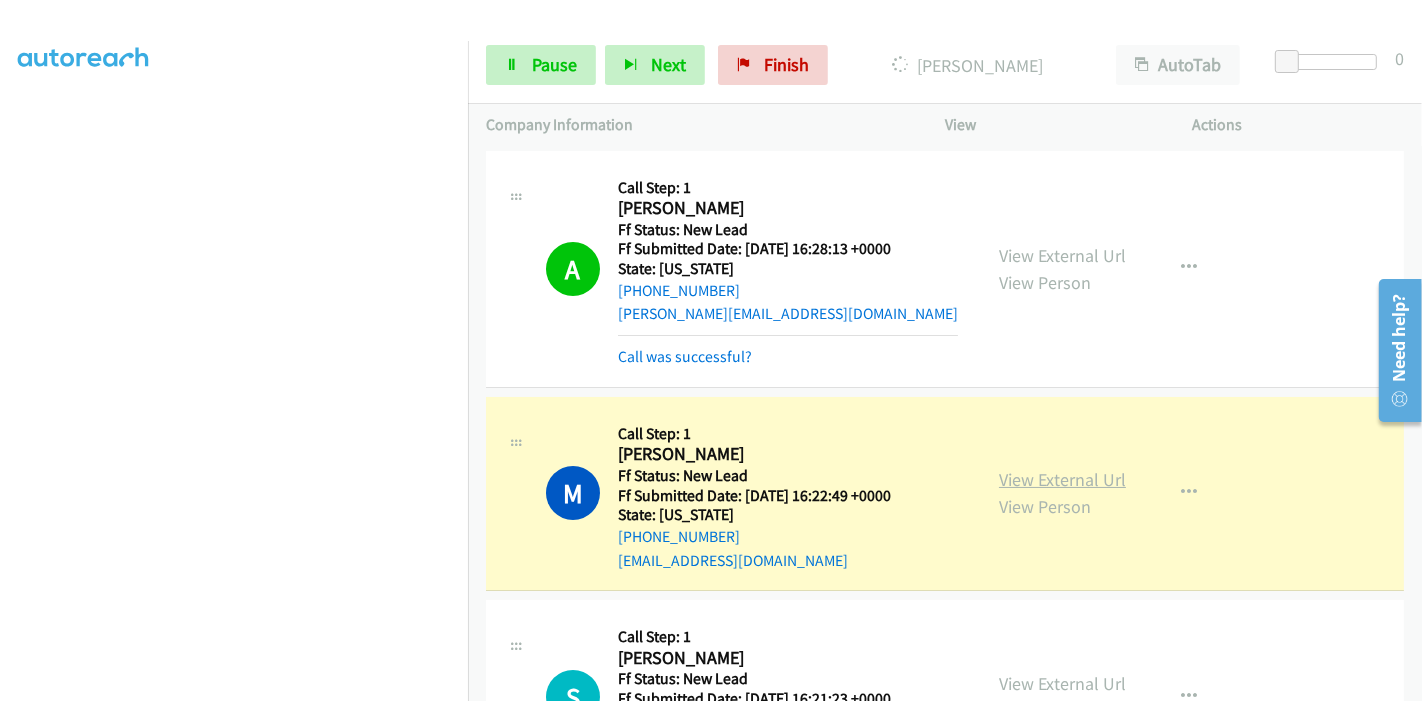 click on "View External Url" at bounding box center [1062, 479] 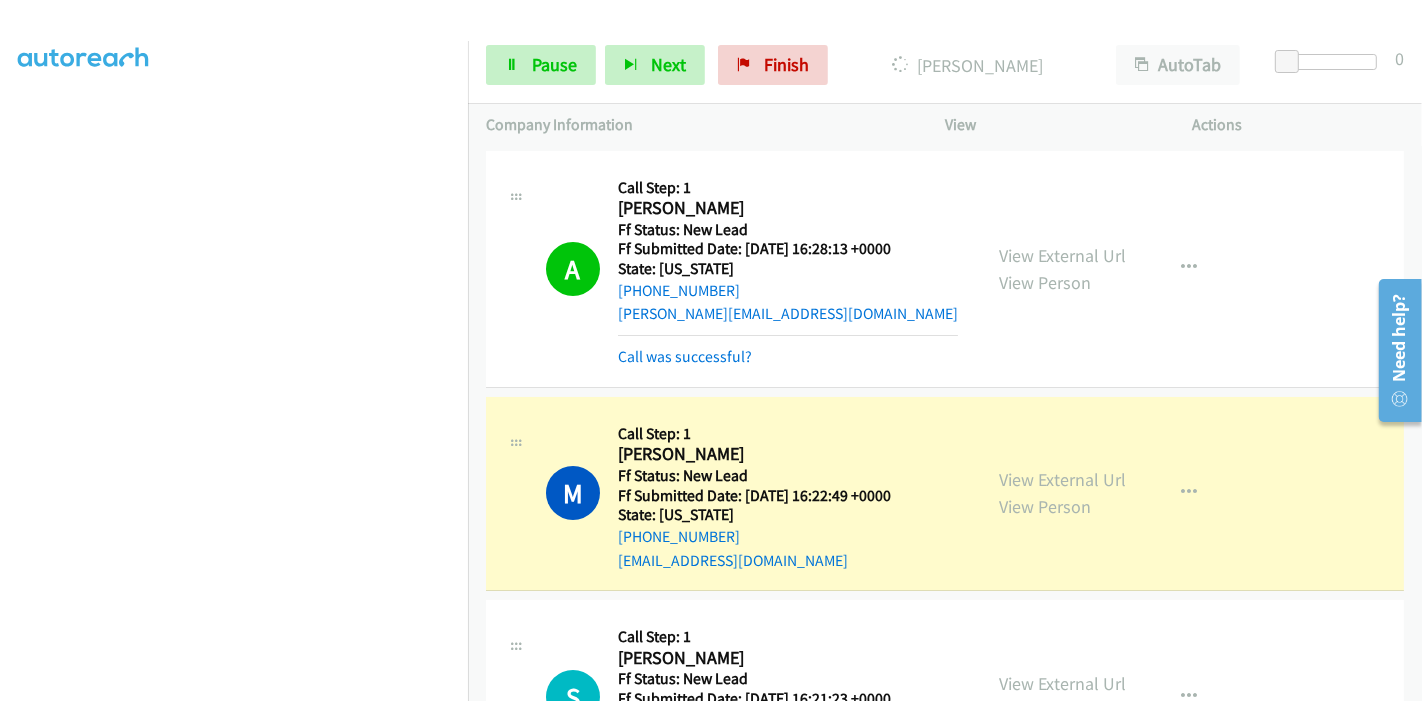 scroll, scrollTop: 422, scrollLeft: 0, axis: vertical 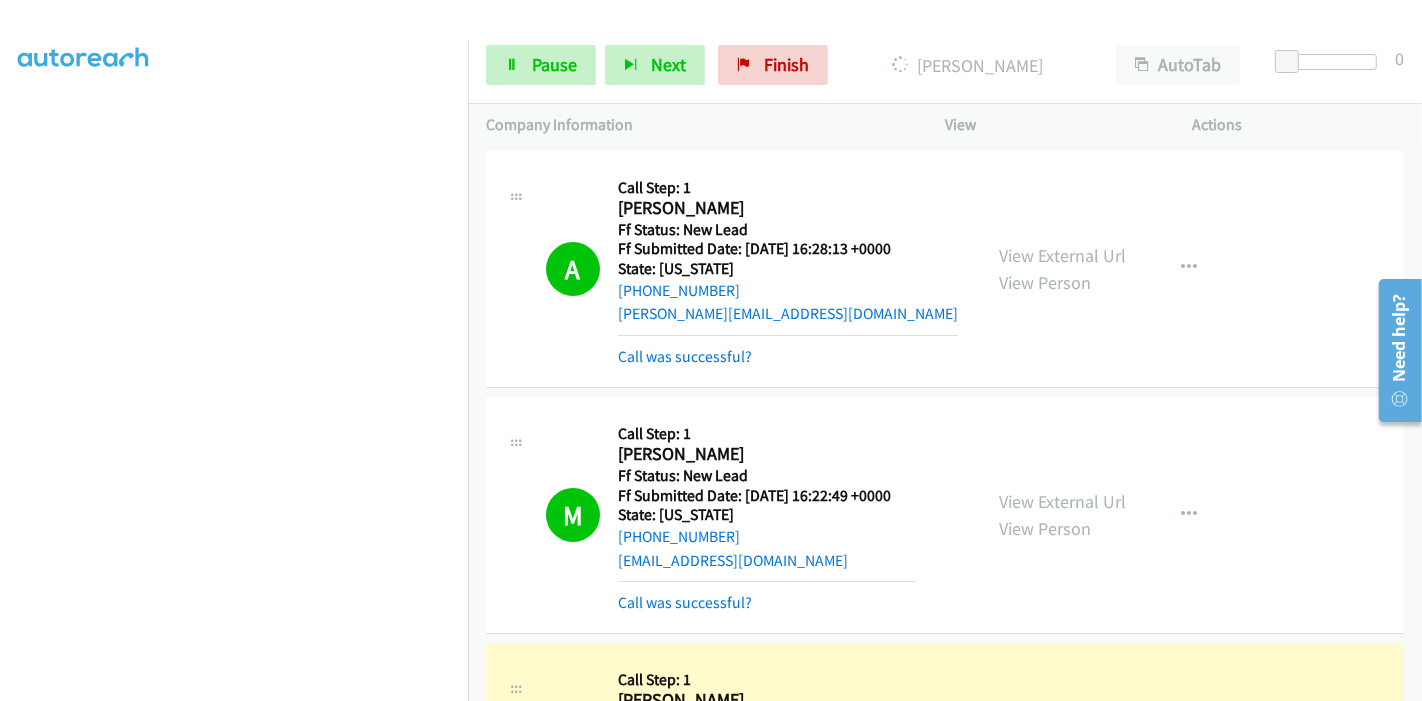 click on "View External Url
View Person" at bounding box center (1062, 269) 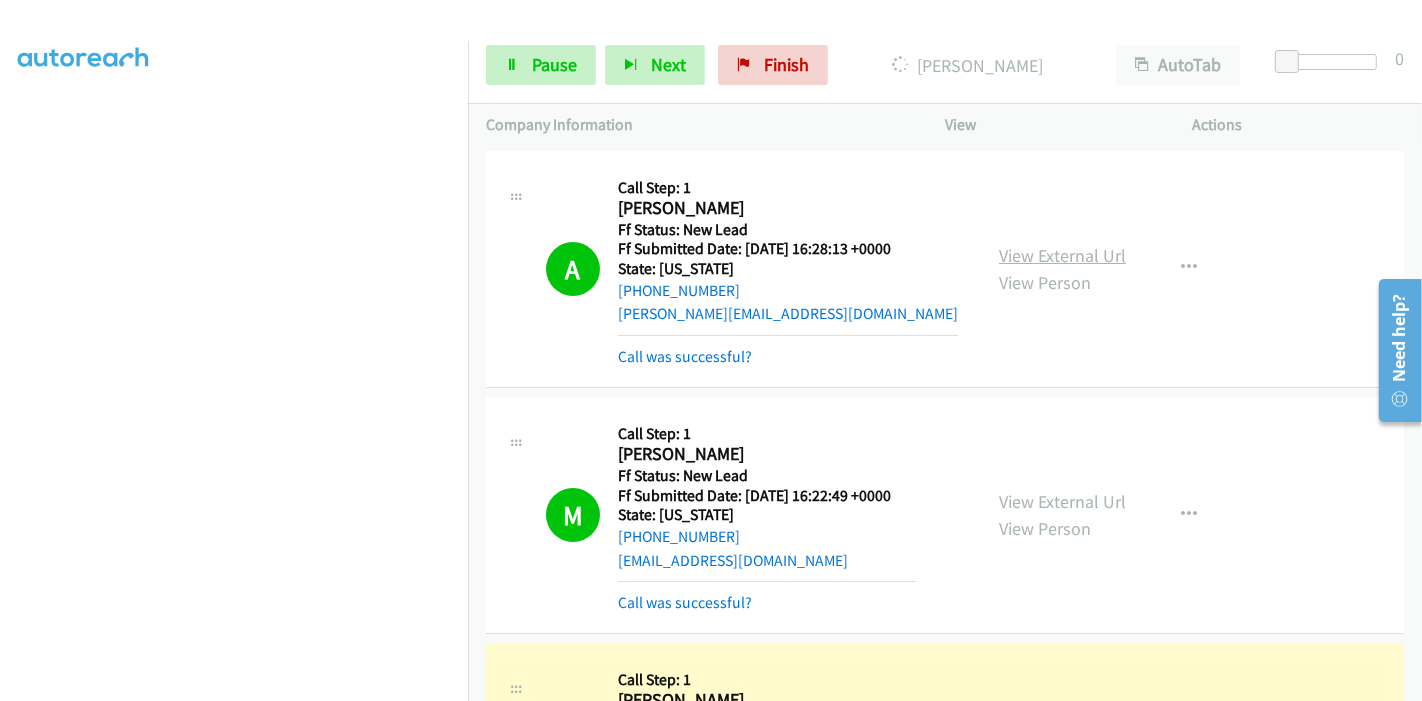 click on "View External Url" at bounding box center (1062, 255) 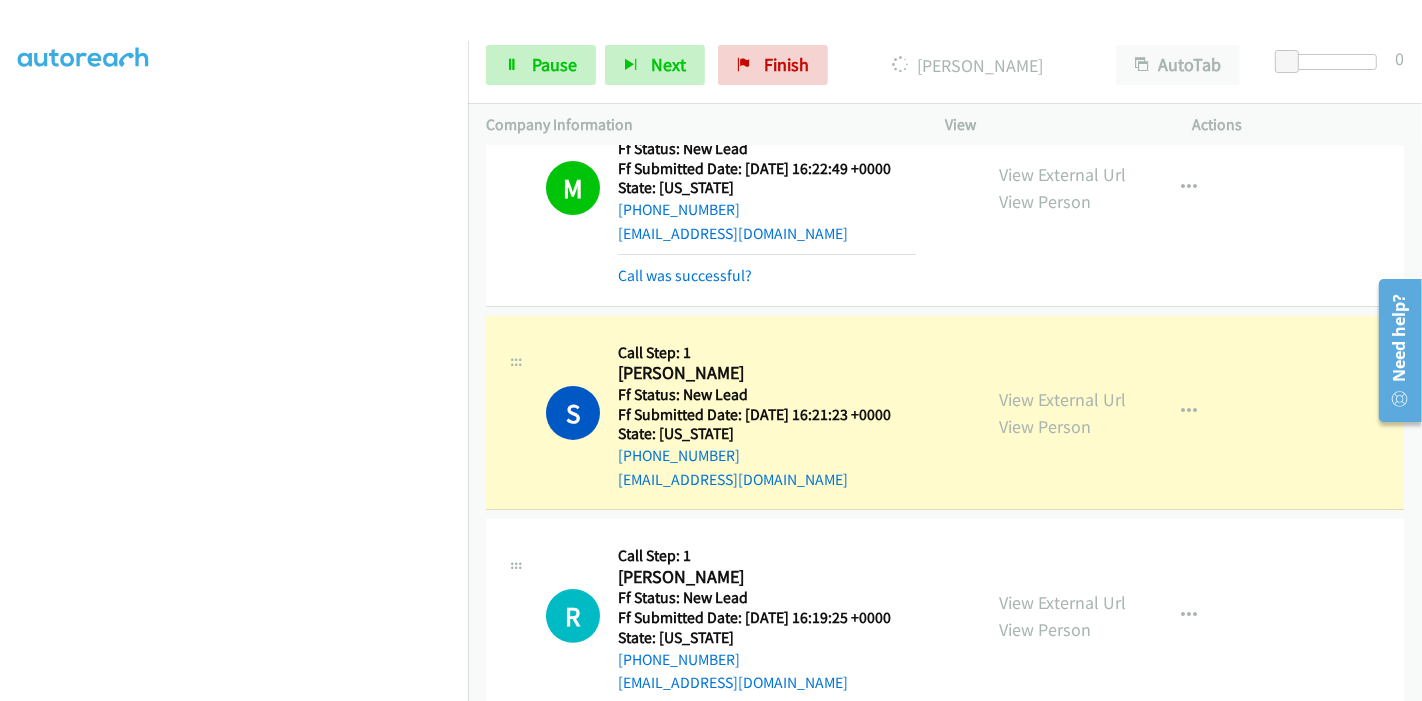 scroll, scrollTop: 444, scrollLeft: 0, axis: vertical 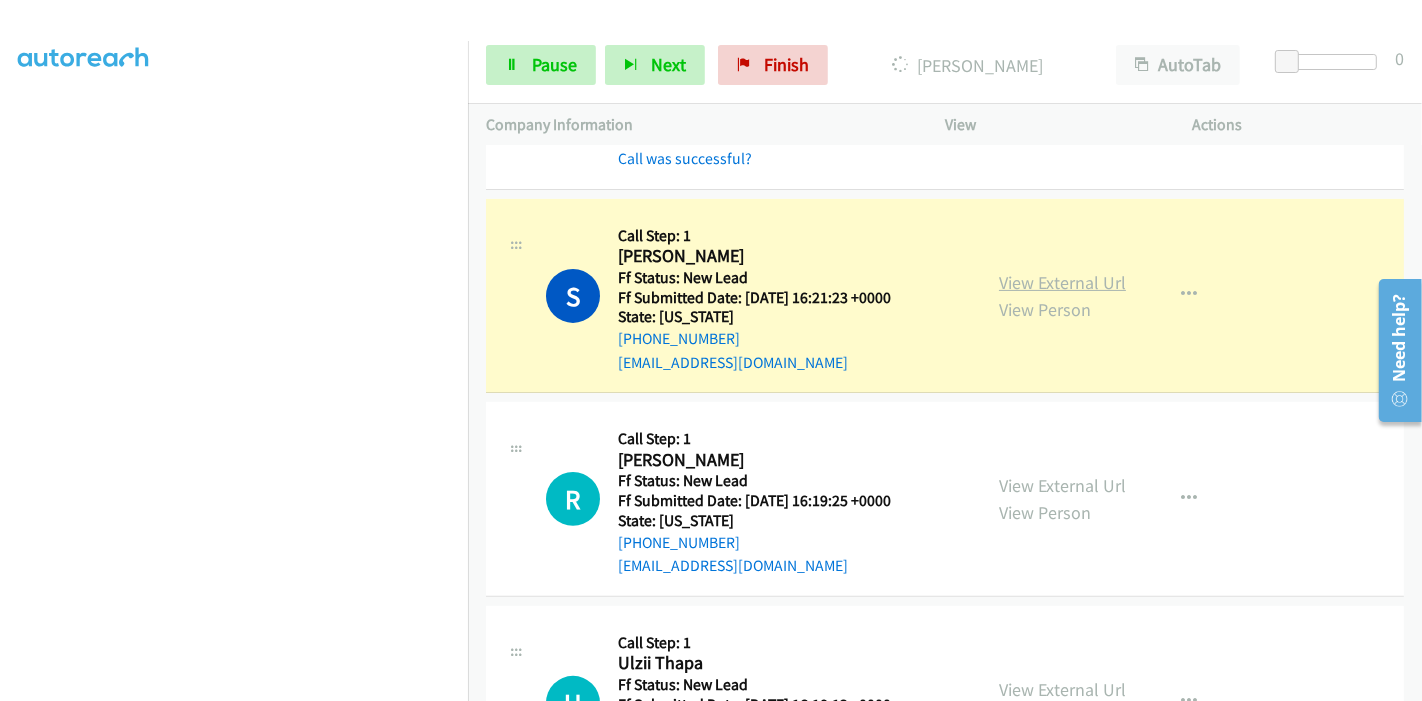 click on "View External Url" at bounding box center [1062, 282] 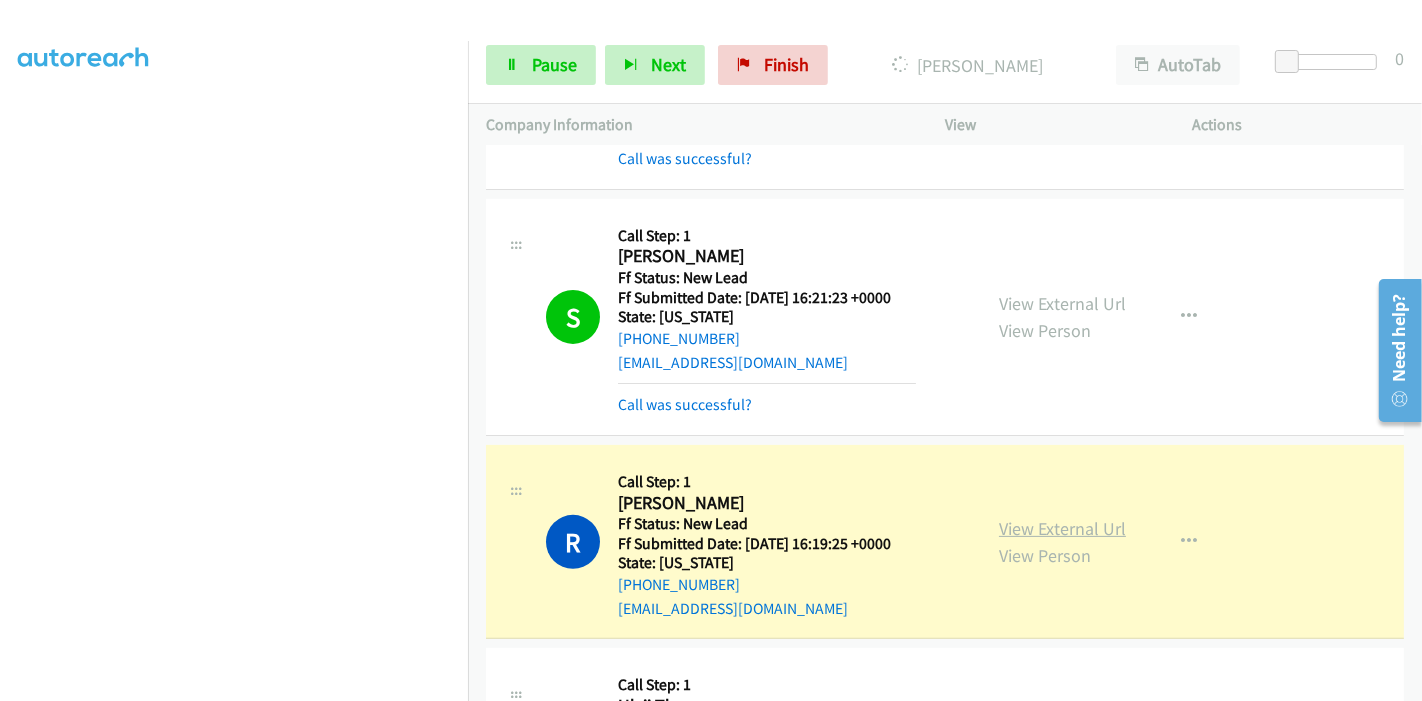 click on "View External Url" at bounding box center [1062, 528] 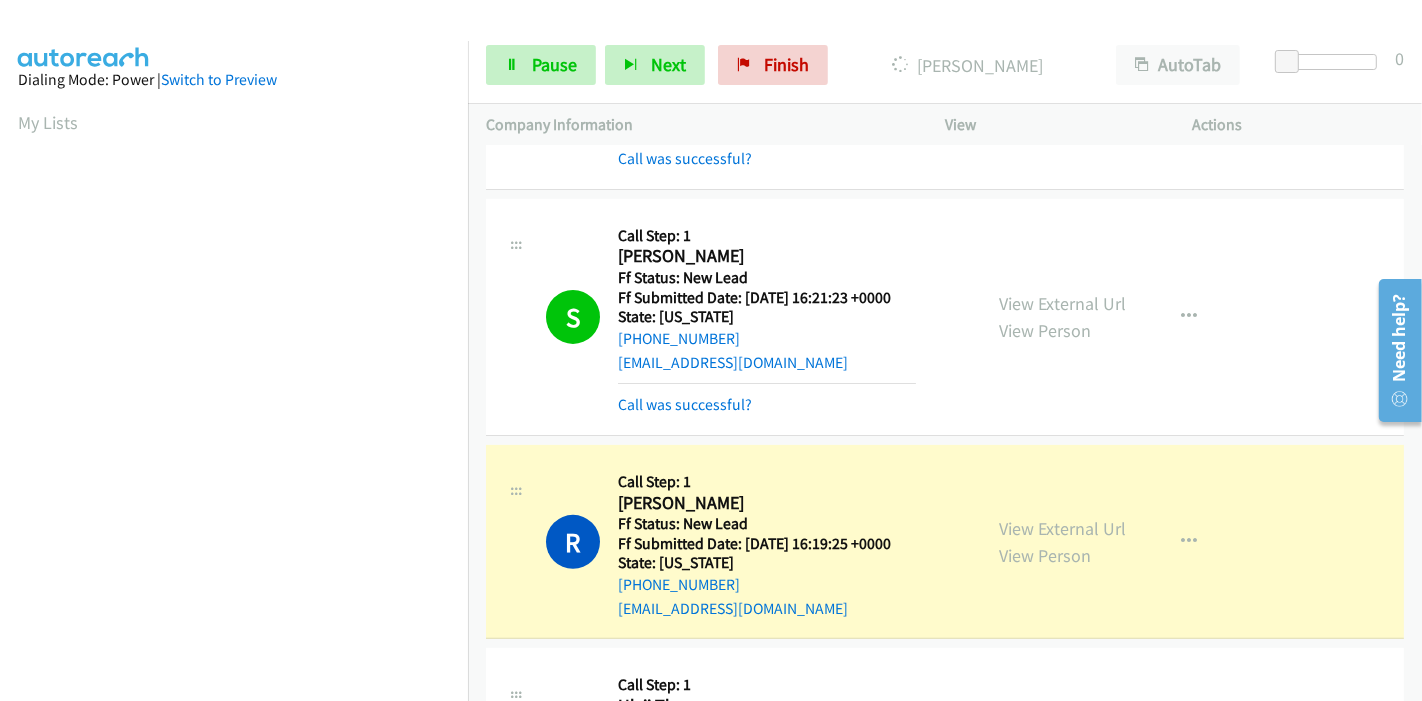 scroll, scrollTop: 422, scrollLeft: 0, axis: vertical 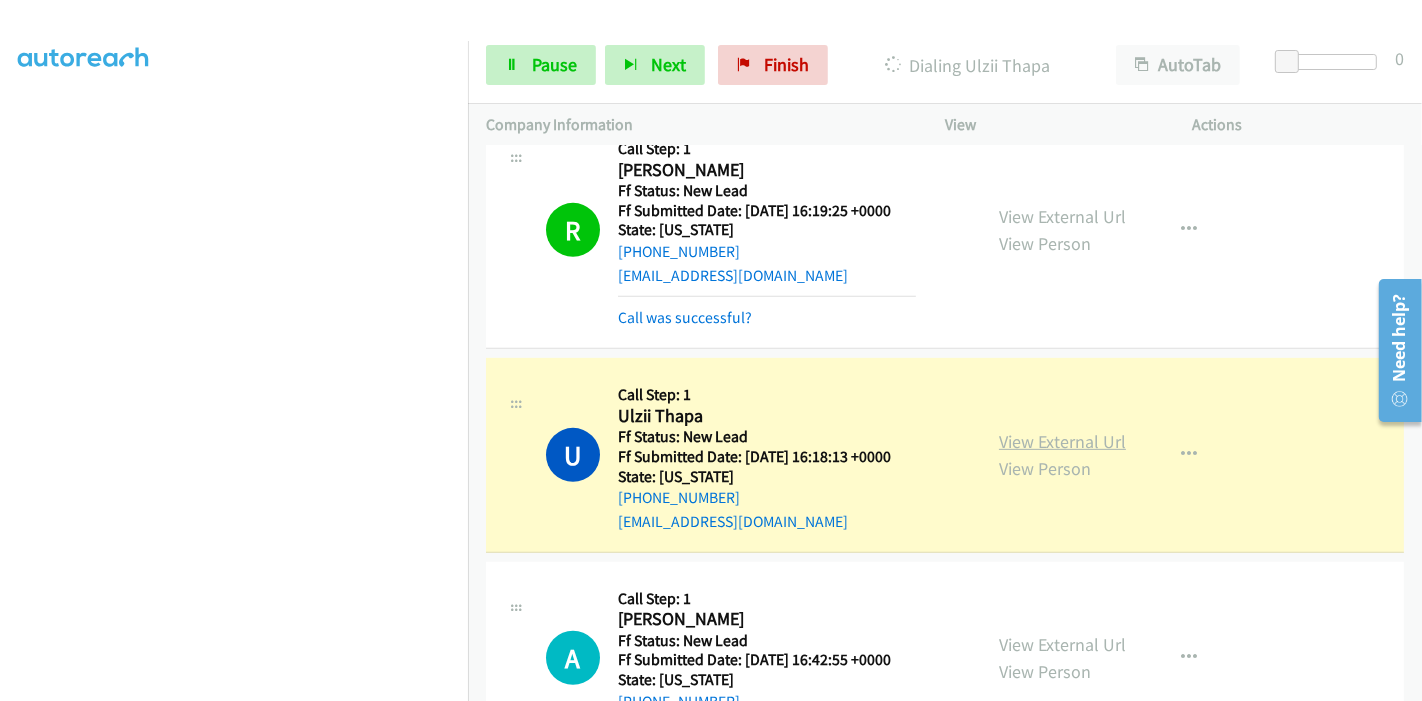 click on "View External Url" at bounding box center (1062, 441) 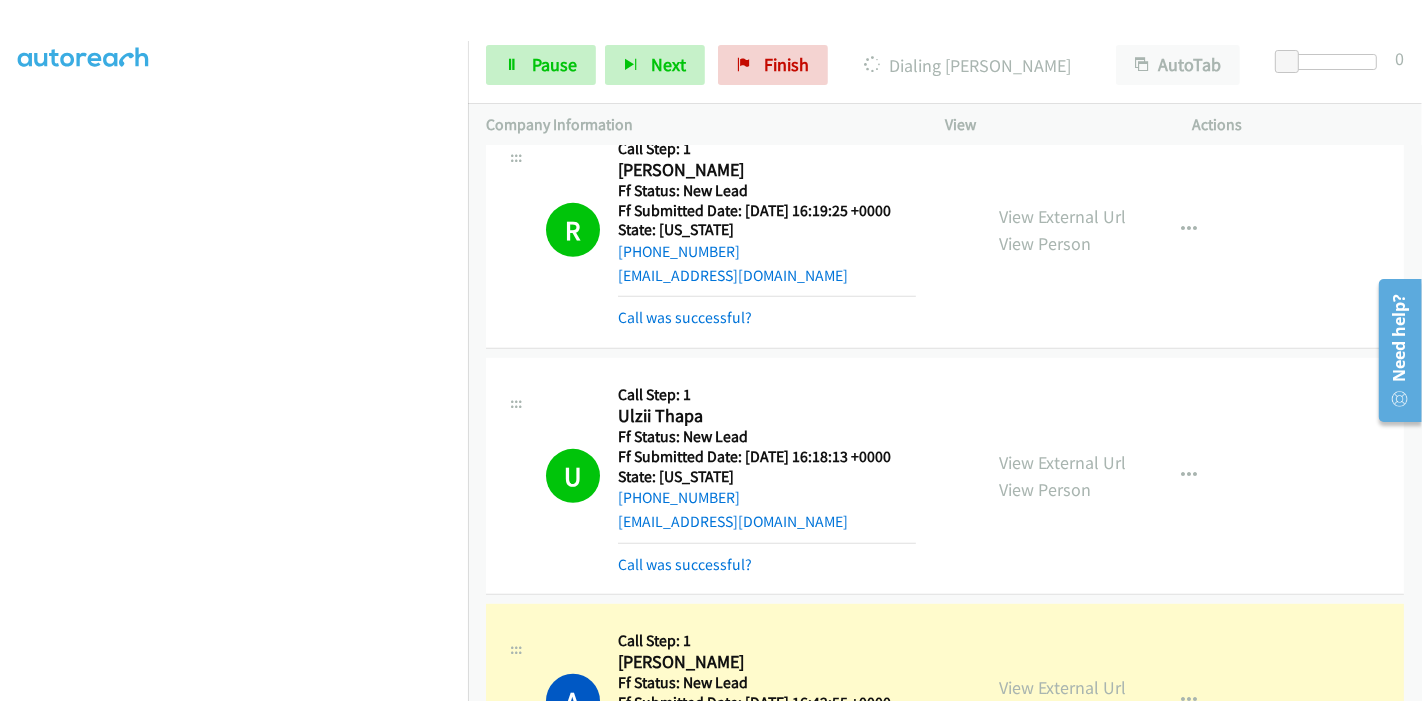 scroll, scrollTop: 0, scrollLeft: 0, axis: both 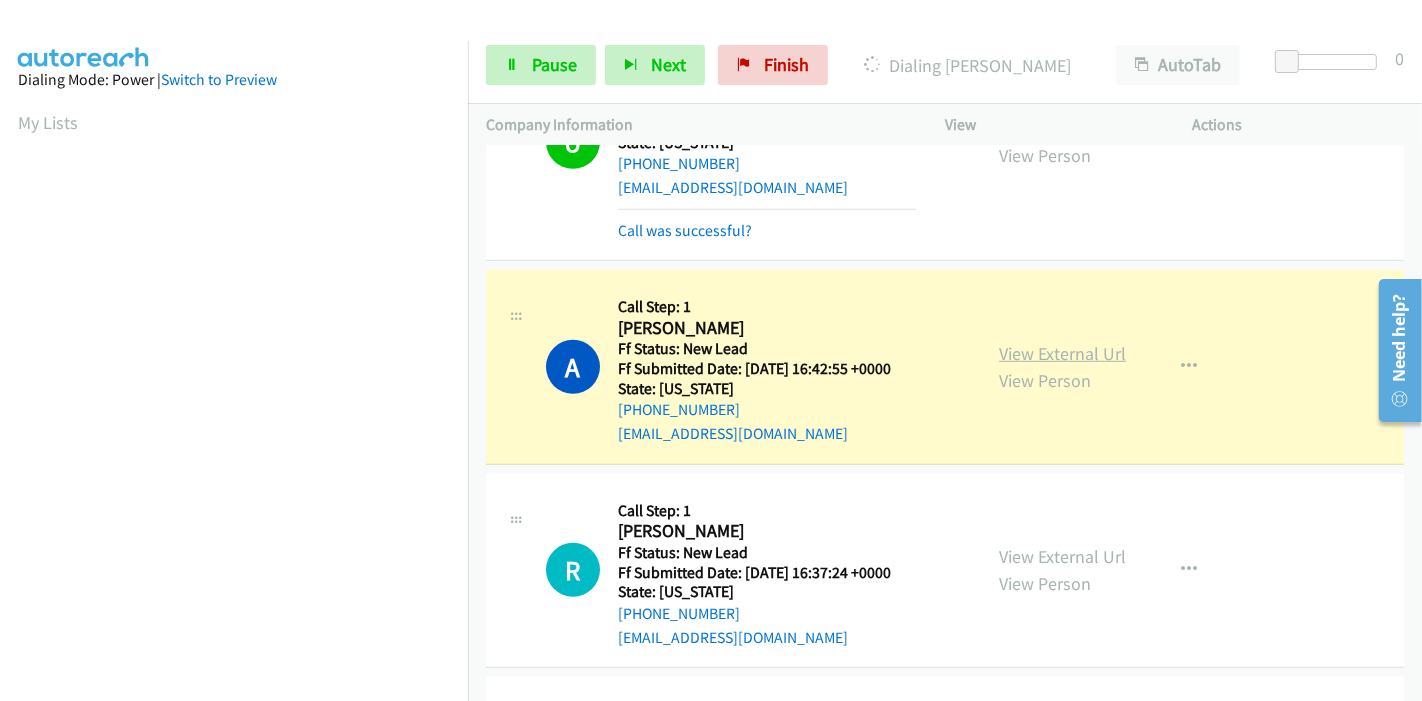 click on "View External Url" at bounding box center (1062, 353) 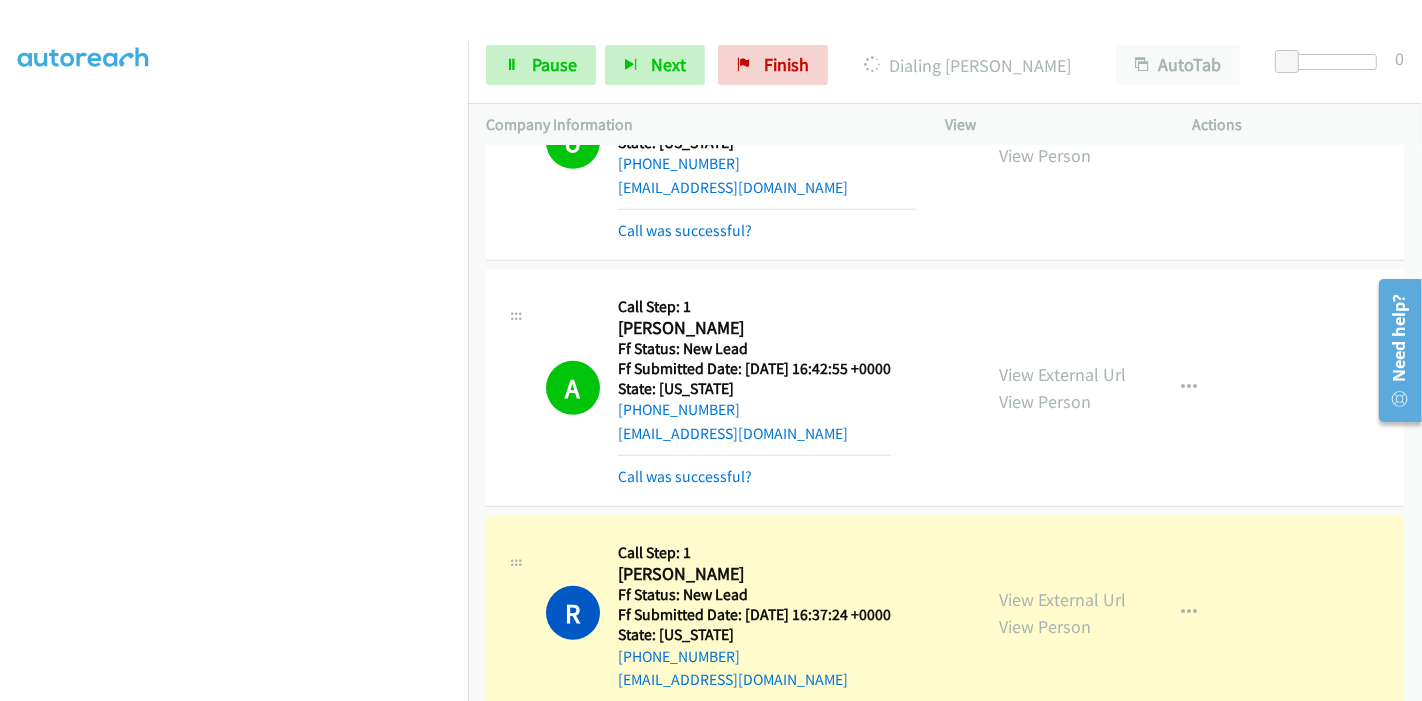 scroll, scrollTop: 0, scrollLeft: 0, axis: both 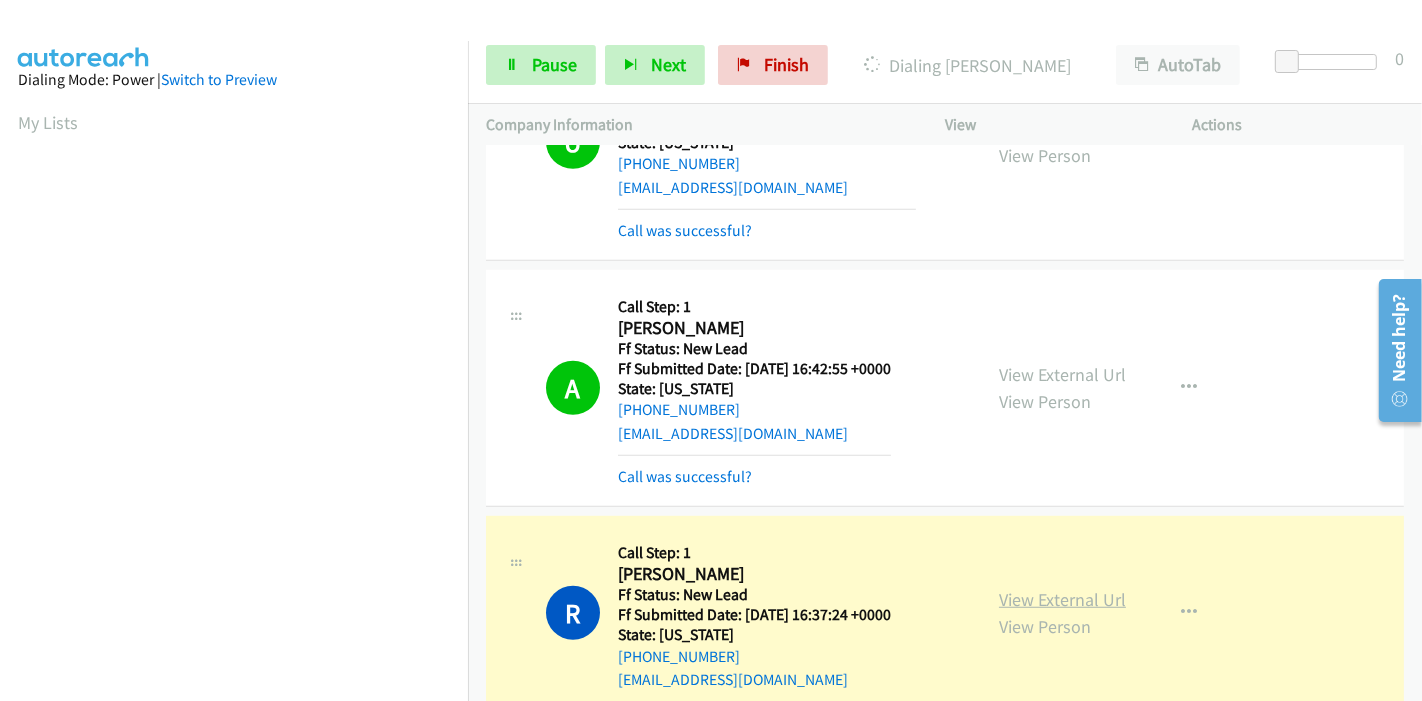 click on "View External Url" at bounding box center [1062, 599] 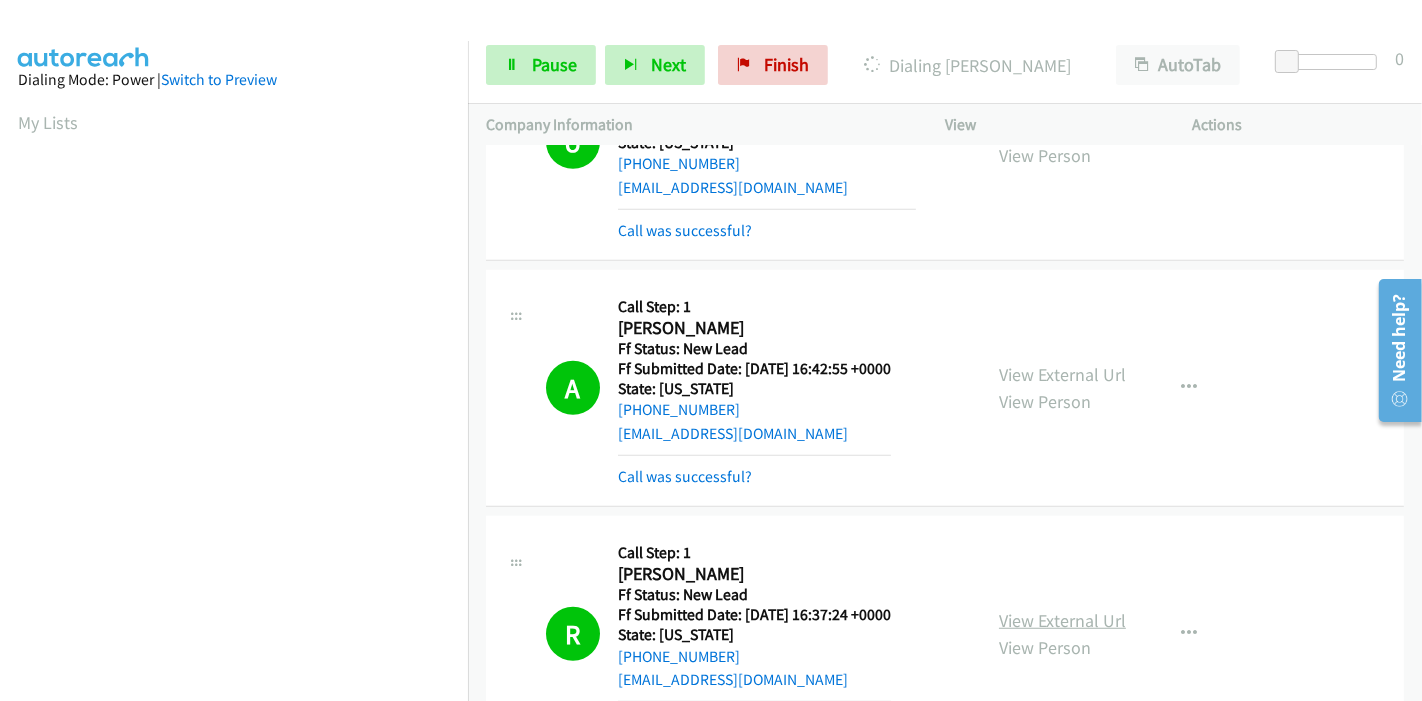 scroll, scrollTop: 422, scrollLeft: 0, axis: vertical 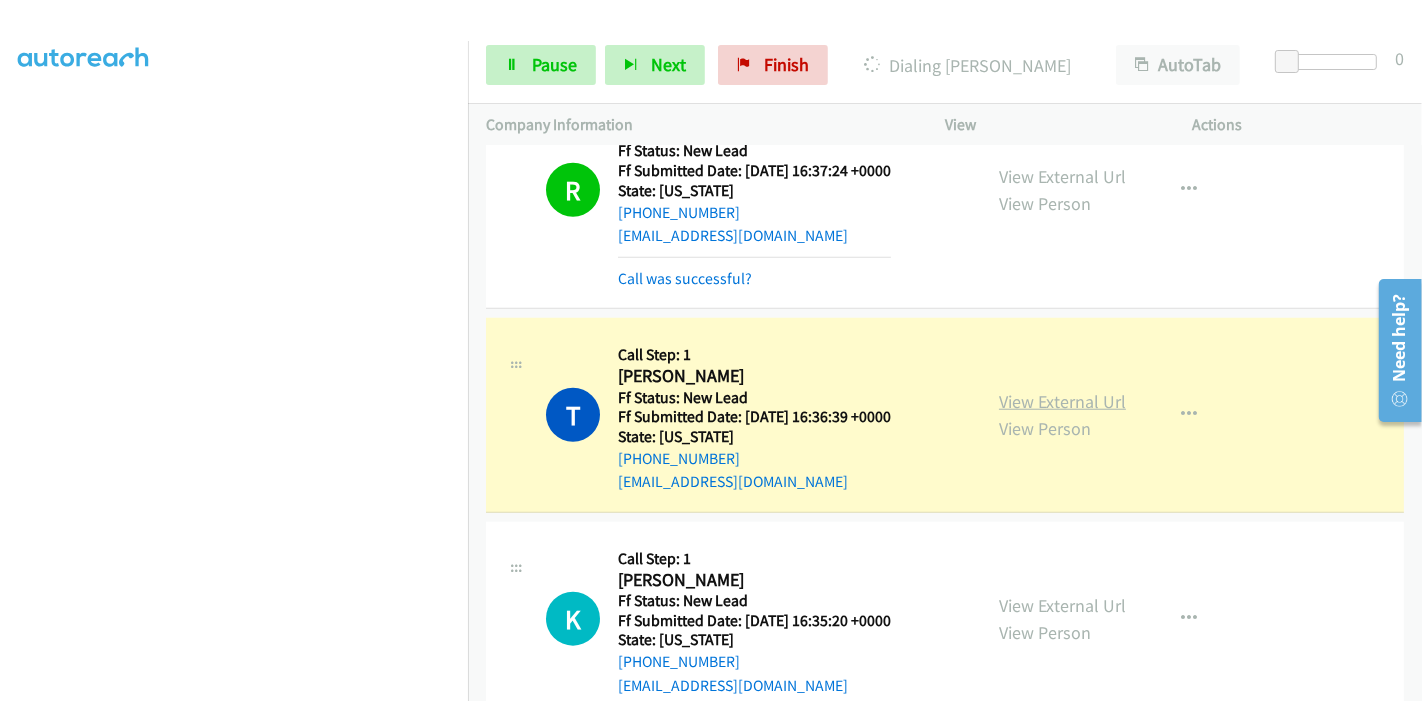 click on "View External Url" at bounding box center (1062, 401) 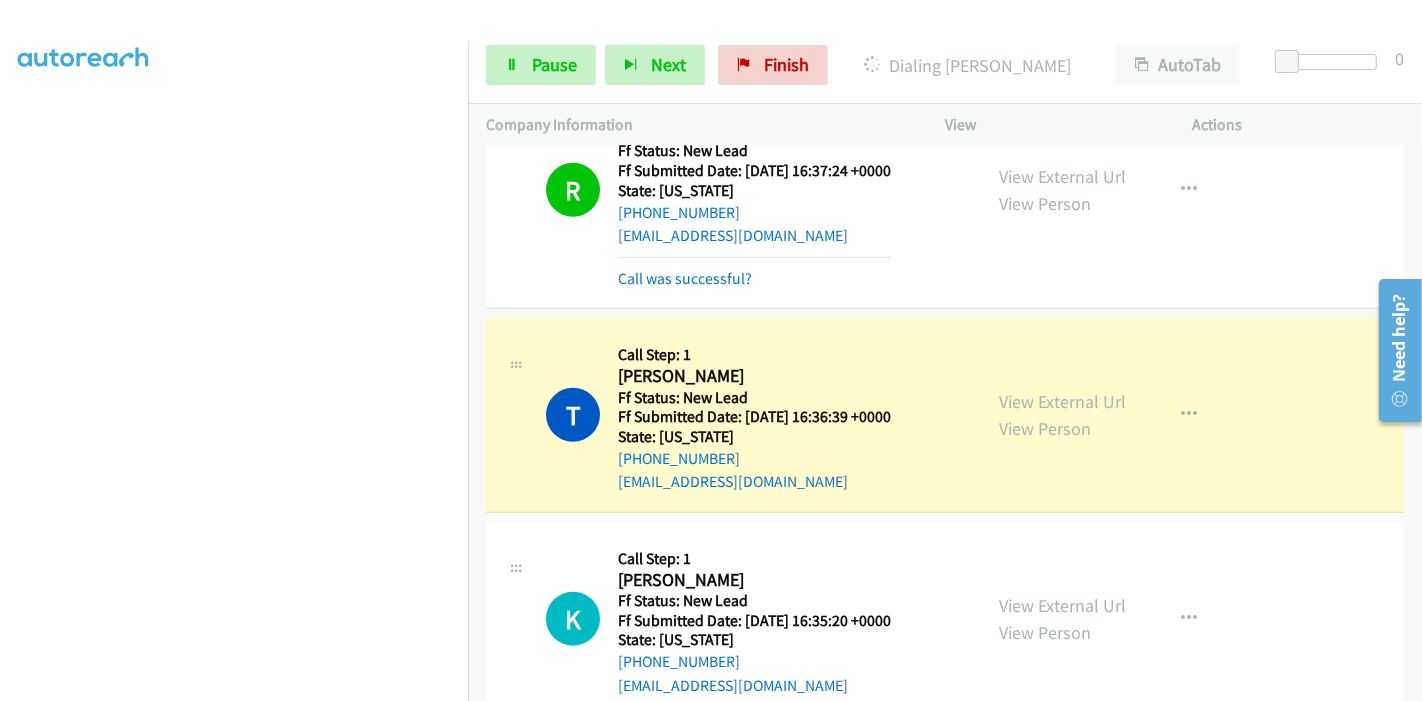 scroll, scrollTop: 0, scrollLeft: 0, axis: both 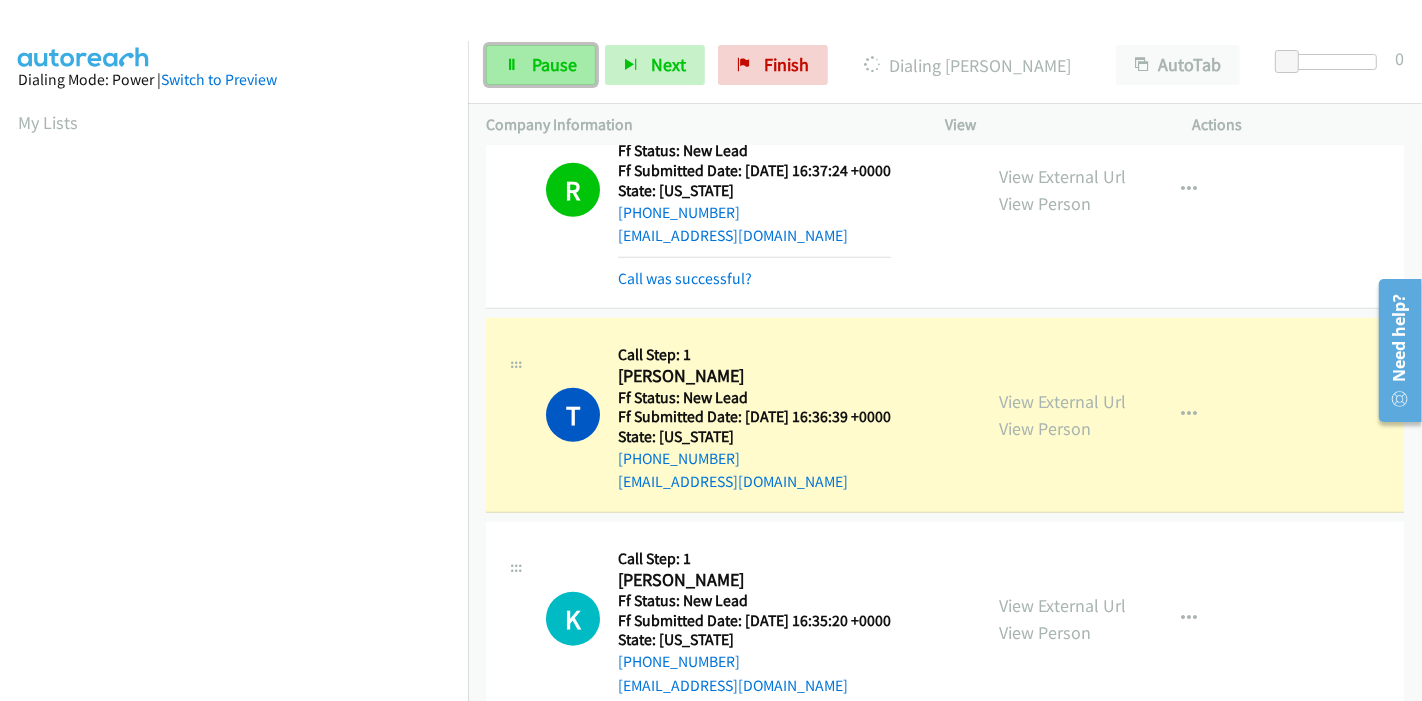 click at bounding box center (512, 66) 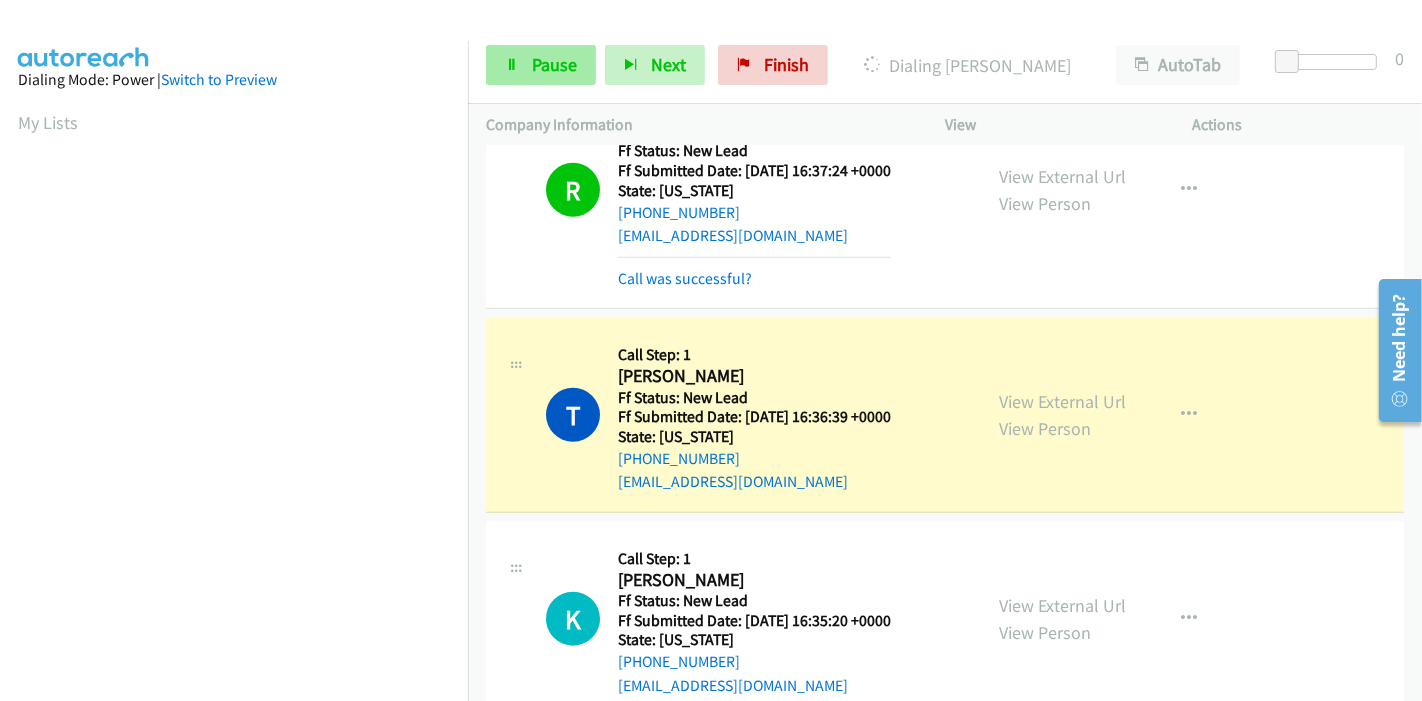 scroll, scrollTop: 422, scrollLeft: 0, axis: vertical 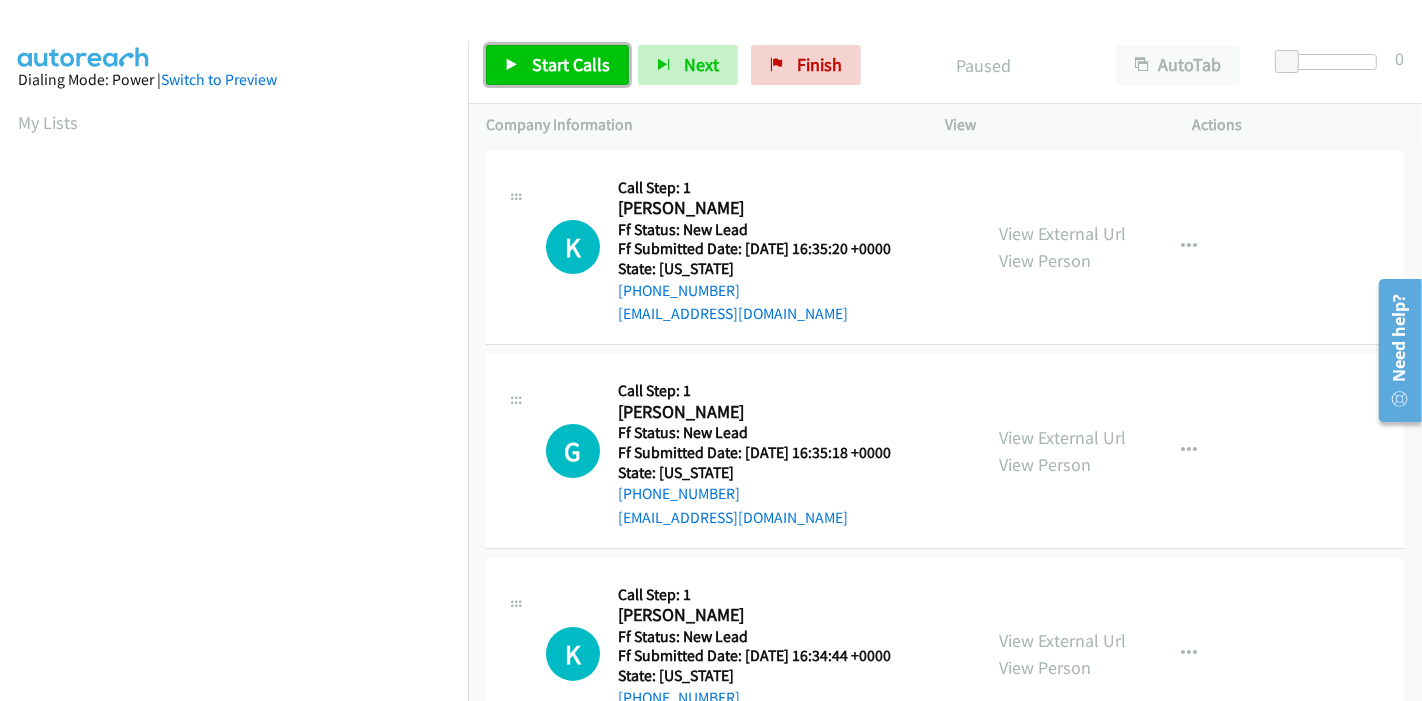click on "Start Calls" at bounding box center (557, 65) 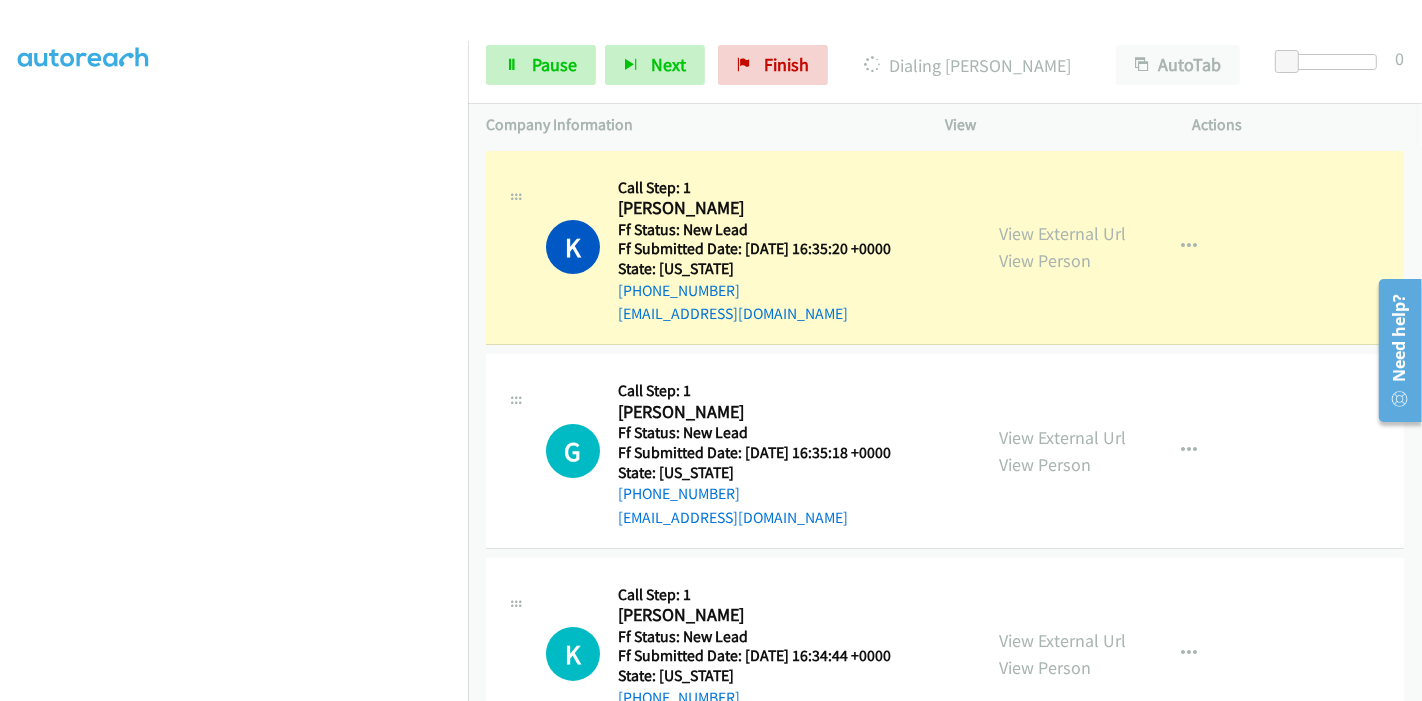 scroll, scrollTop: 0, scrollLeft: 0, axis: both 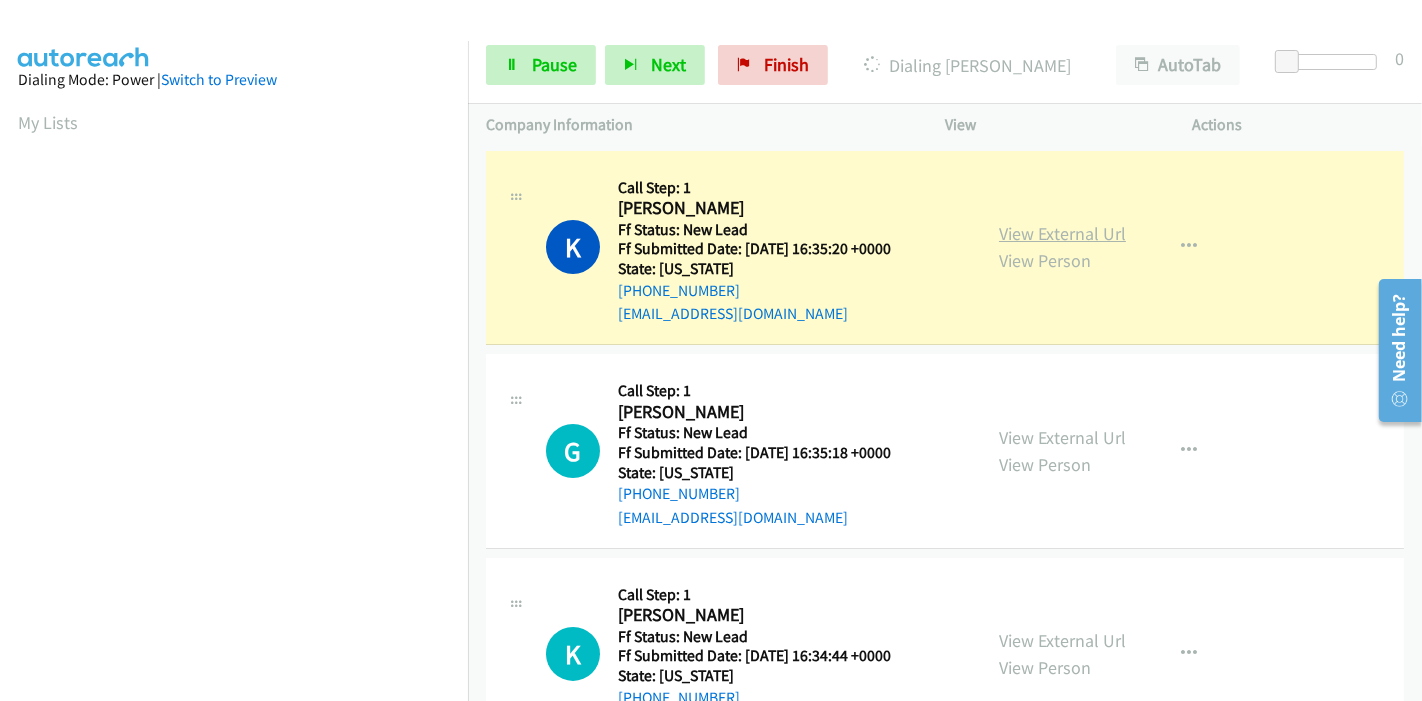 click on "View External Url" at bounding box center (1062, 233) 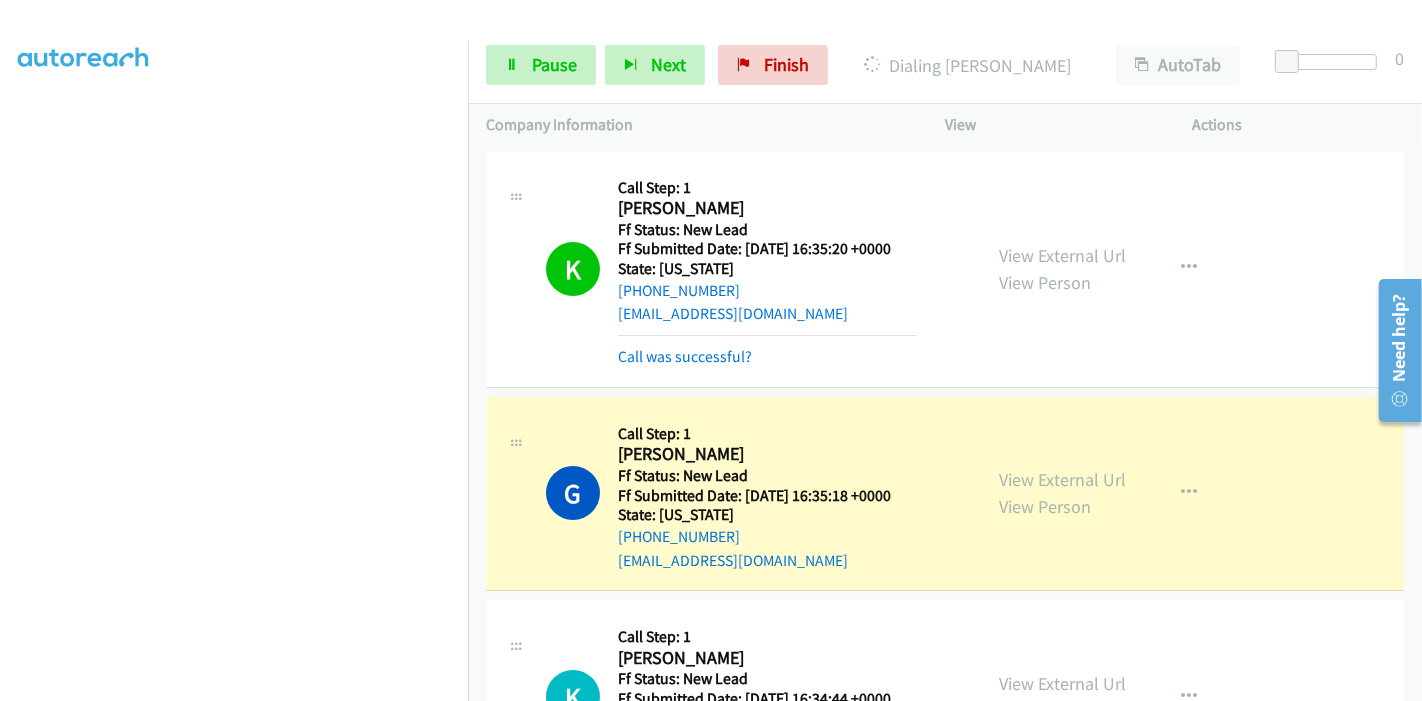 scroll, scrollTop: 0, scrollLeft: 0, axis: both 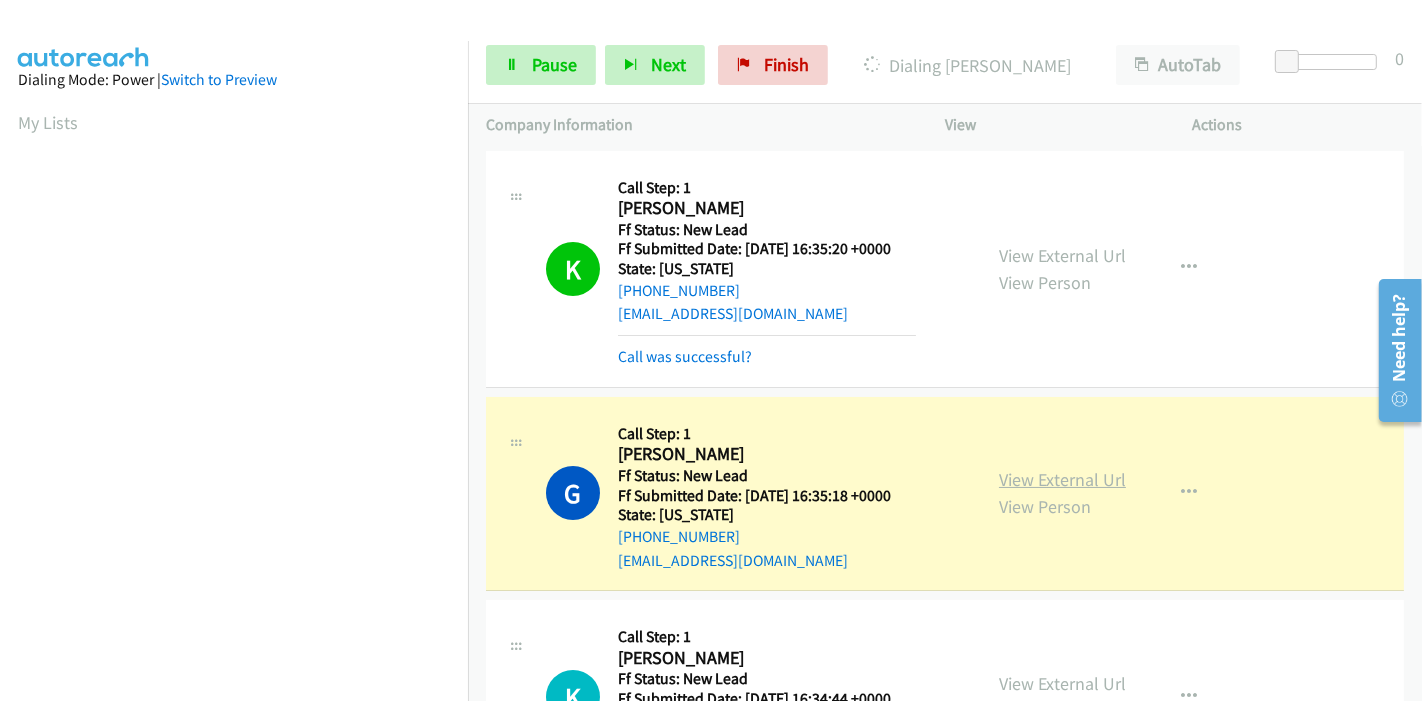 click on "View External Url" at bounding box center (1062, 479) 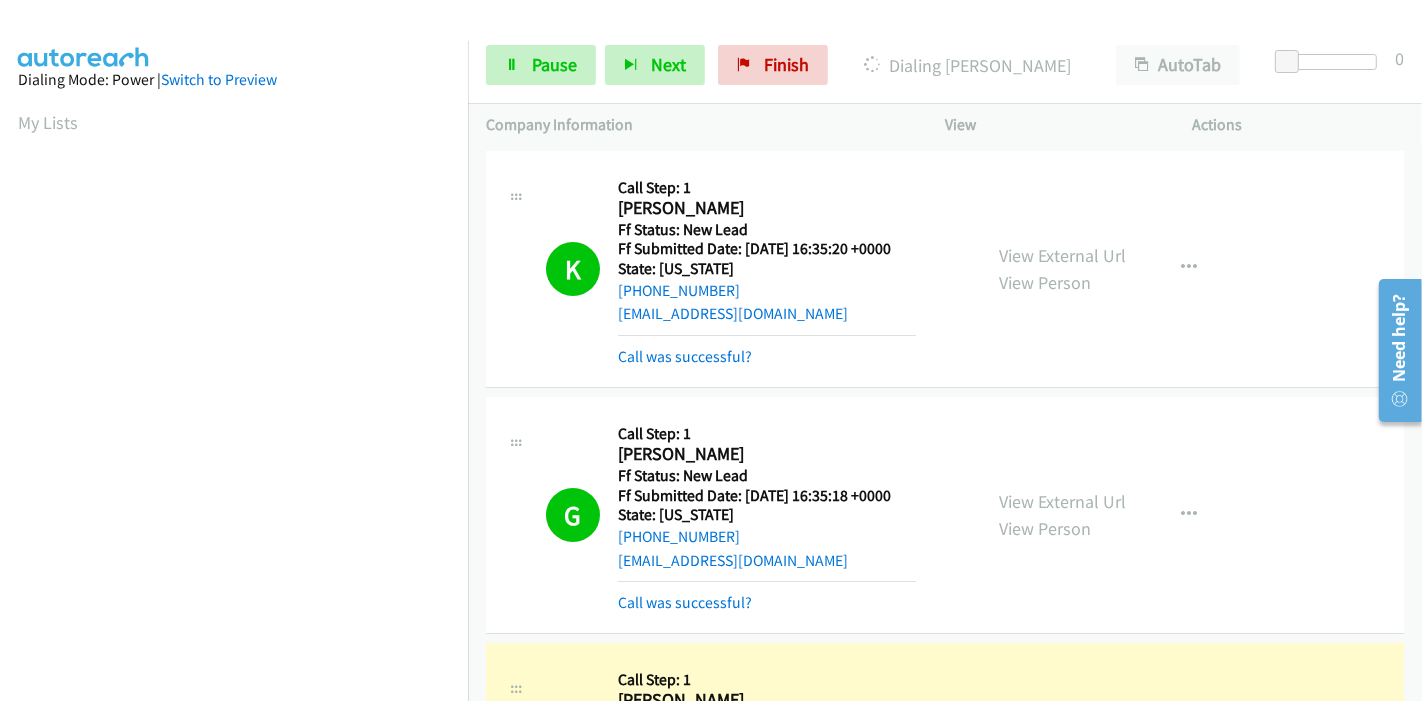 scroll, scrollTop: 422, scrollLeft: 0, axis: vertical 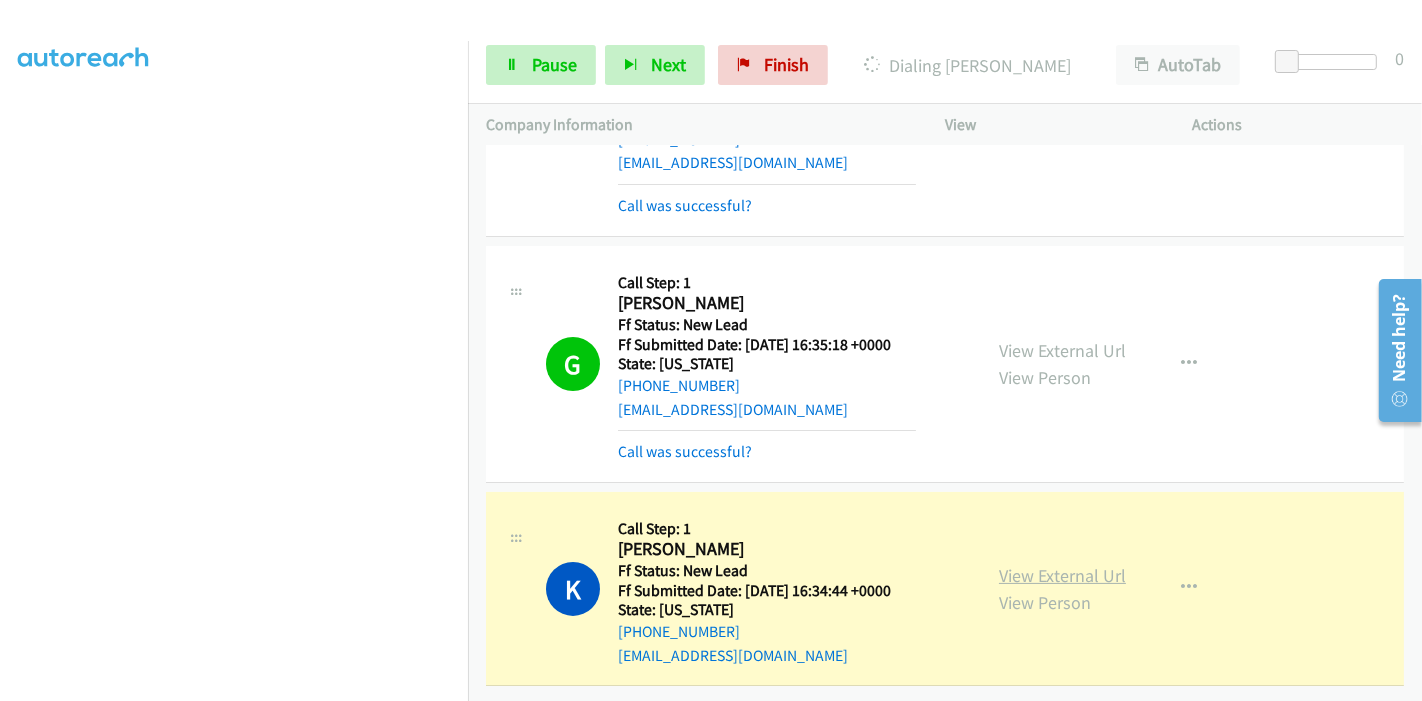 click on "View External Url" at bounding box center [1062, 575] 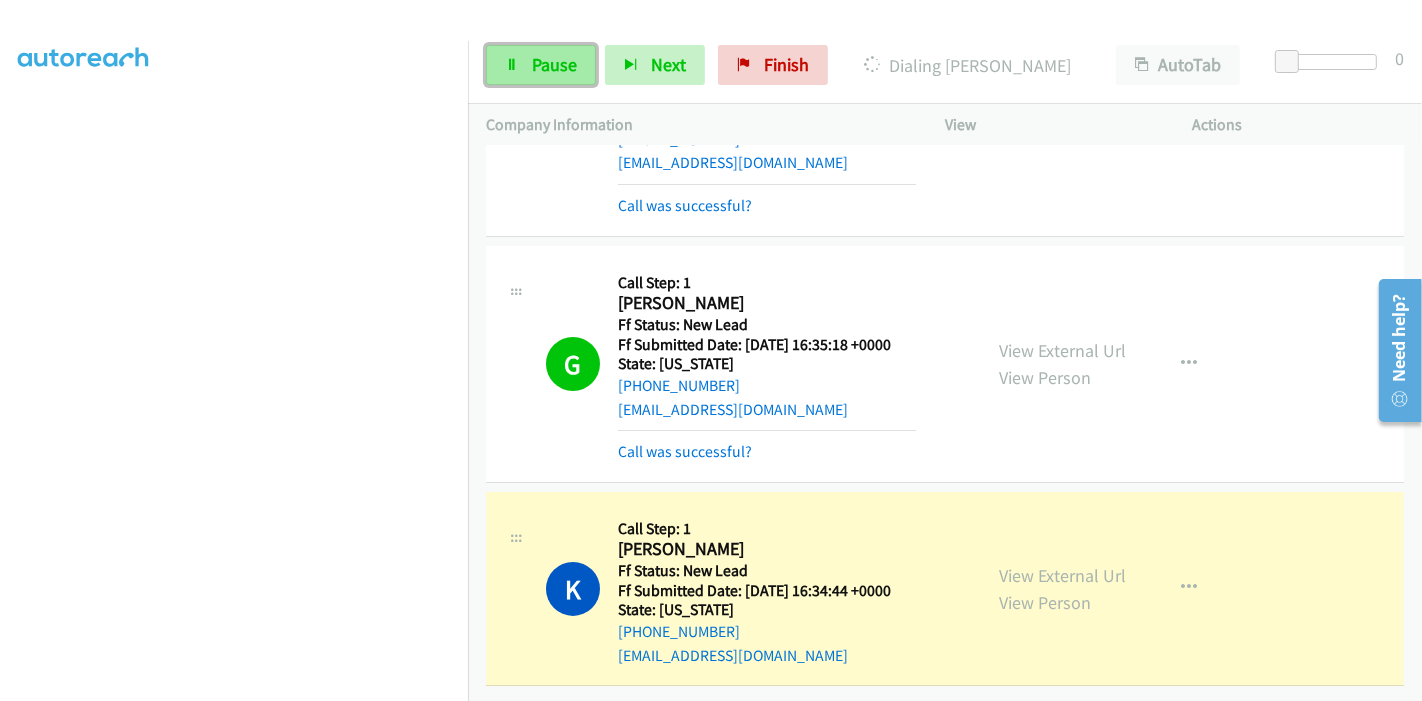 click on "Pause" at bounding box center (554, 64) 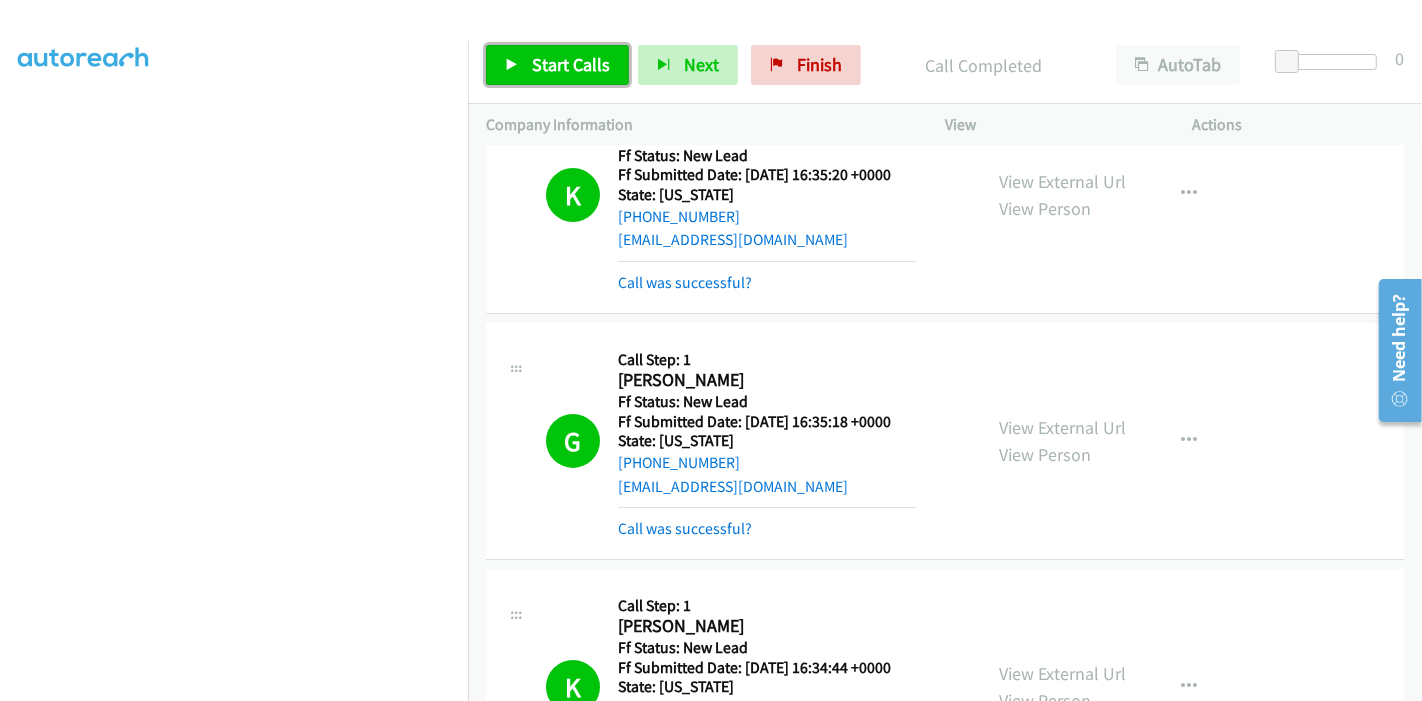 click on "Start Calls" at bounding box center (557, 65) 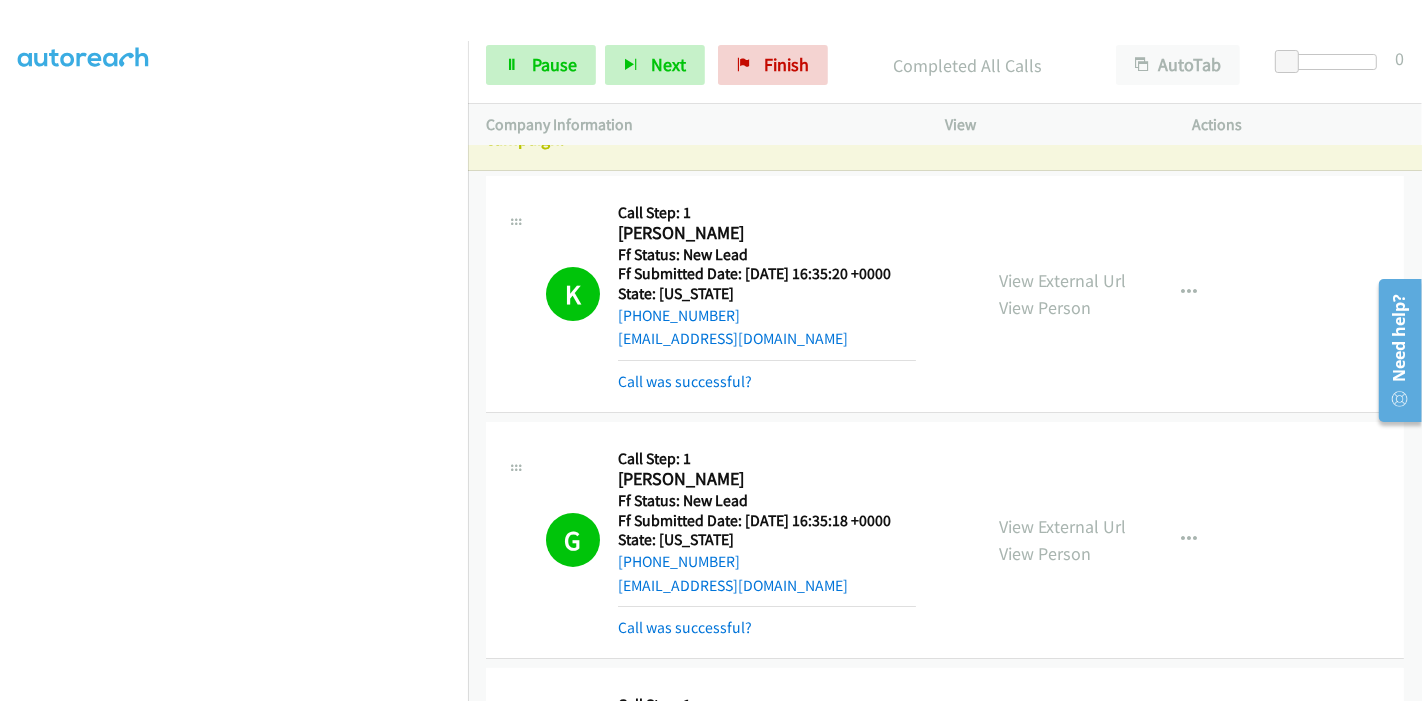 scroll, scrollTop: 0, scrollLeft: 0, axis: both 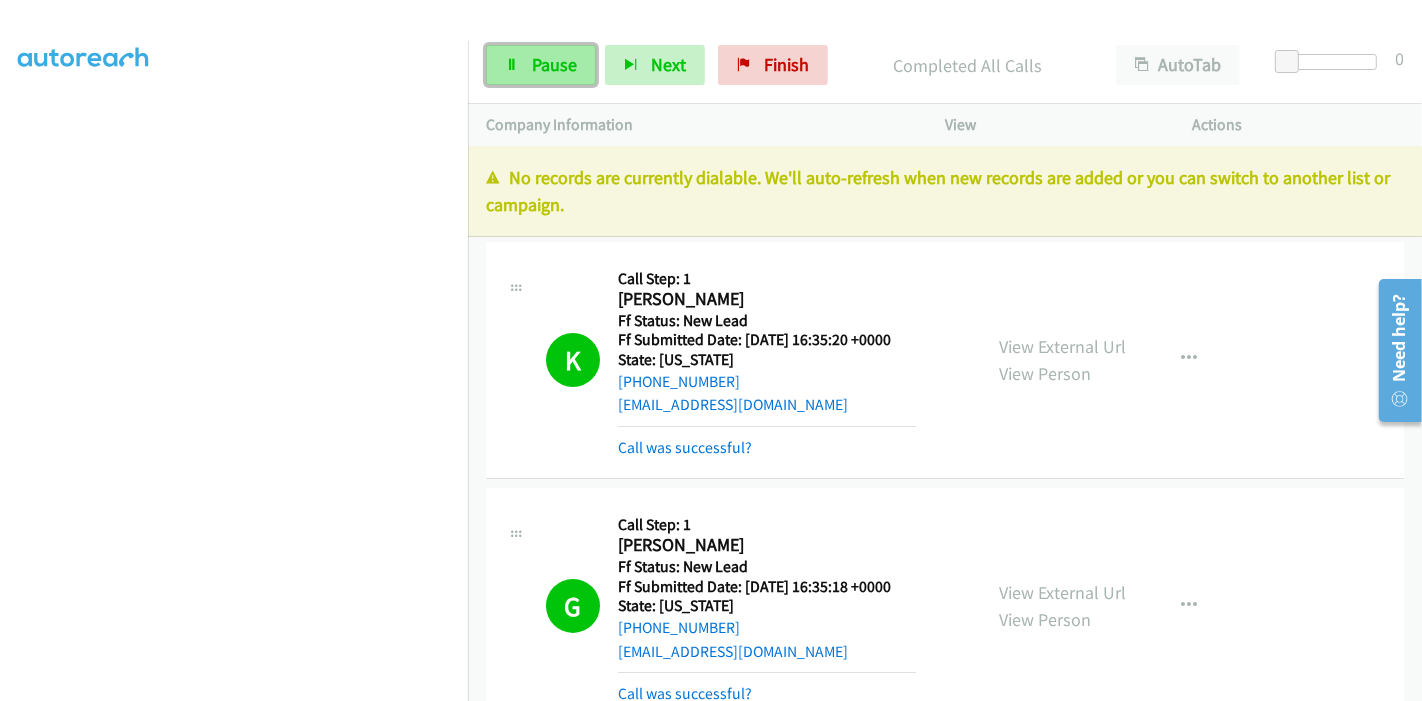 click on "Pause" at bounding box center (554, 64) 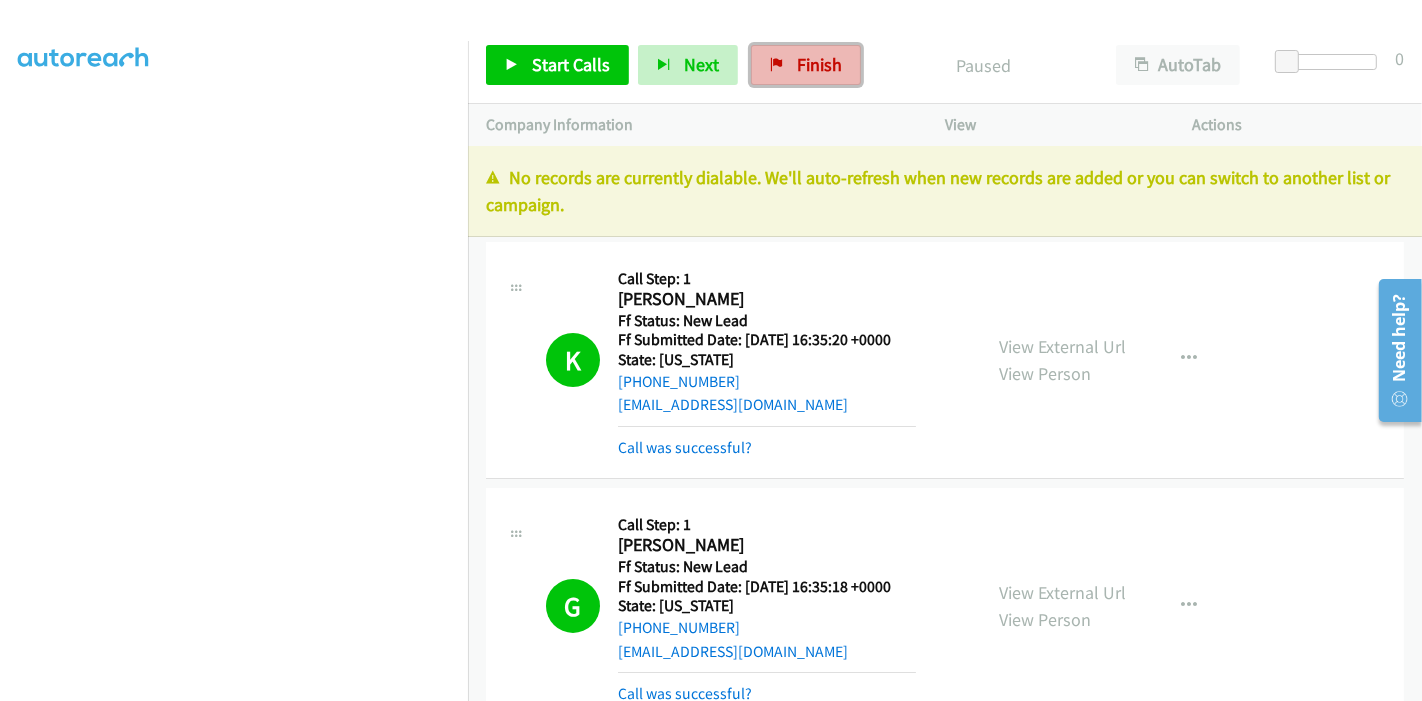 click on "Finish" at bounding box center (806, 65) 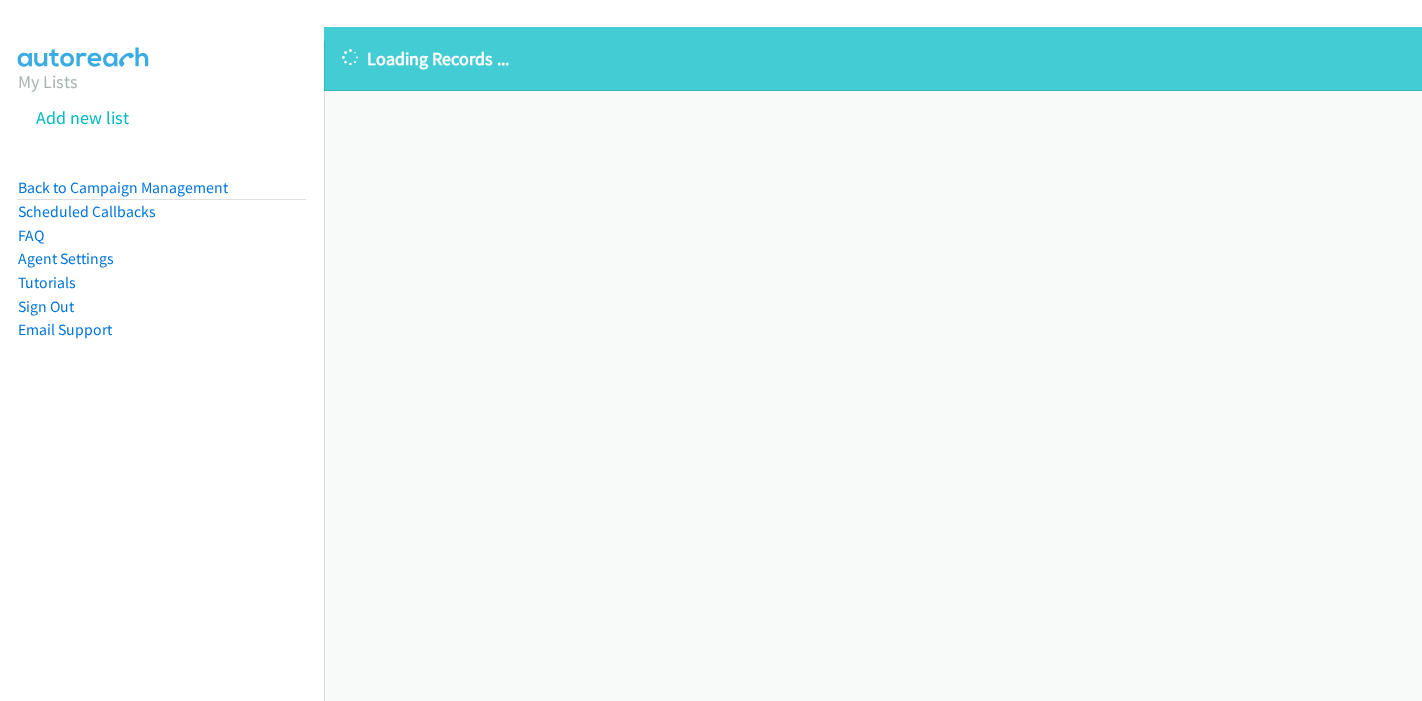 scroll, scrollTop: 0, scrollLeft: 0, axis: both 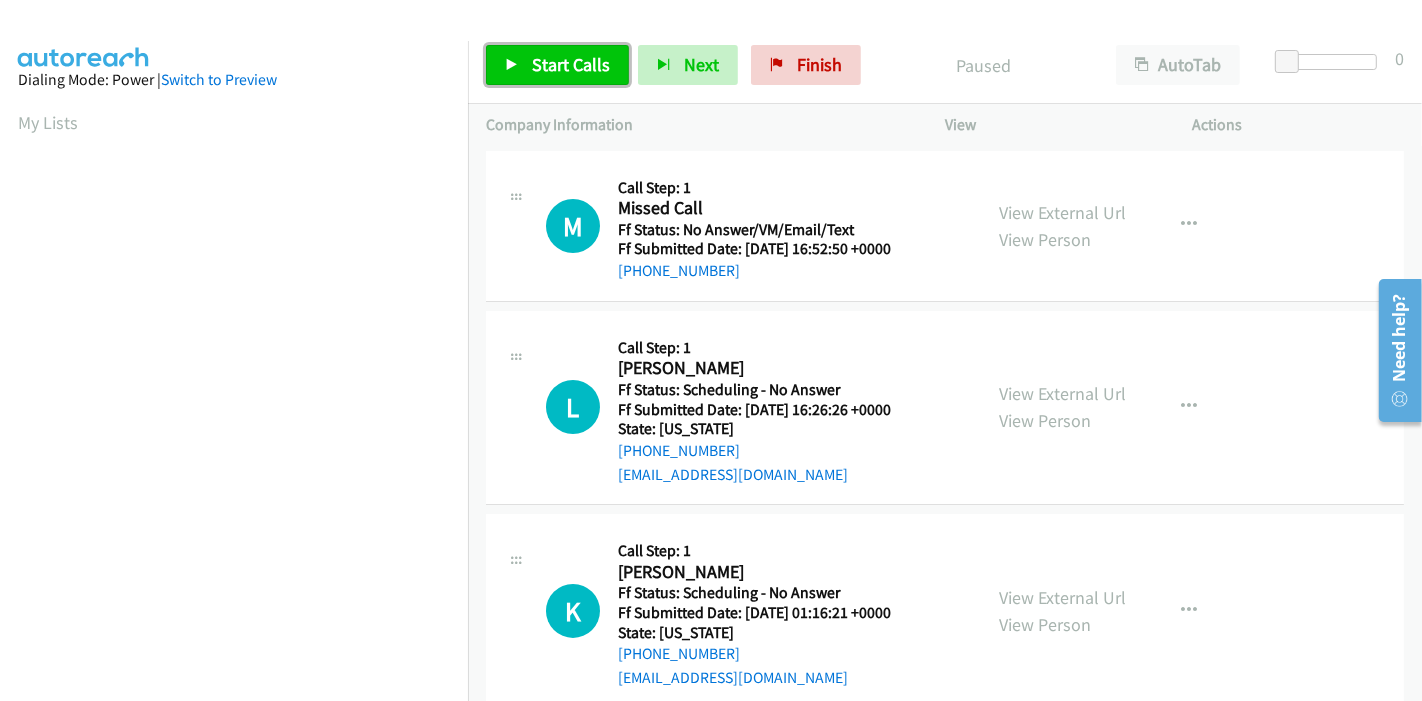 click on "Start Calls" at bounding box center [557, 65] 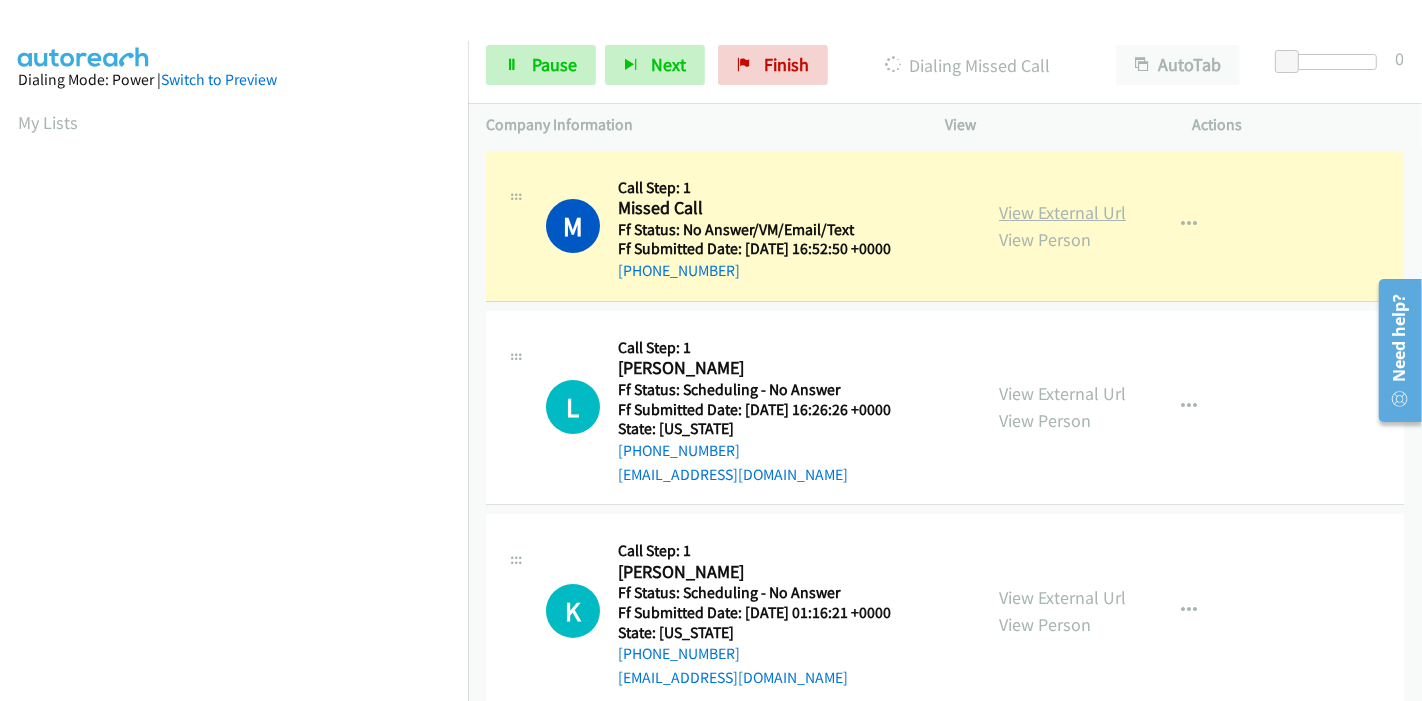 click on "View External Url" at bounding box center (1062, 212) 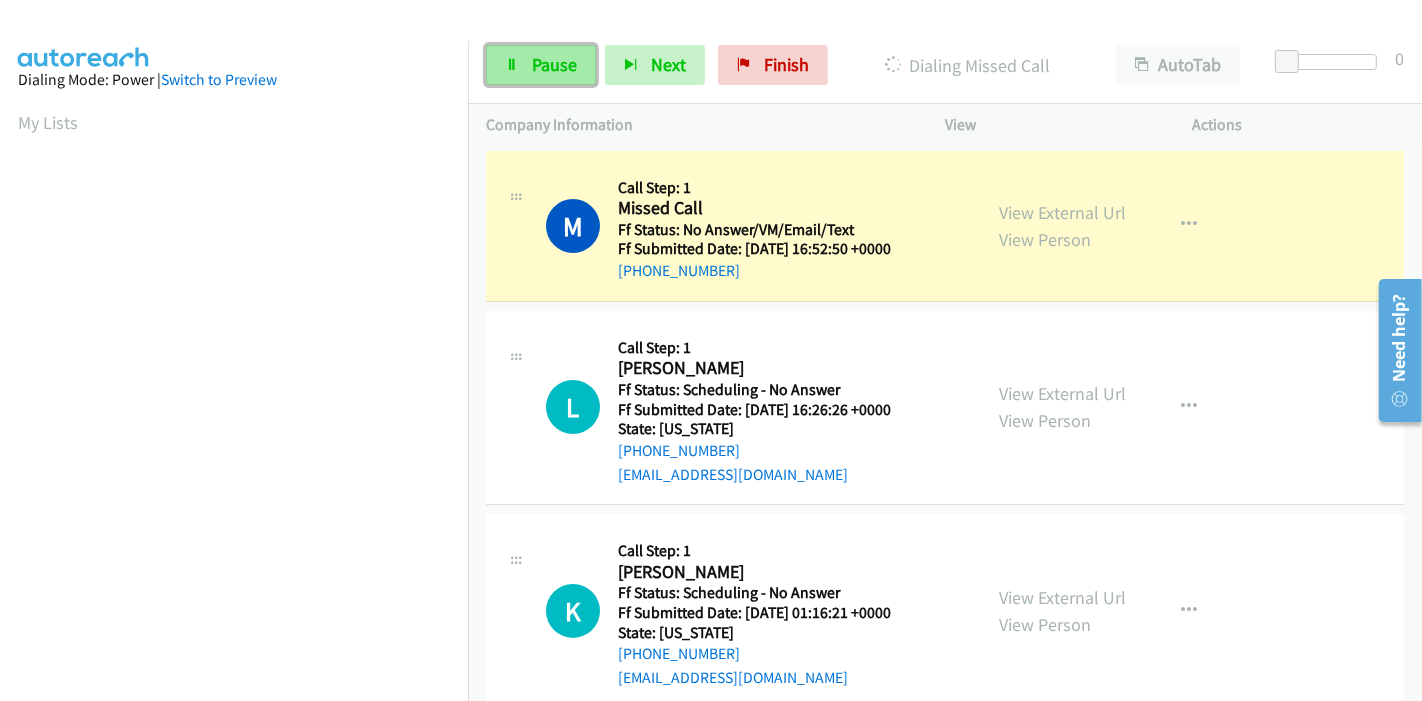 click on "Pause" at bounding box center [541, 65] 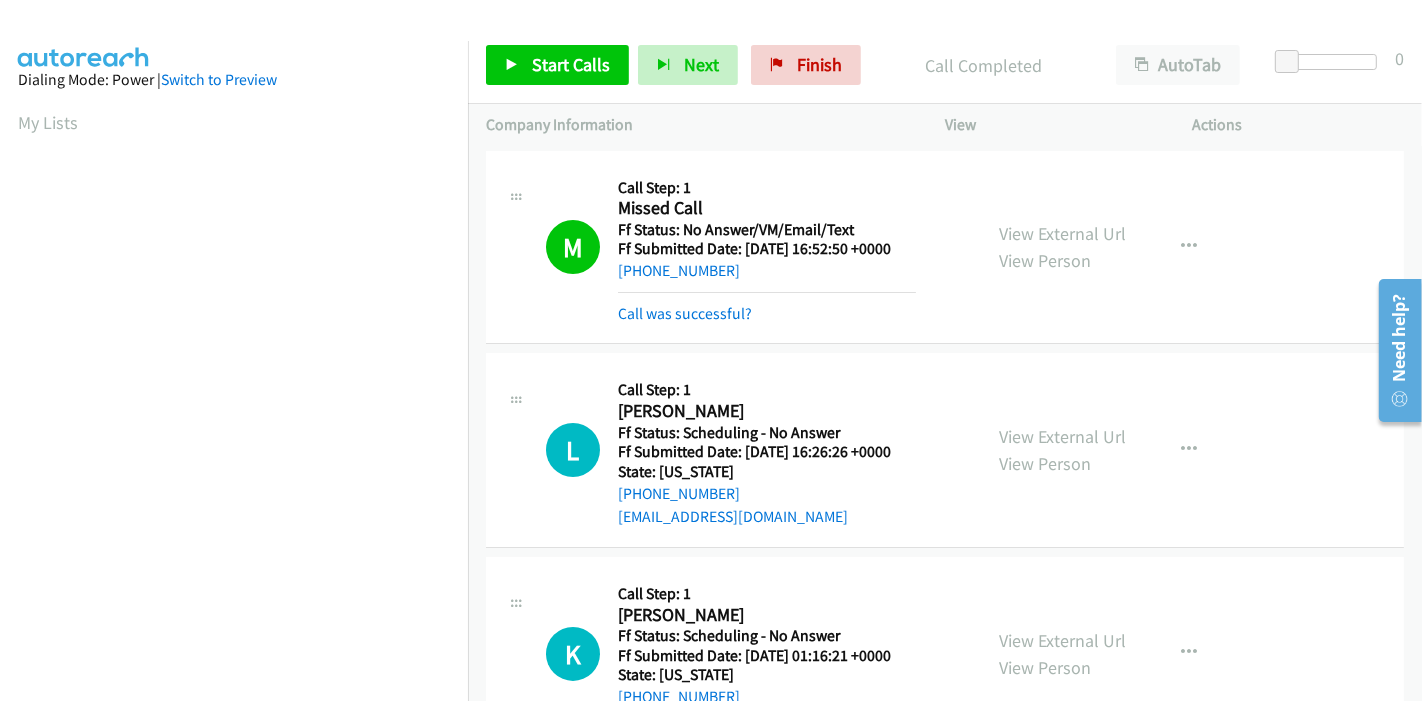 scroll, scrollTop: 422, scrollLeft: 0, axis: vertical 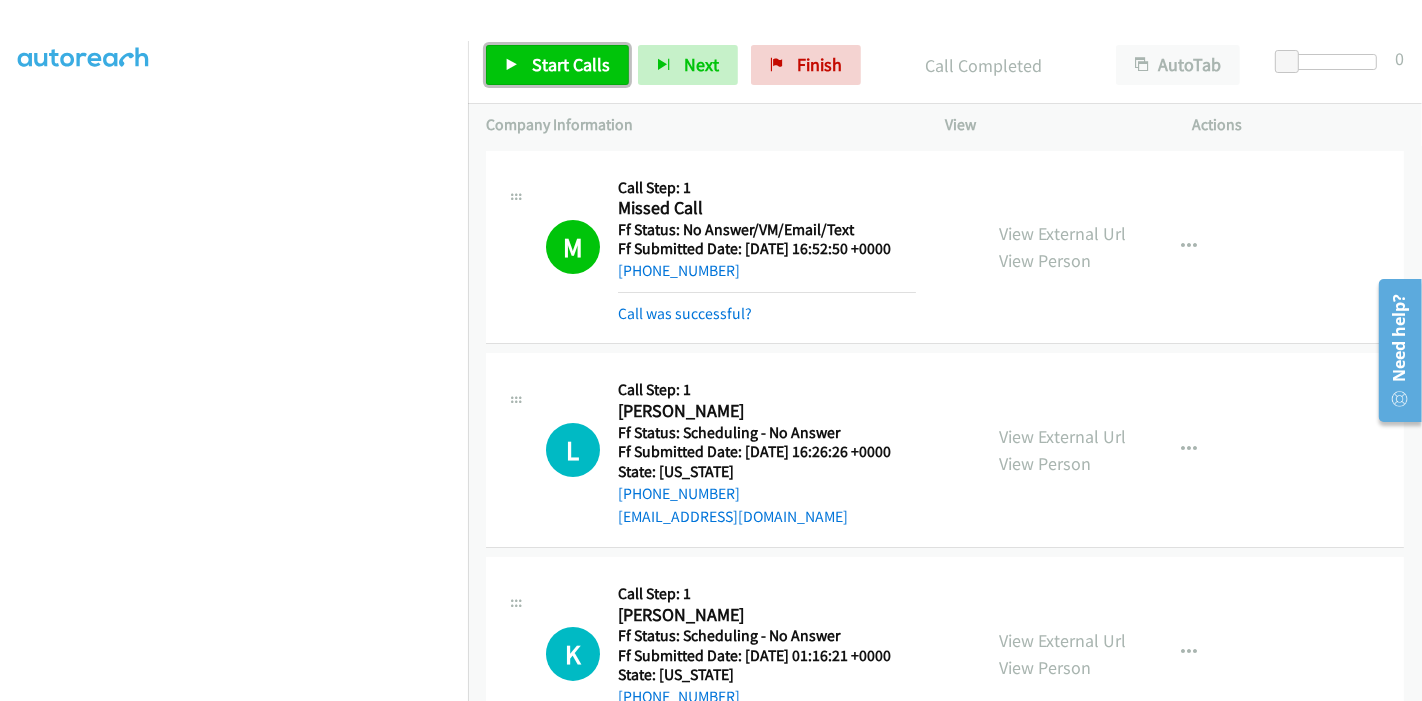 click on "Start Calls" at bounding box center (557, 65) 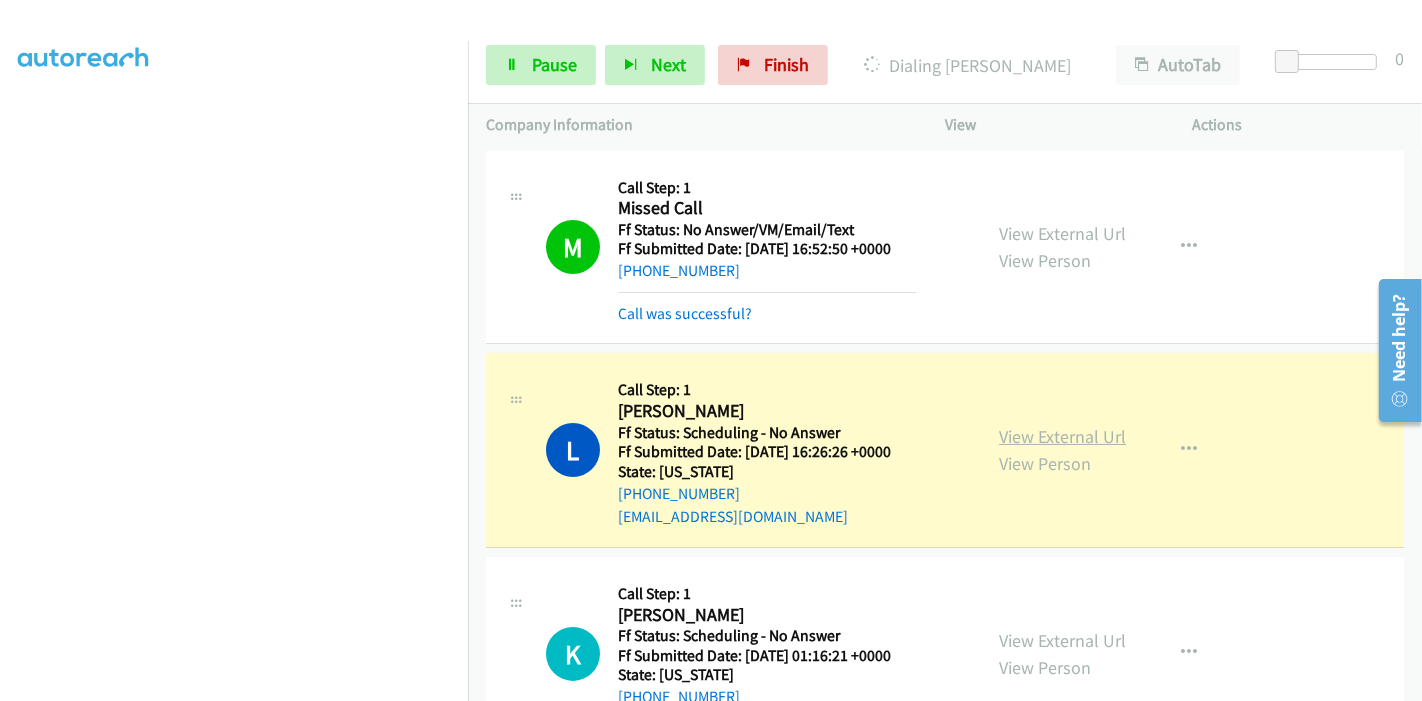 click on "View External Url" at bounding box center (1062, 436) 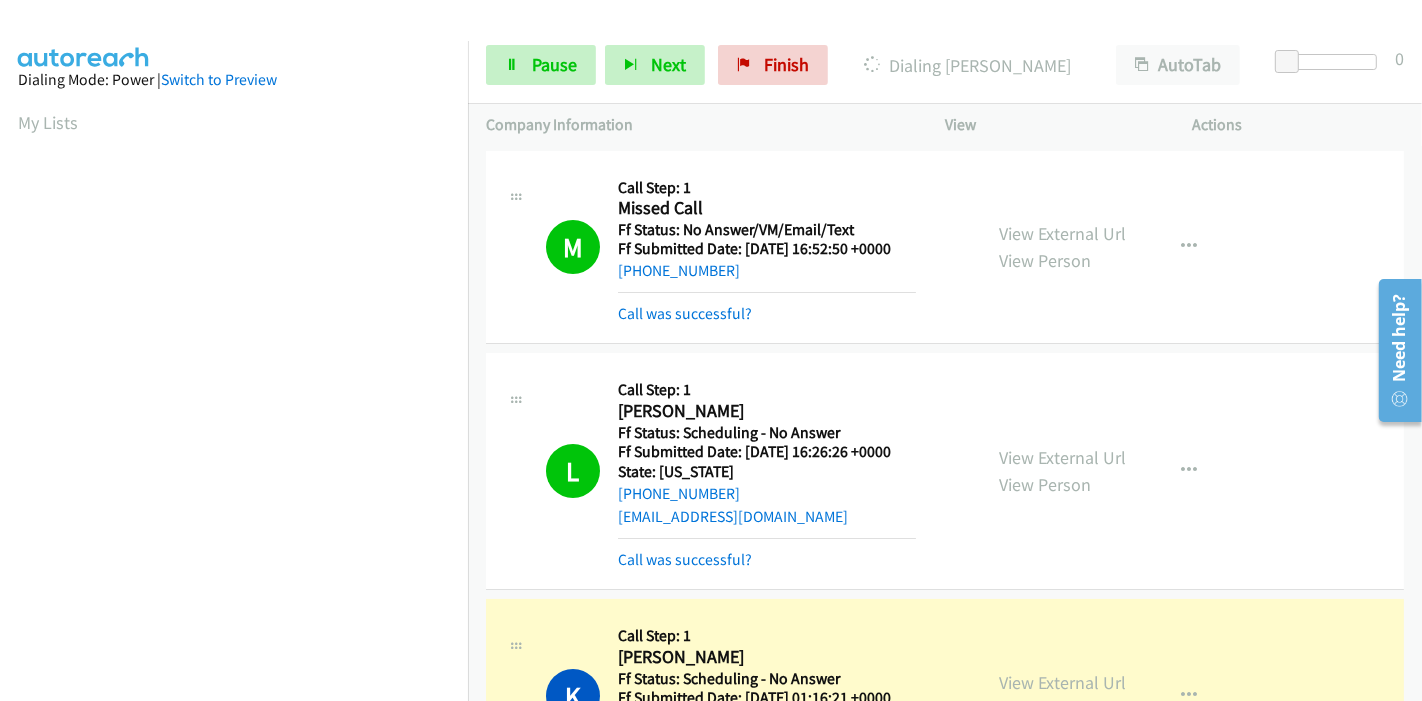 scroll, scrollTop: 422, scrollLeft: 0, axis: vertical 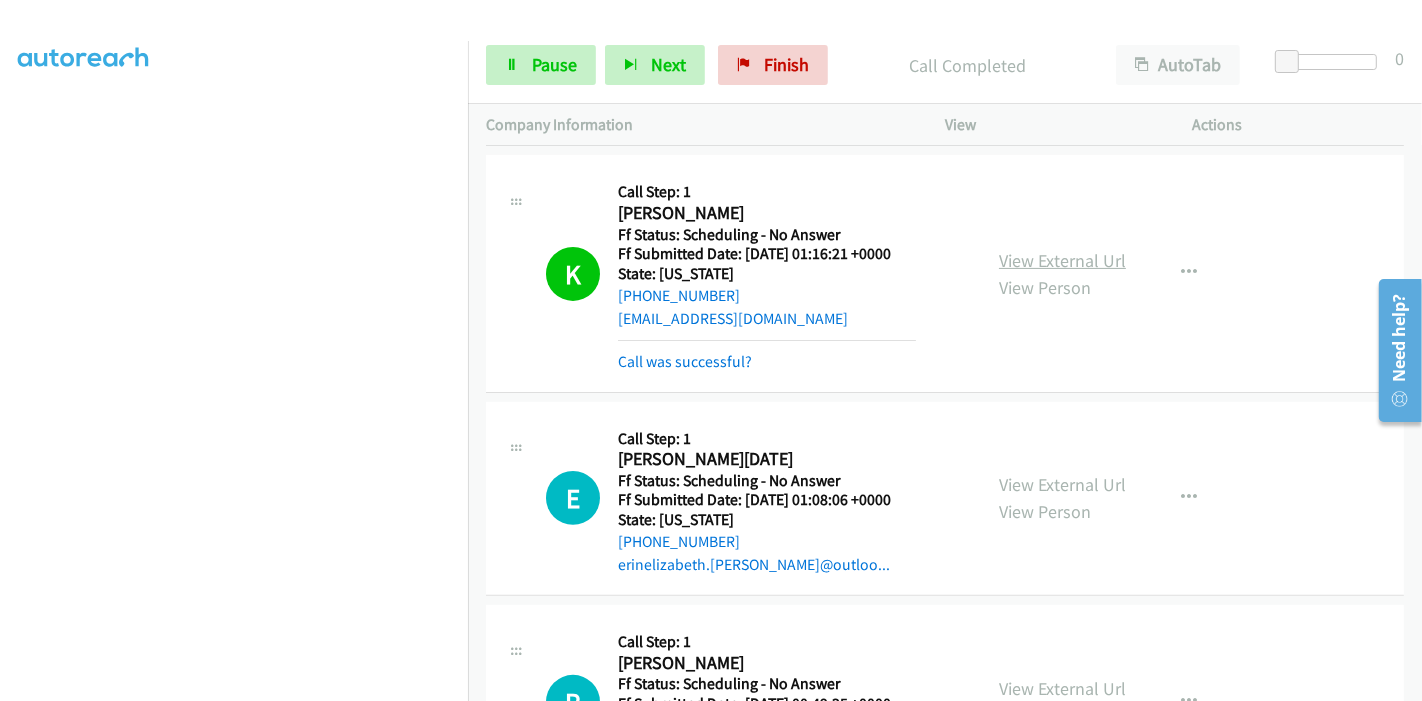 click on "View External Url
View Person
View External Url
Email
Schedule/Manage Callback
Skip Call
Add to do not call list" at bounding box center (1114, 273) 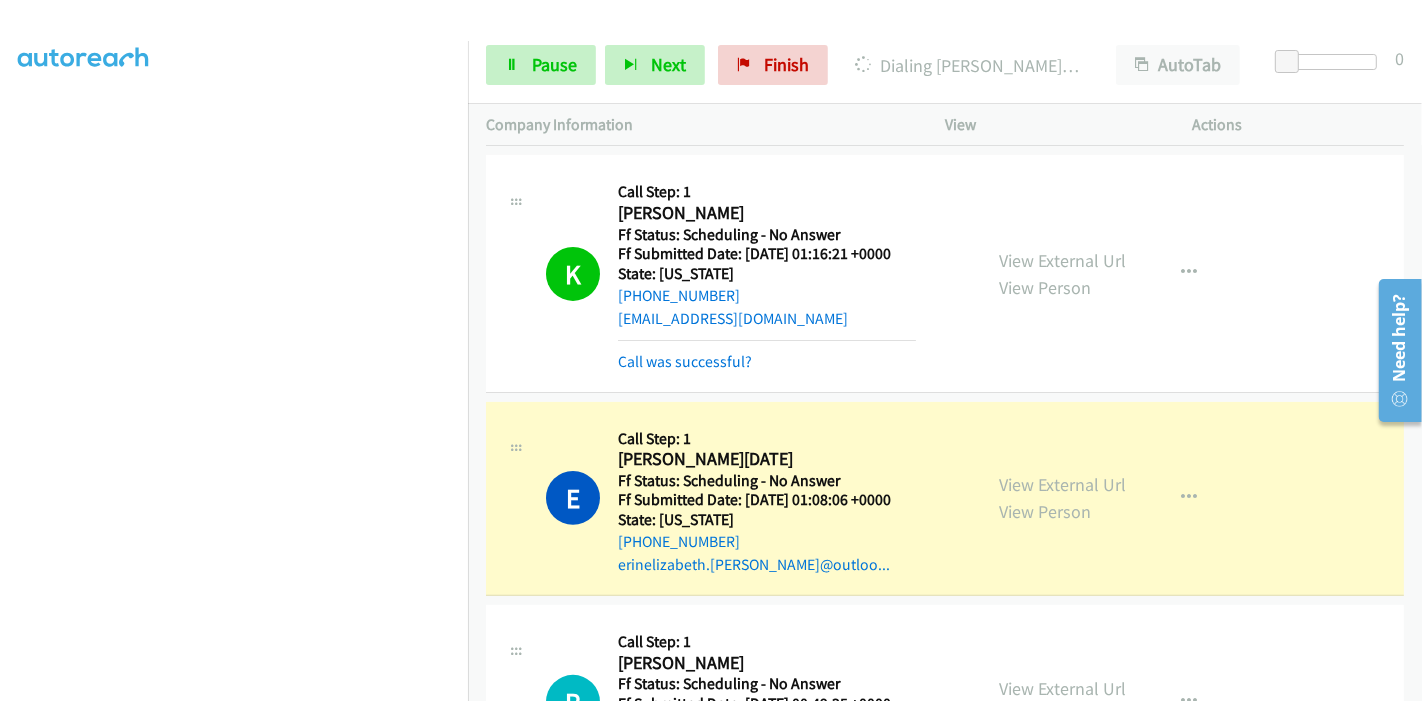 scroll, scrollTop: 0, scrollLeft: 0, axis: both 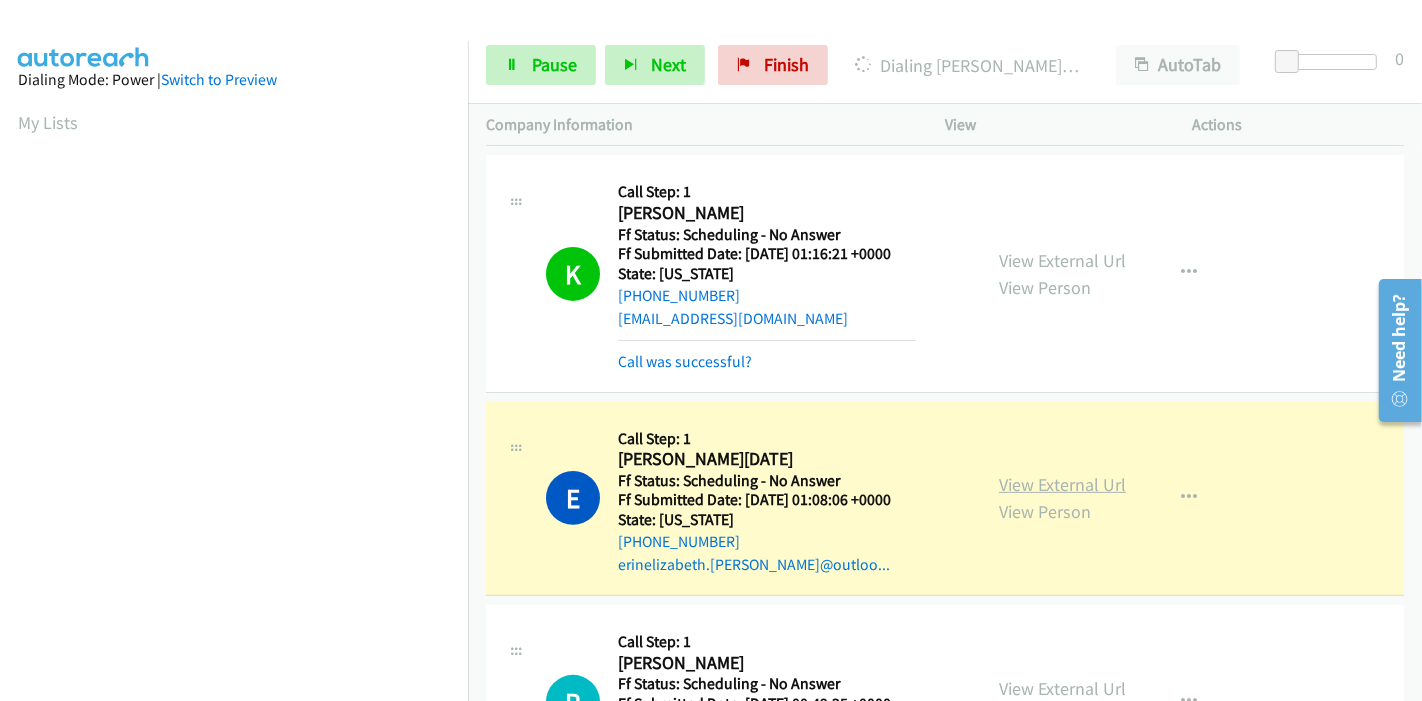 click on "View External Url" at bounding box center [1062, 484] 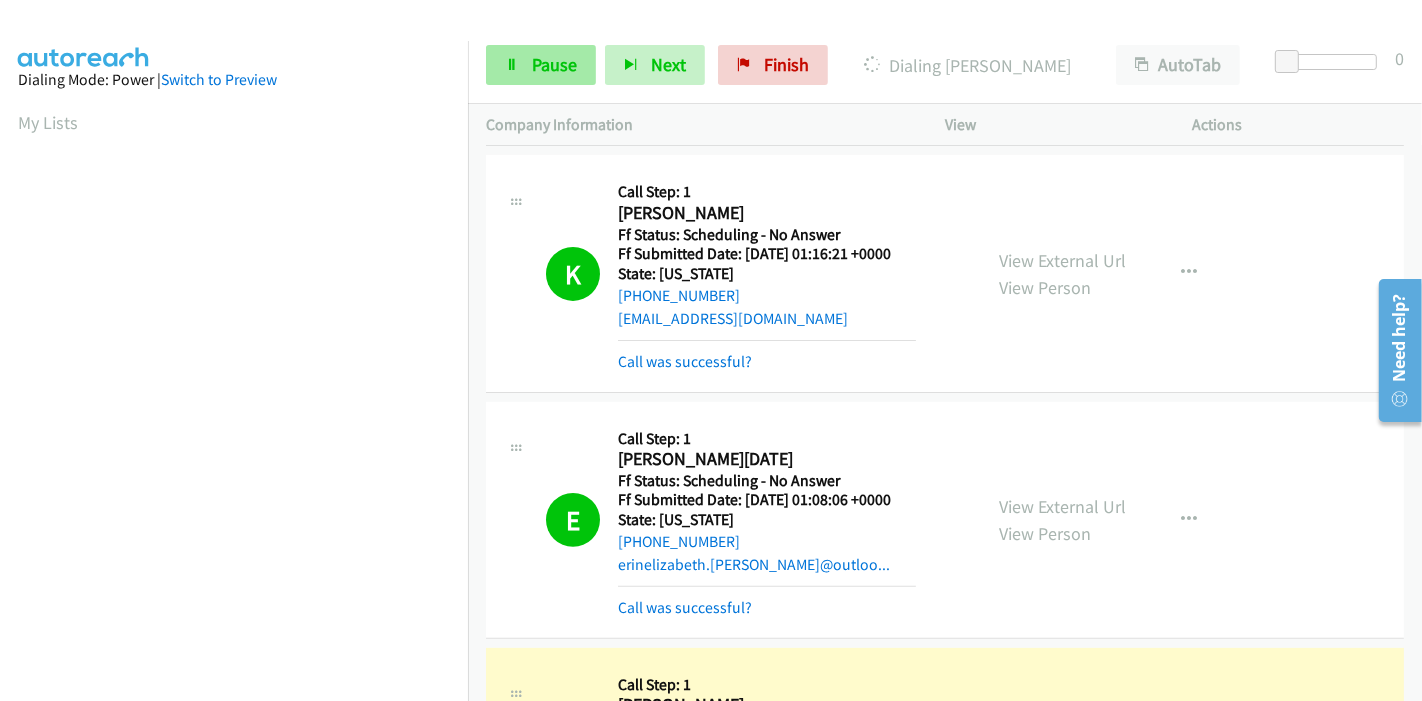 scroll, scrollTop: 422, scrollLeft: 0, axis: vertical 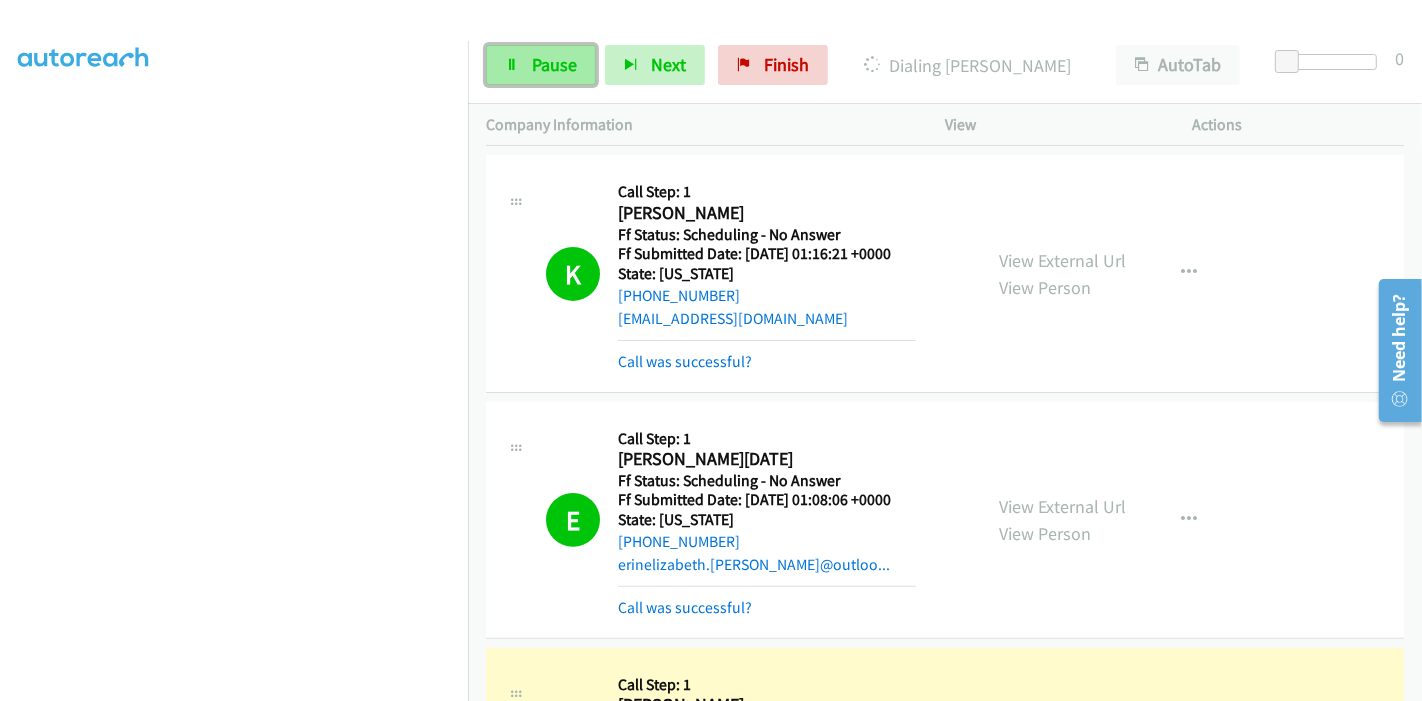 click on "Pause" at bounding box center [541, 65] 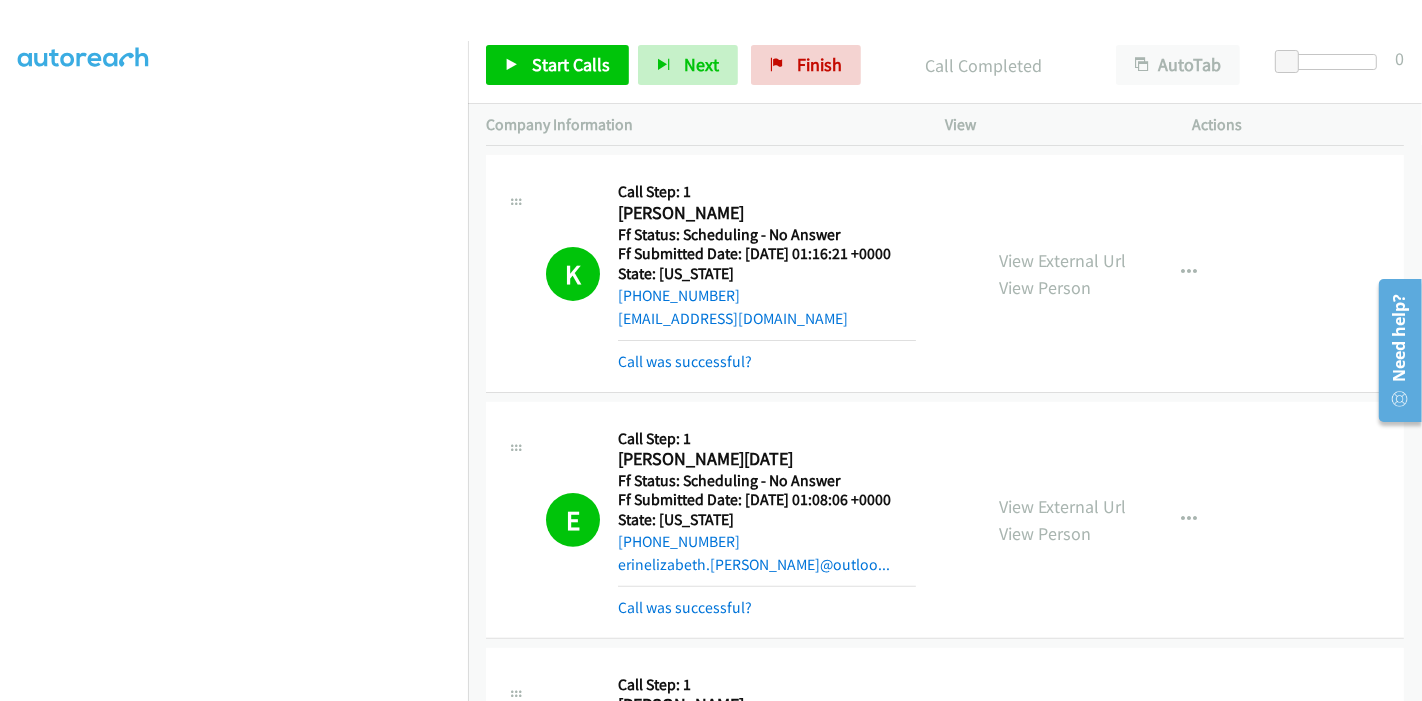 click on "Start Calls
Pause
Next
Finish
Call Completed
AutoTab
AutoTab
0" at bounding box center (945, 65) 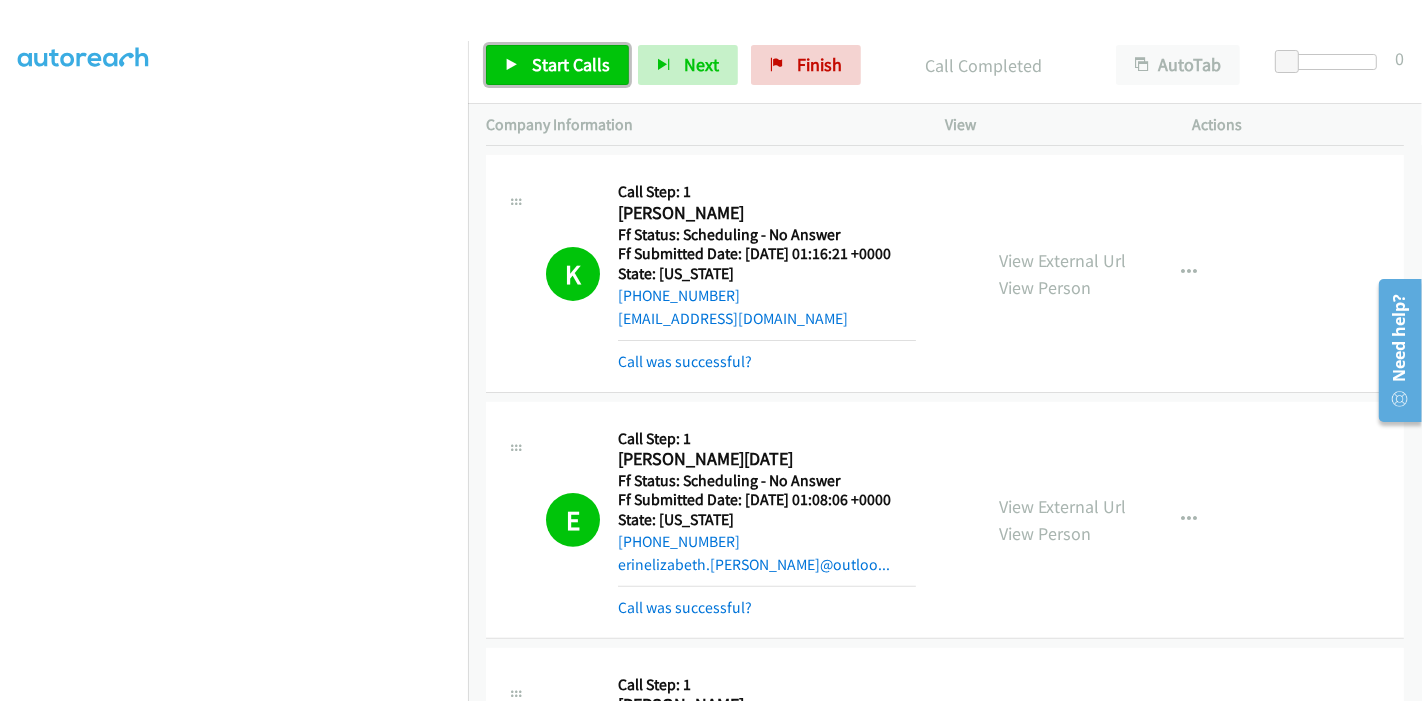 click on "Start Calls" at bounding box center (571, 64) 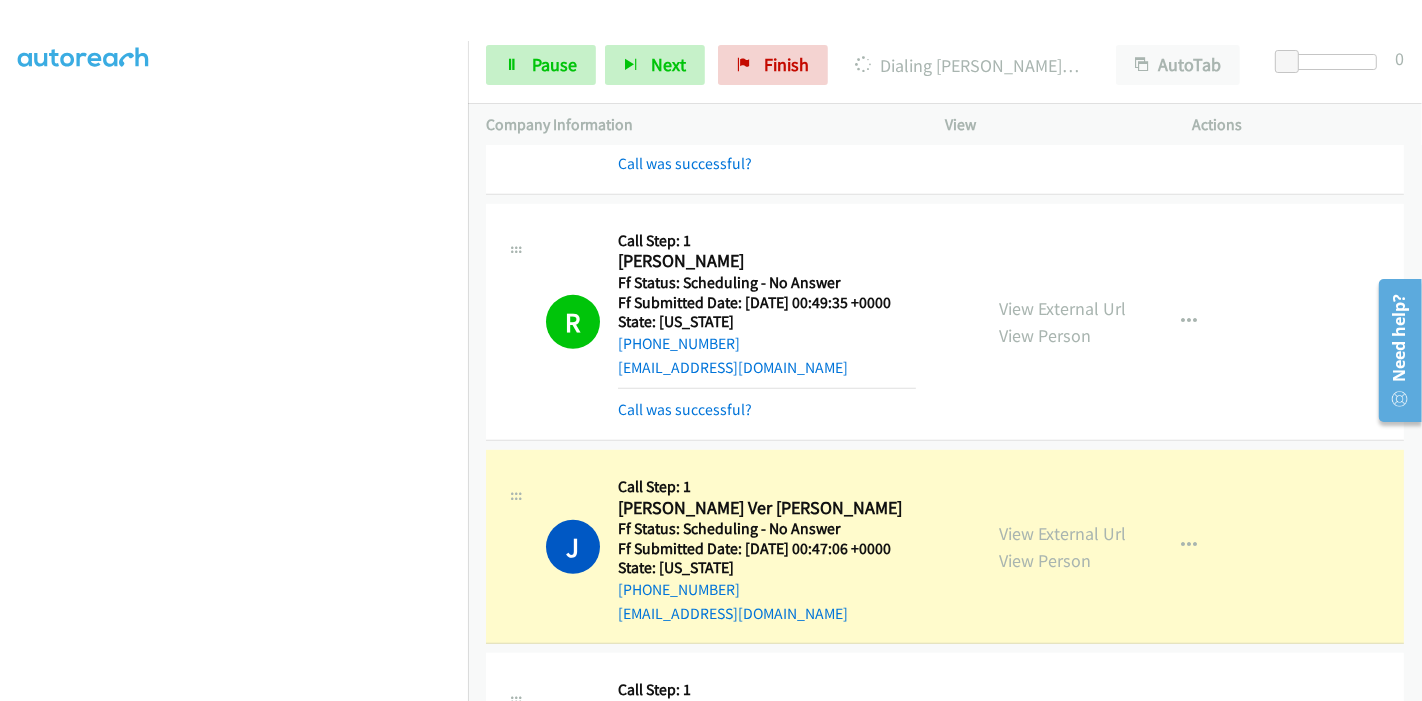 scroll, scrollTop: 1111, scrollLeft: 0, axis: vertical 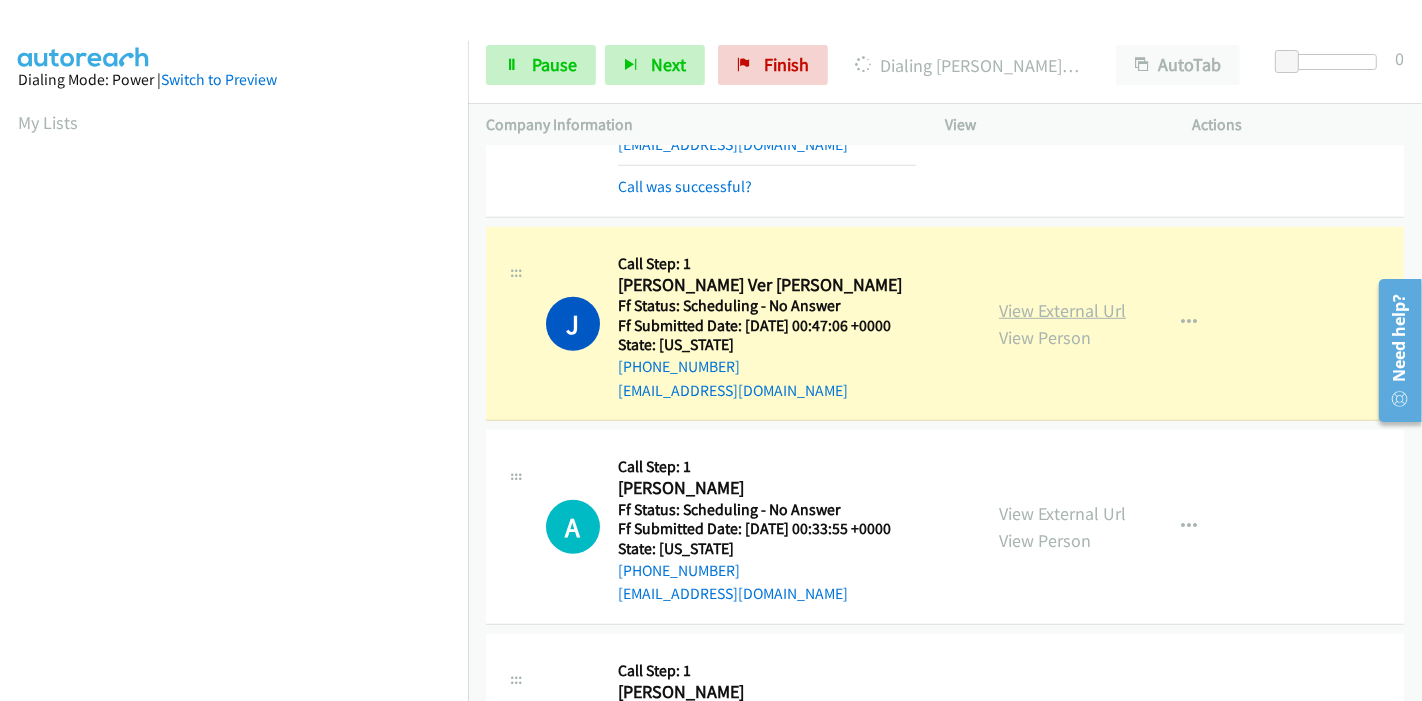 click on "View External Url" at bounding box center (1062, 310) 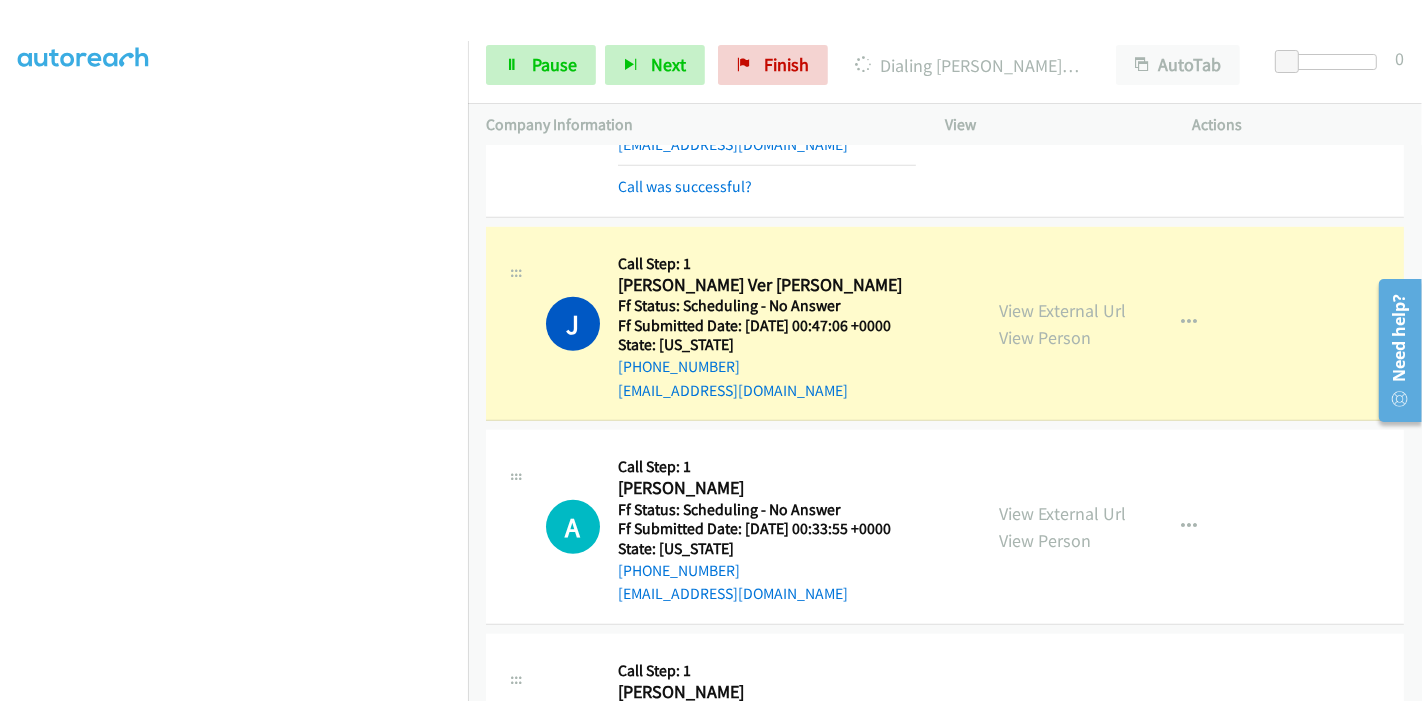 scroll, scrollTop: 0, scrollLeft: 0, axis: both 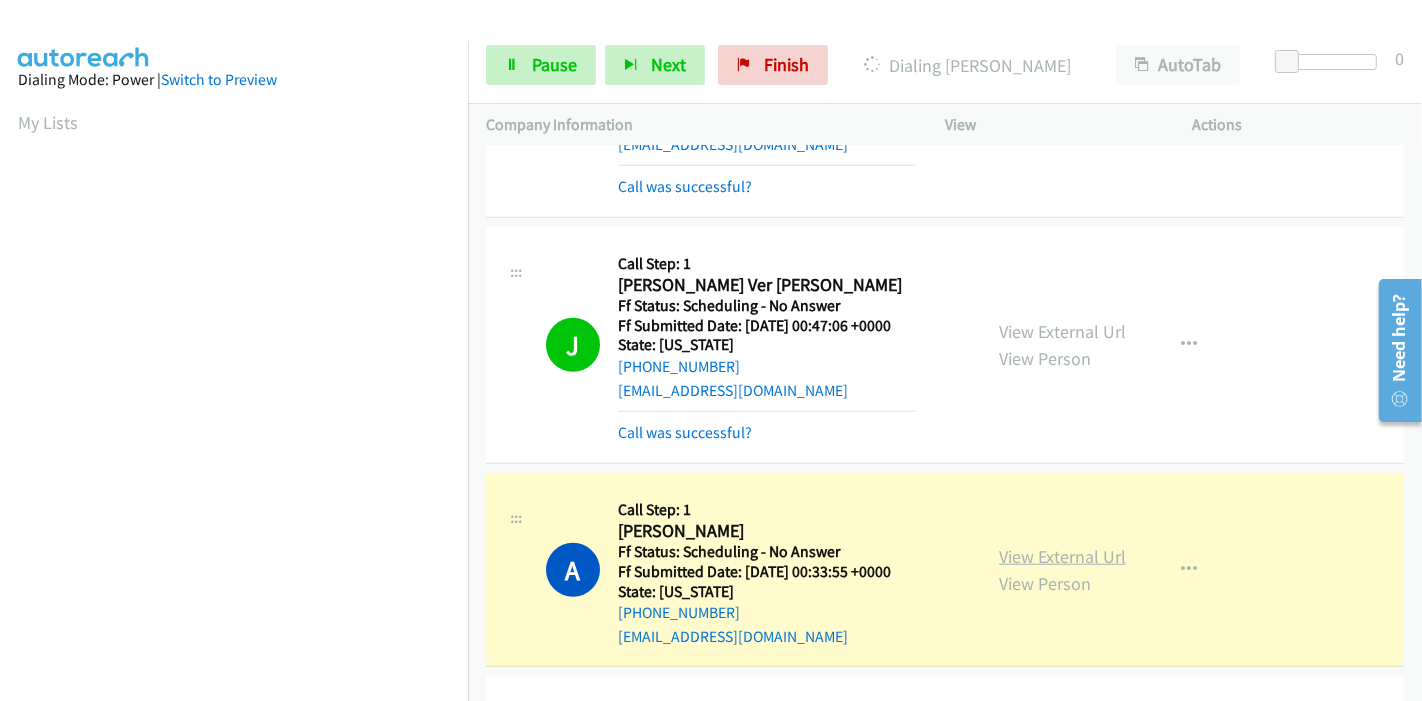 click on "View External Url" at bounding box center [1062, 556] 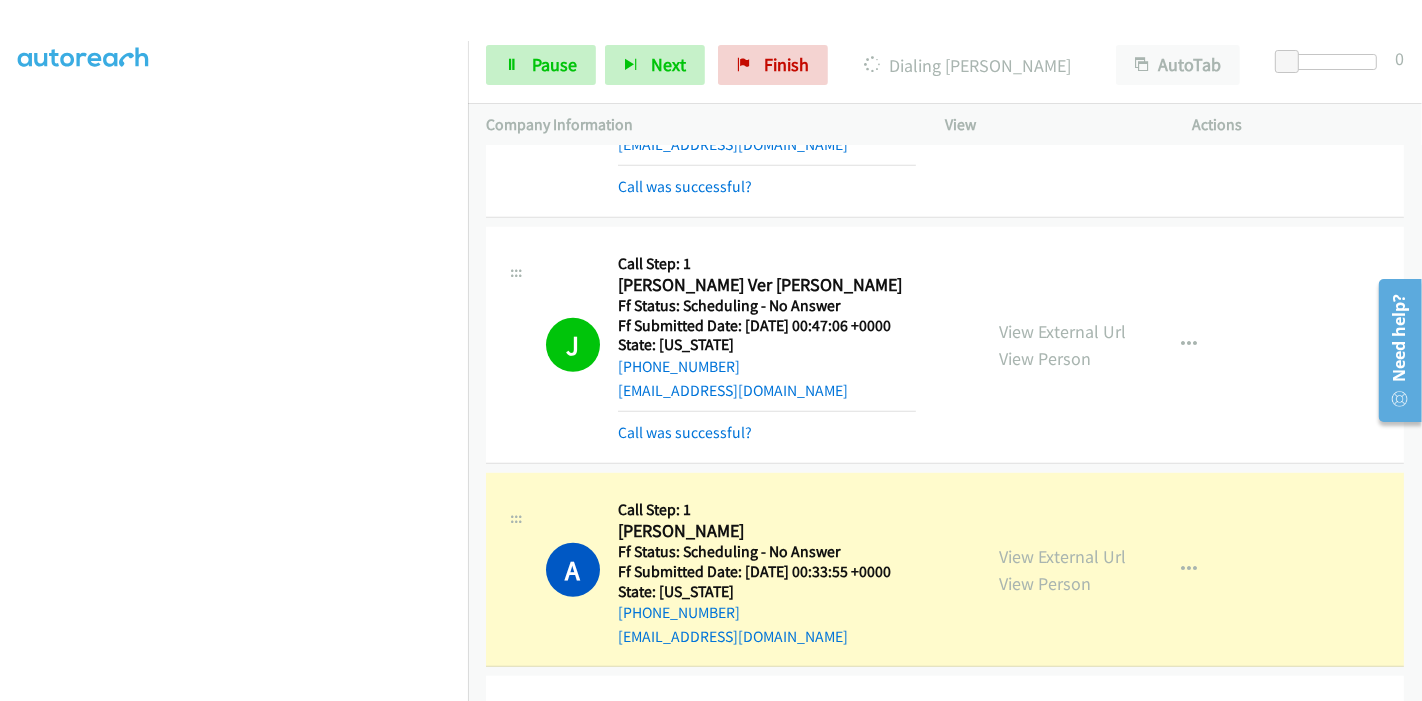 scroll, scrollTop: 0, scrollLeft: 0, axis: both 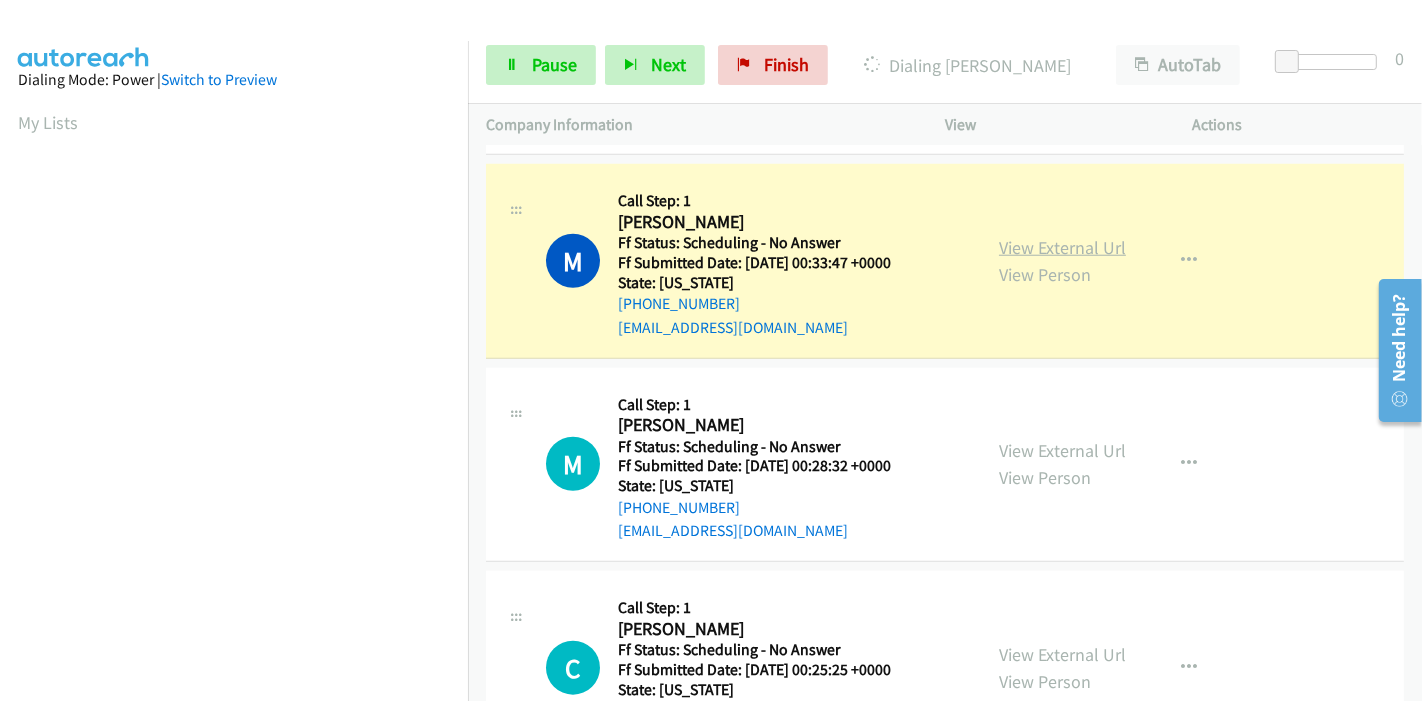 click on "View External Url" at bounding box center (1062, 247) 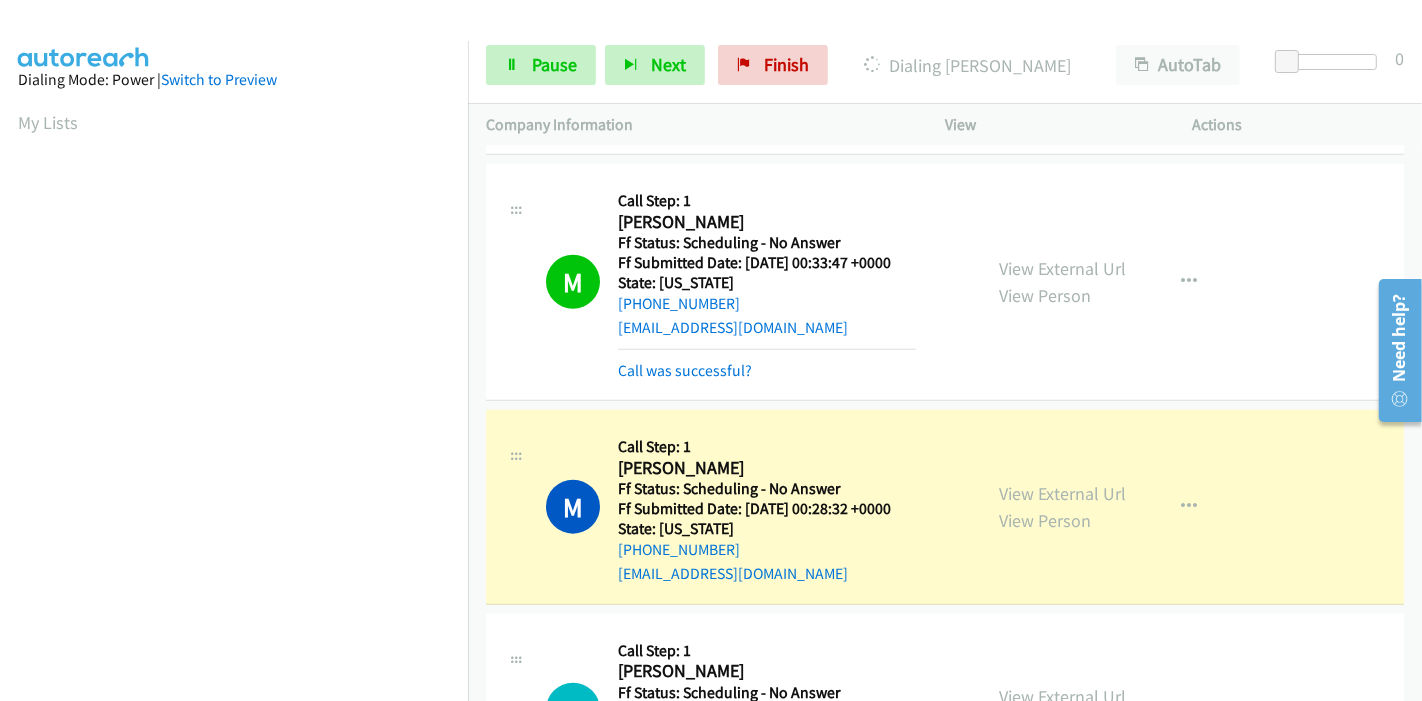 scroll, scrollTop: 422, scrollLeft: 0, axis: vertical 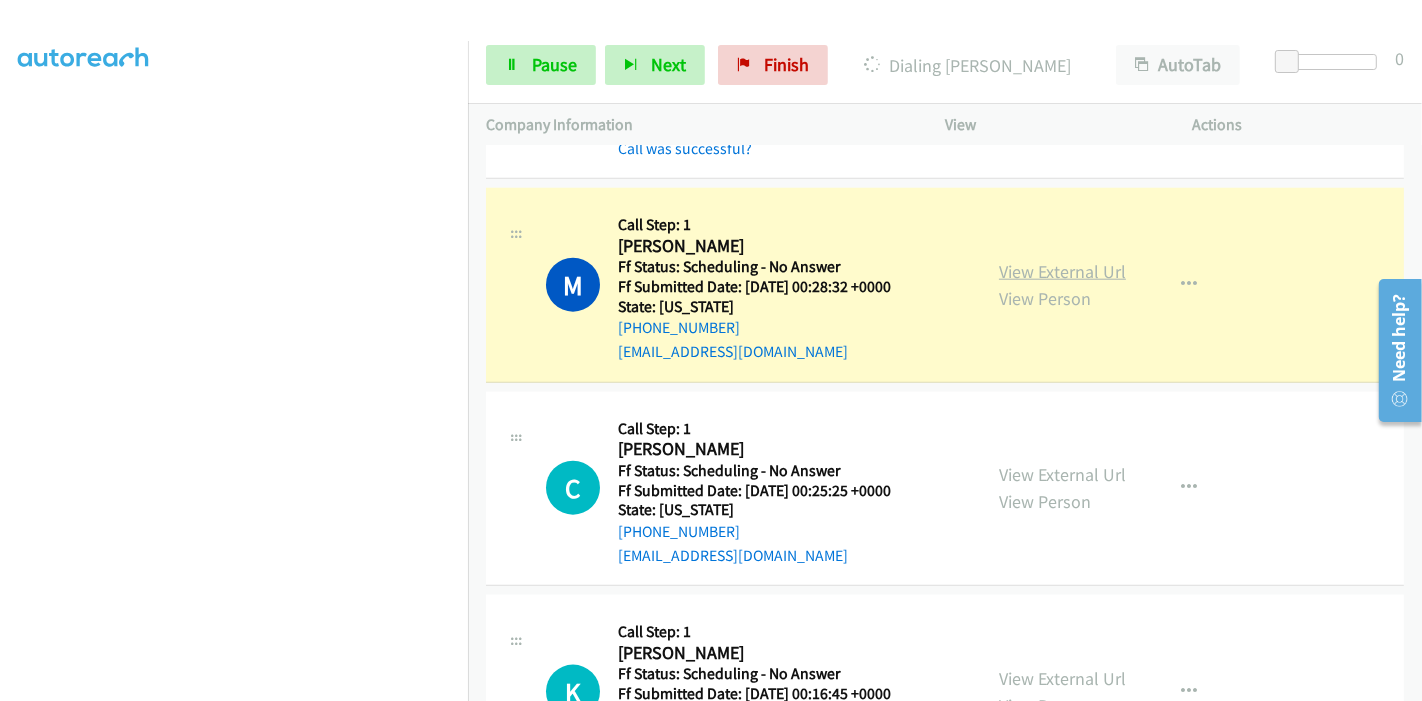 click on "View External Url" at bounding box center [1062, 271] 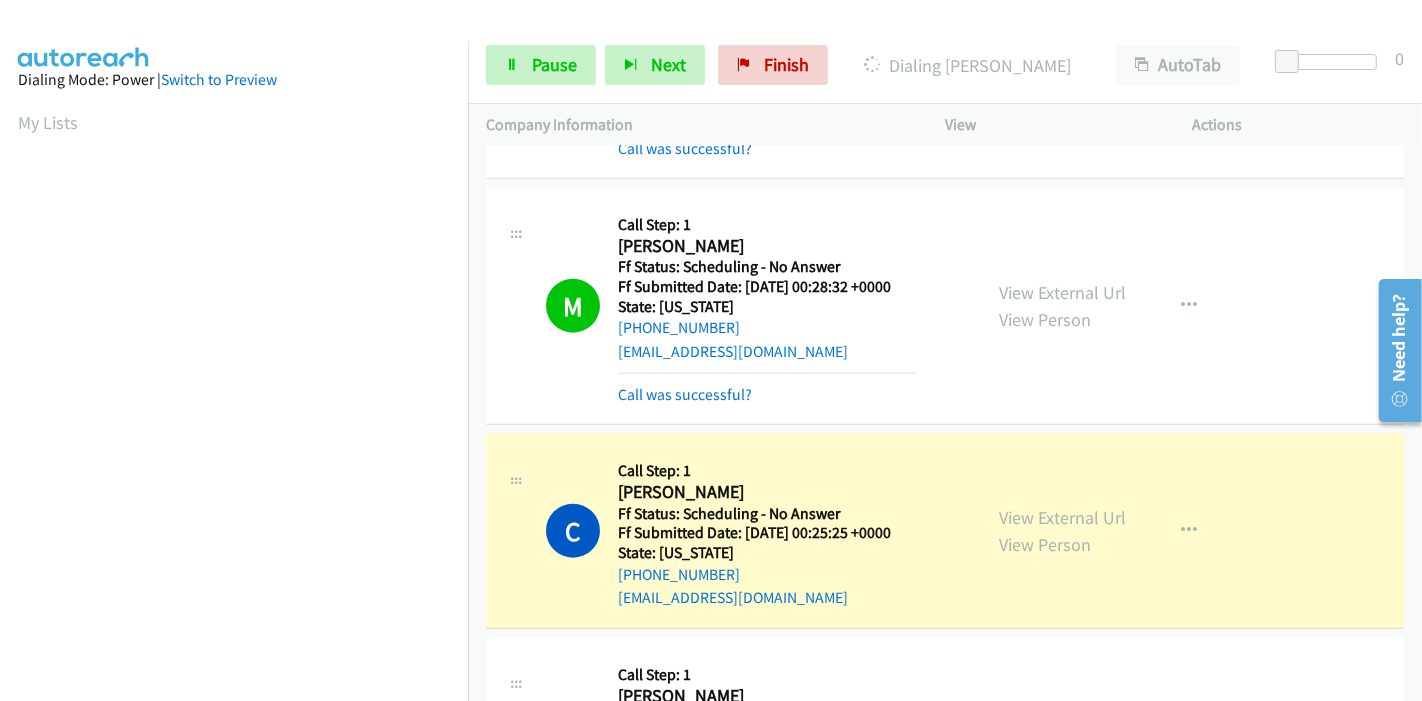 scroll, scrollTop: 422, scrollLeft: 0, axis: vertical 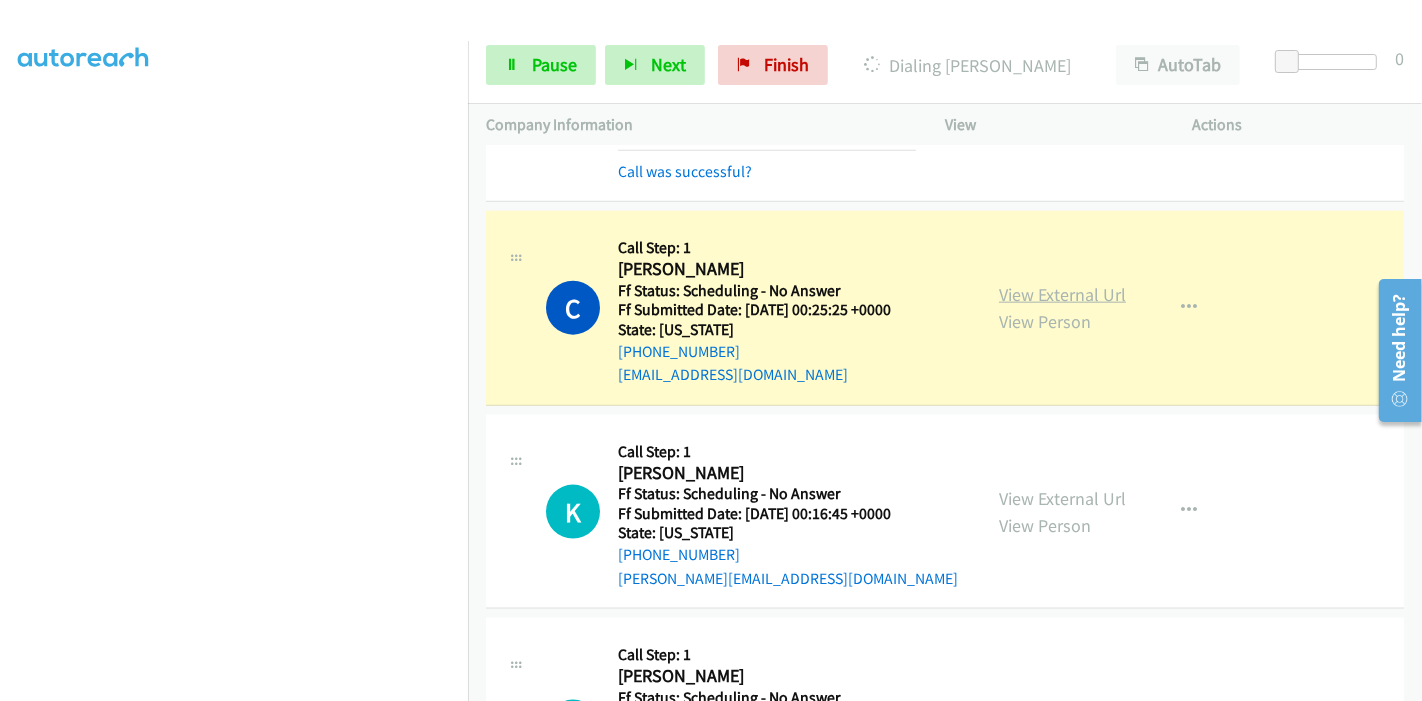 click on "View External Url" at bounding box center (1062, 294) 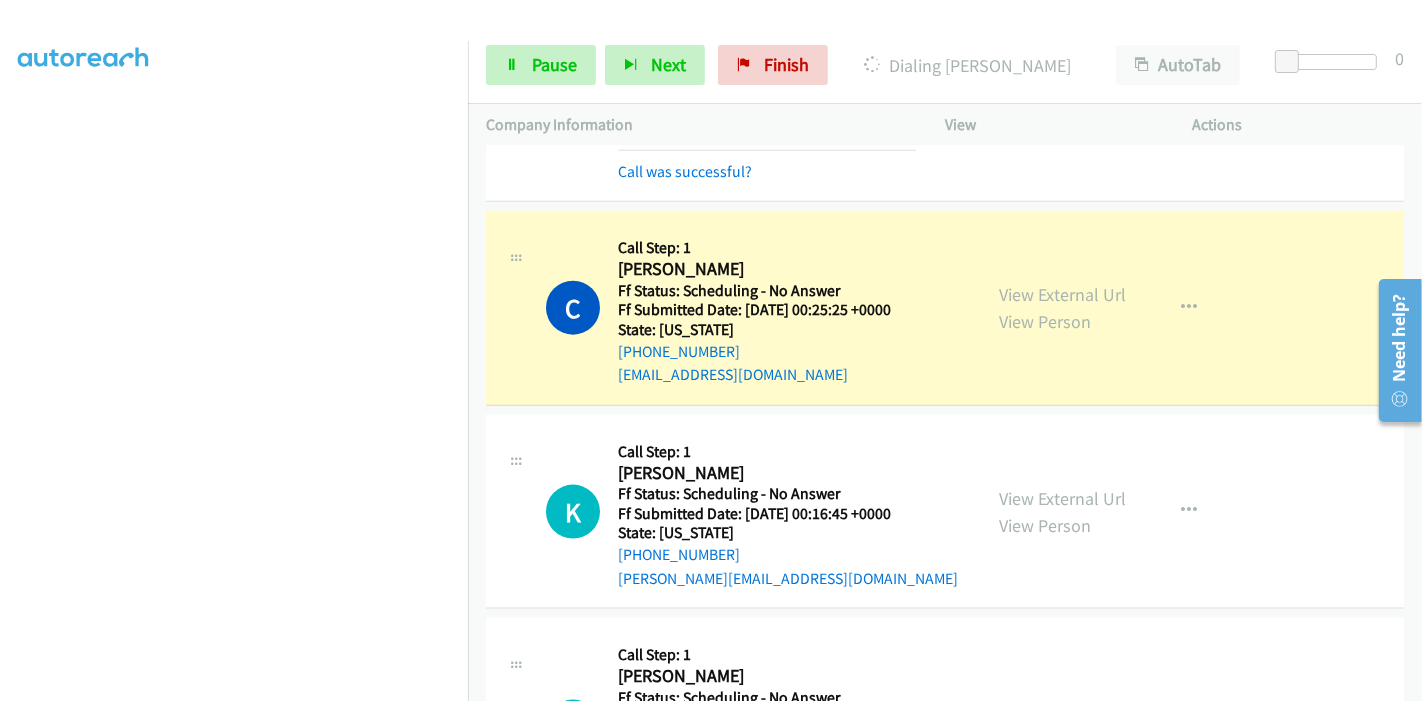 scroll, scrollTop: 0, scrollLeft: 0, axis: both 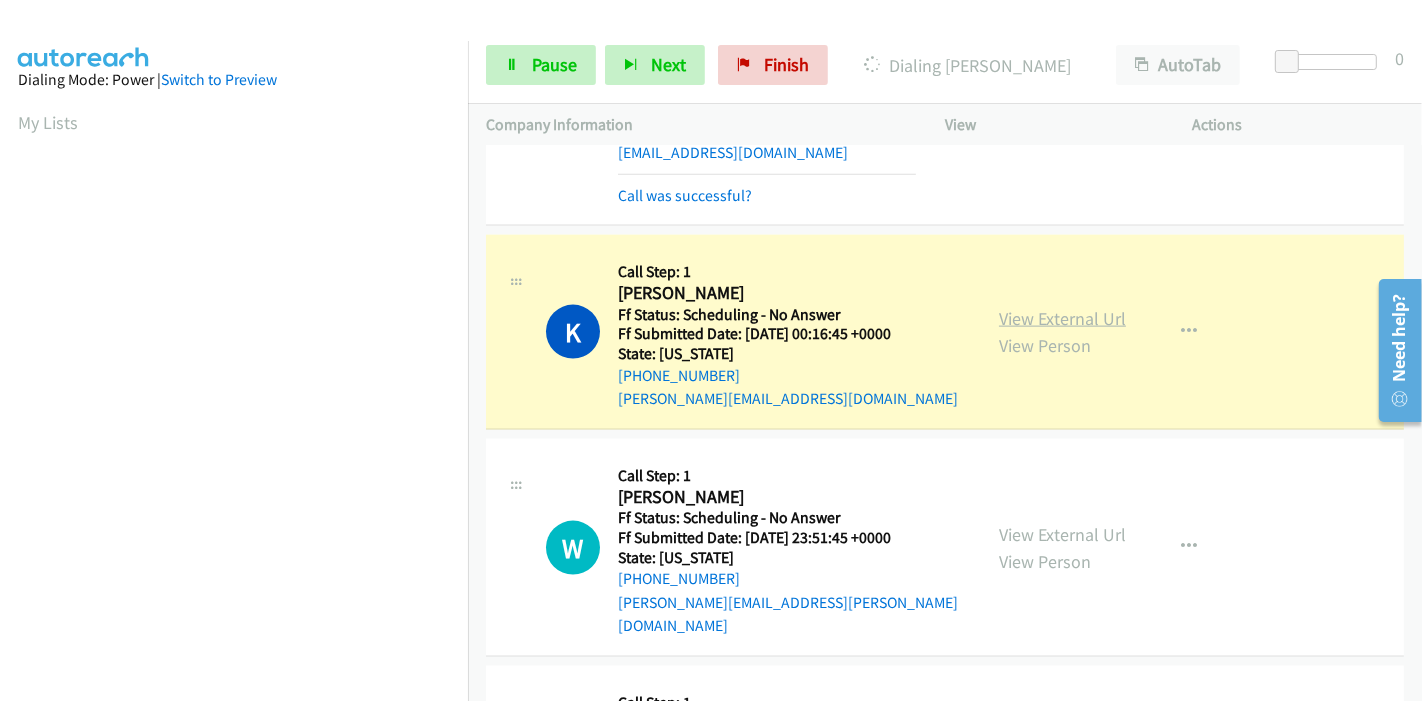 click on "View External Url" at bounding box center (1062, 318) 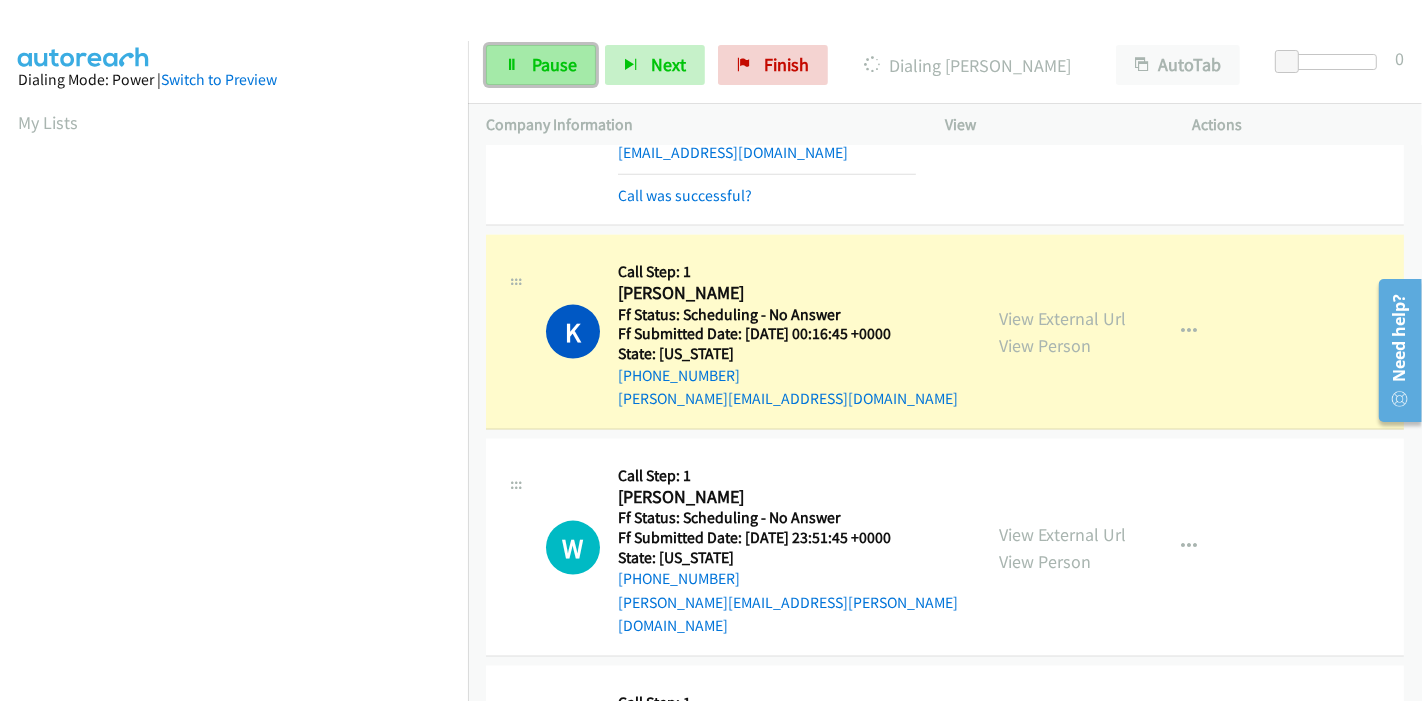 click on "Pause" at bounding box center (554, 64) 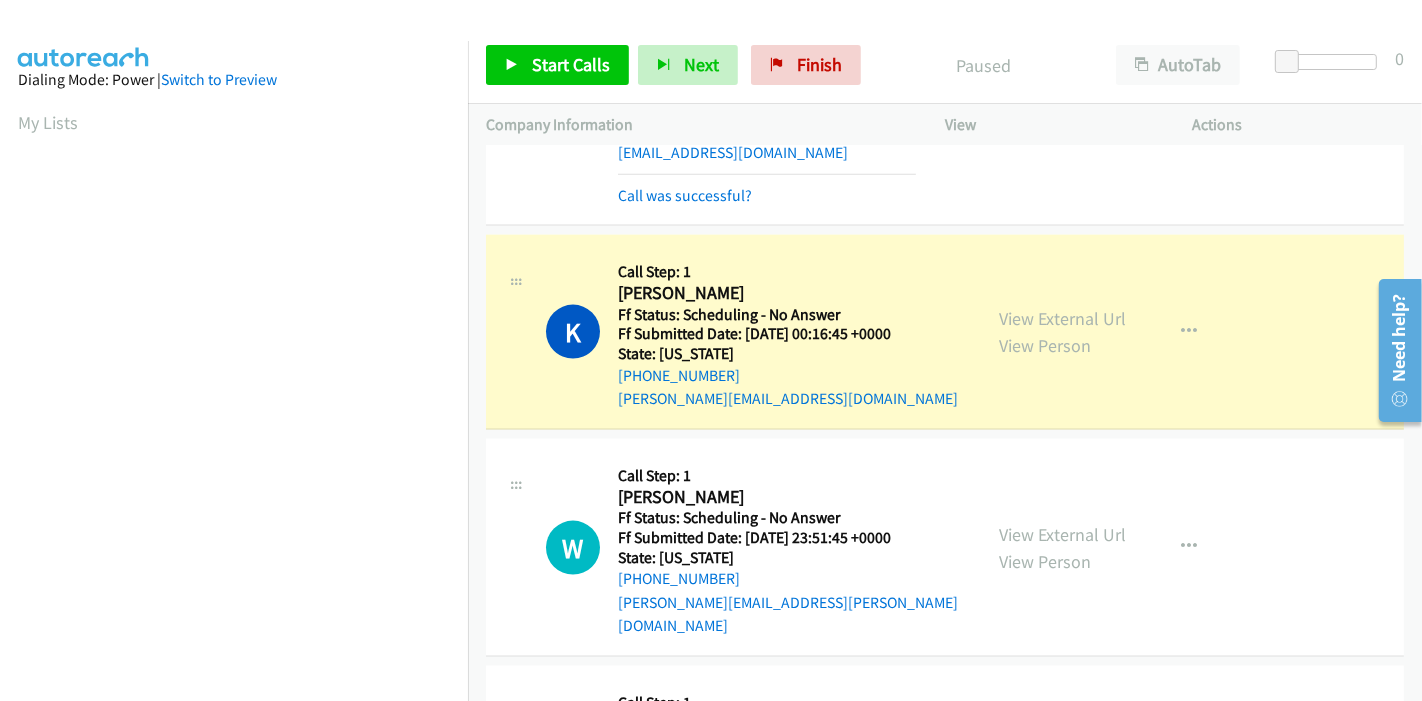 scroll, scrollTop: 422, scrollLeft: 0, axis: vertical 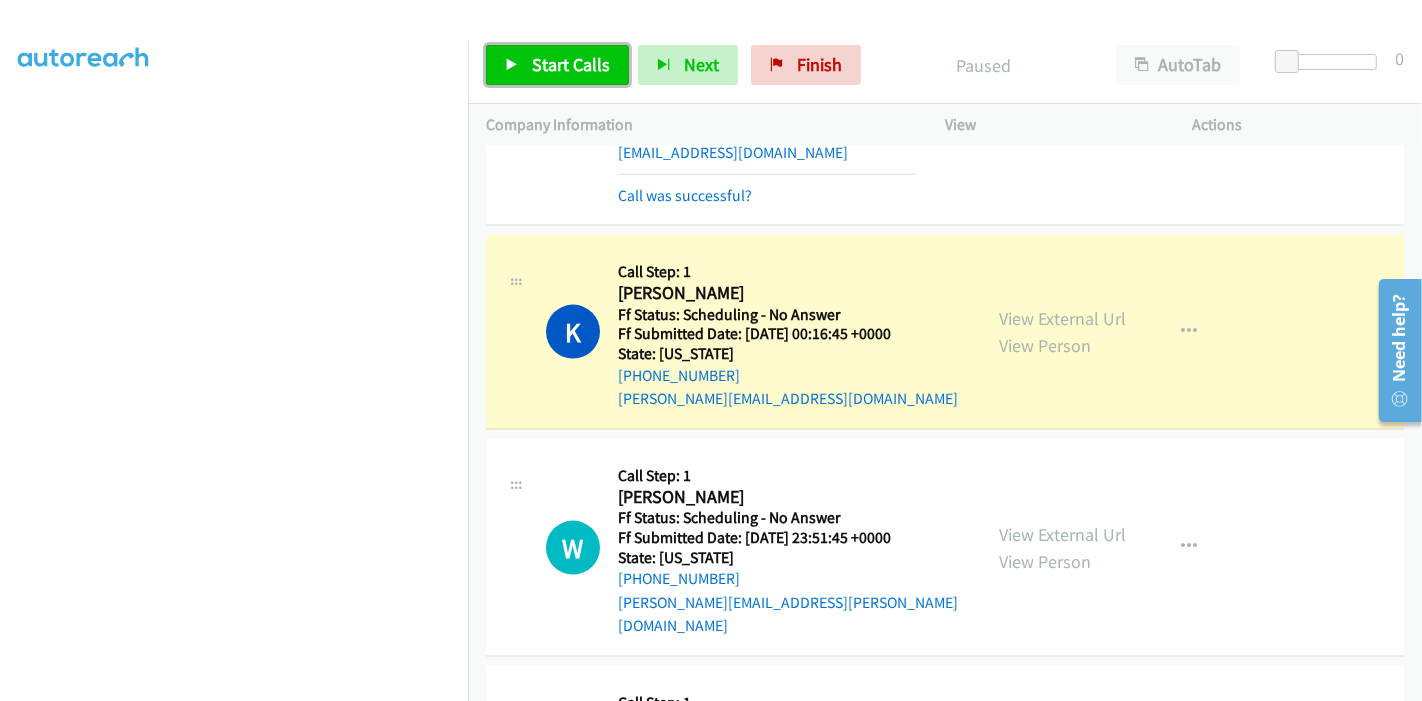 click on "Start Calls" at bounding box center (557, 65) 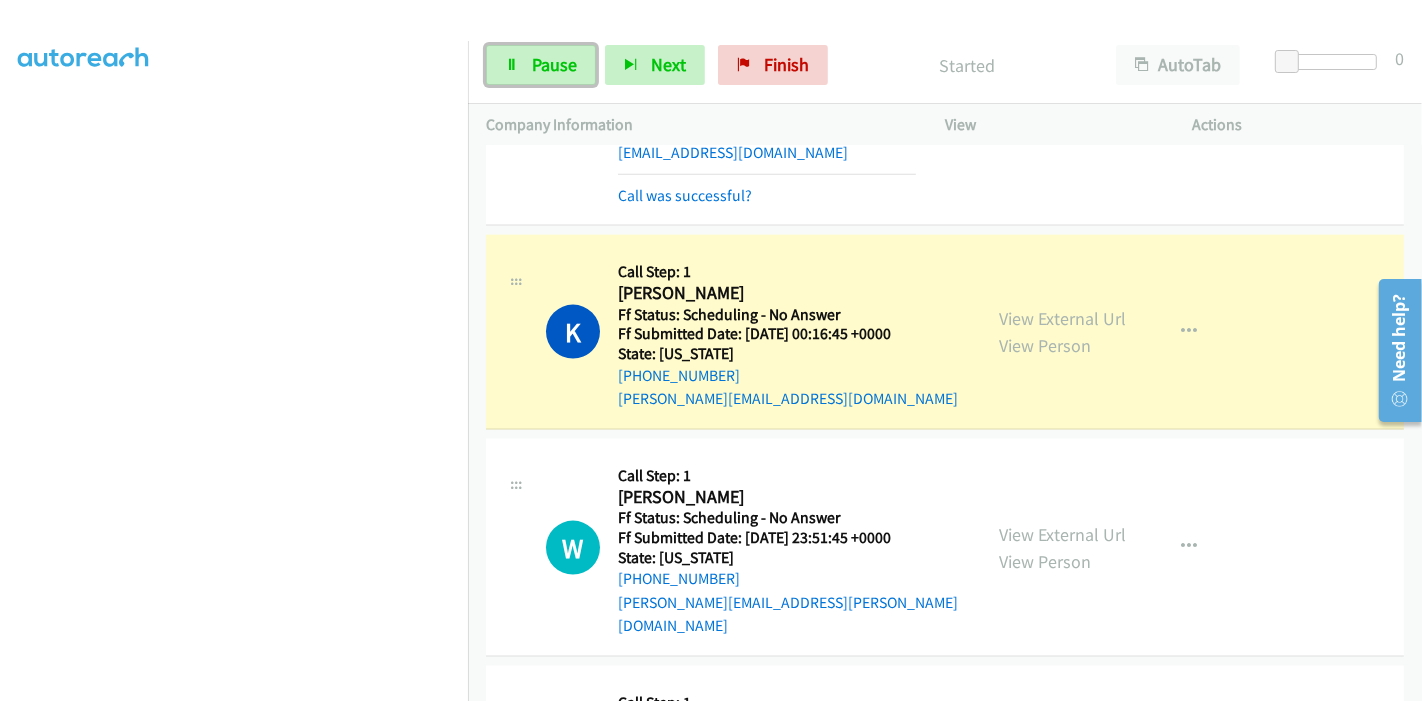 click on "Pause" at bounding box center [541, 65] 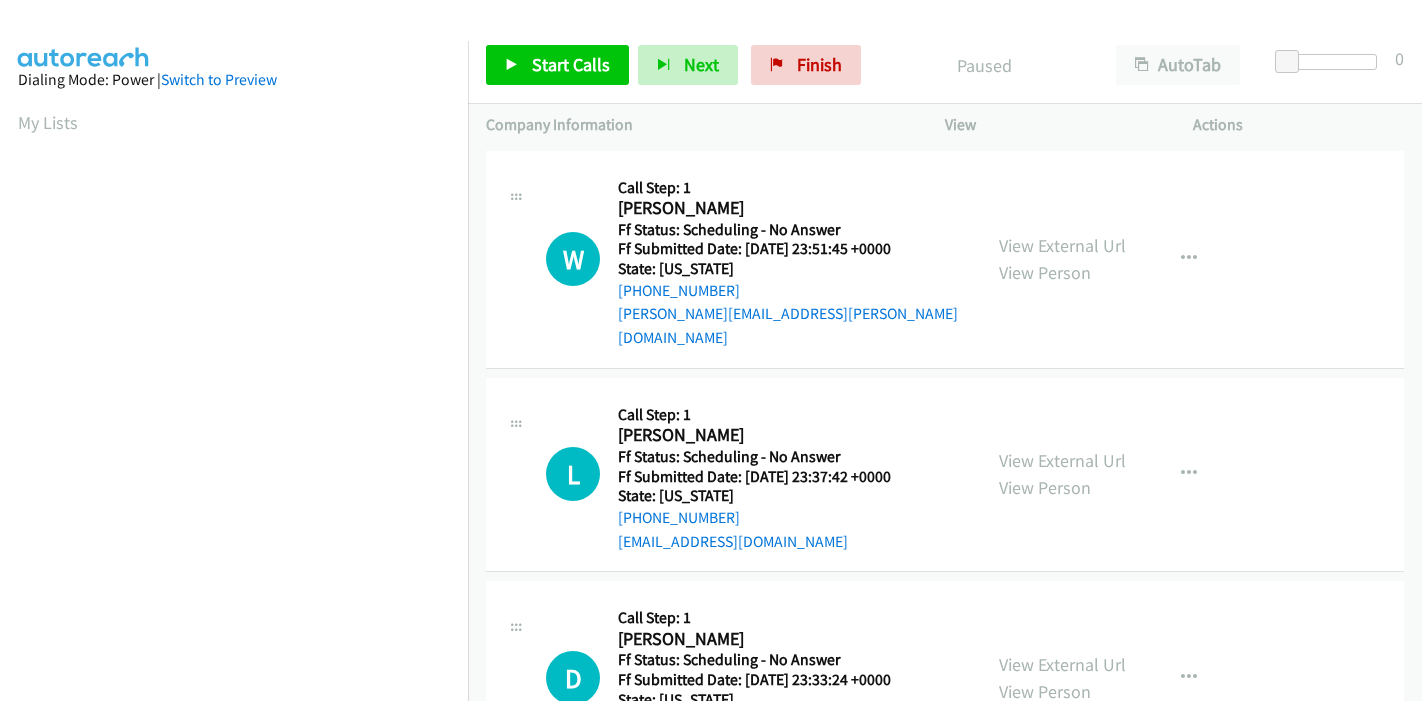 scroll, scrollTop: 0, scrollLeft: 0, axis: both 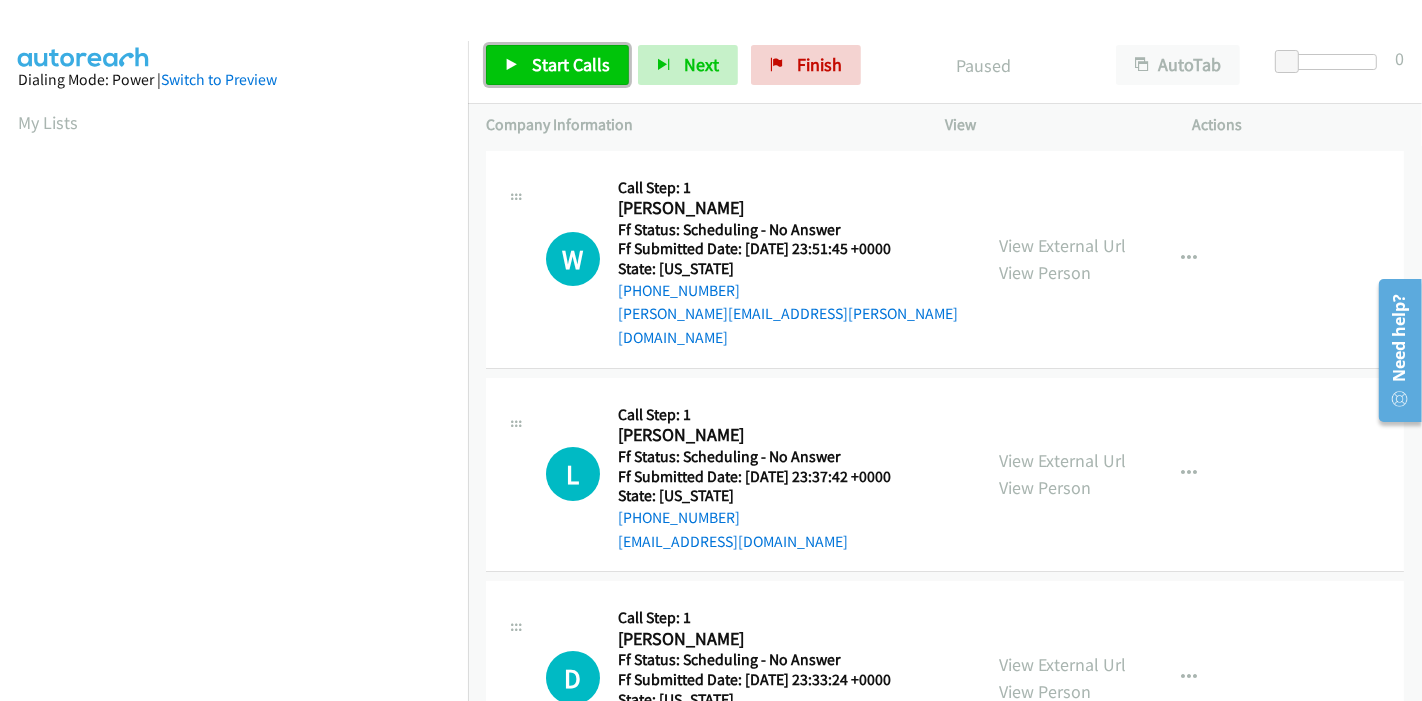 click on "Start Calls" at bounding box center [571, 64] 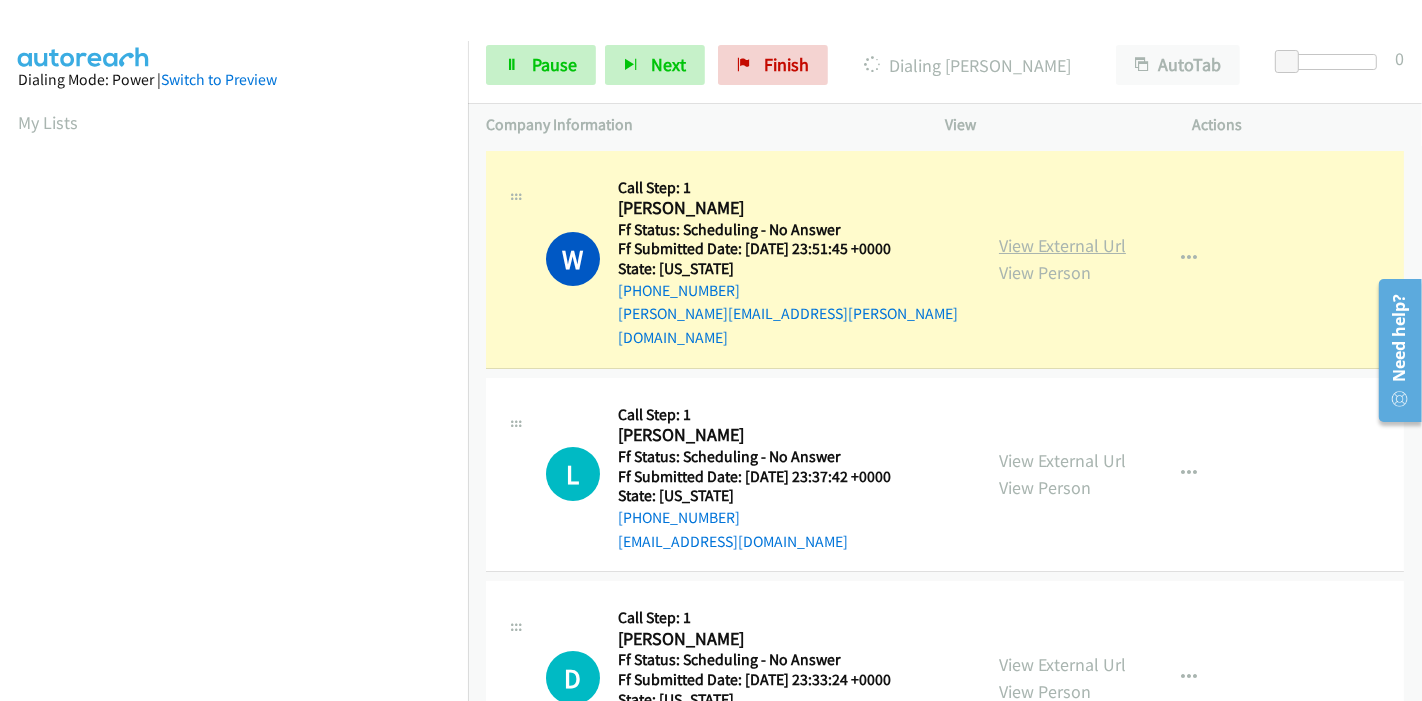 scroll, scrollTop: 422, scrollLeft: 0, axis: vertical 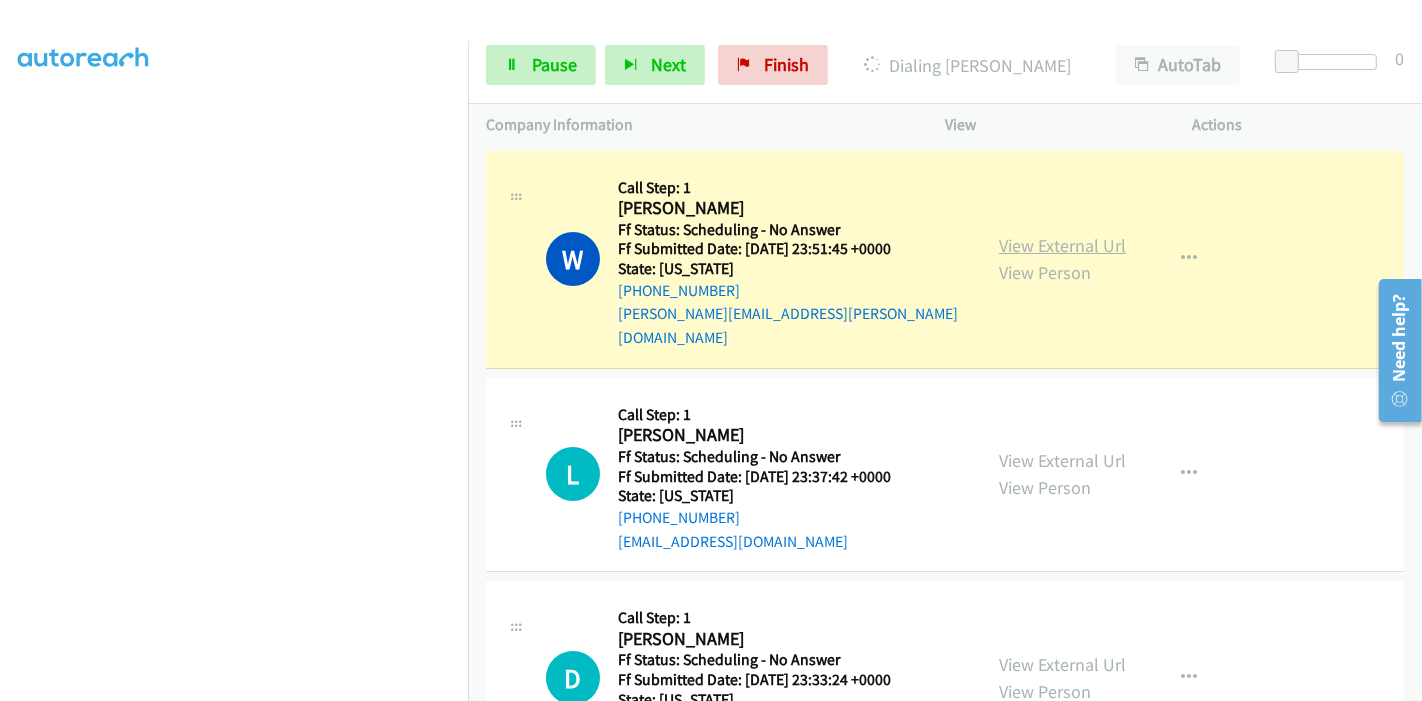 click on "View External Url" at bounding box center (1062, 245) 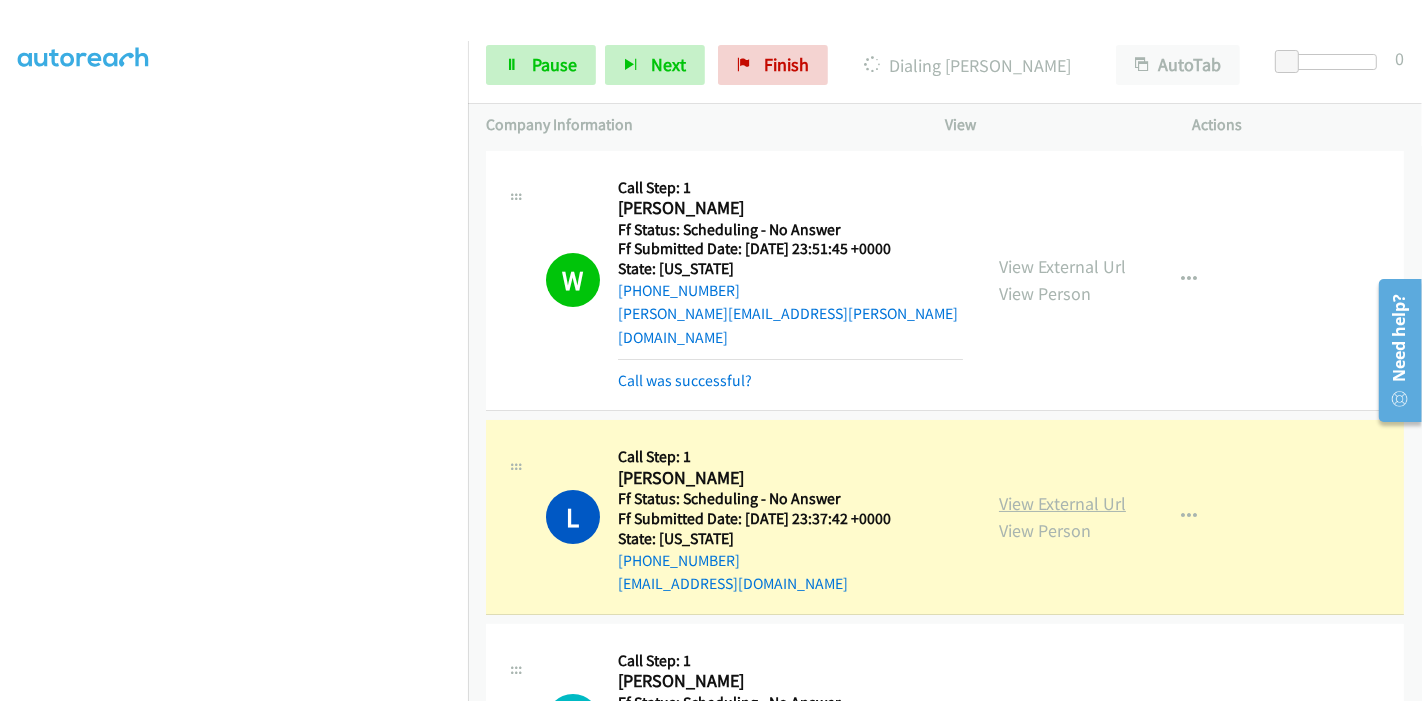 click on "View External Url" at bounding box center [1062, 503] 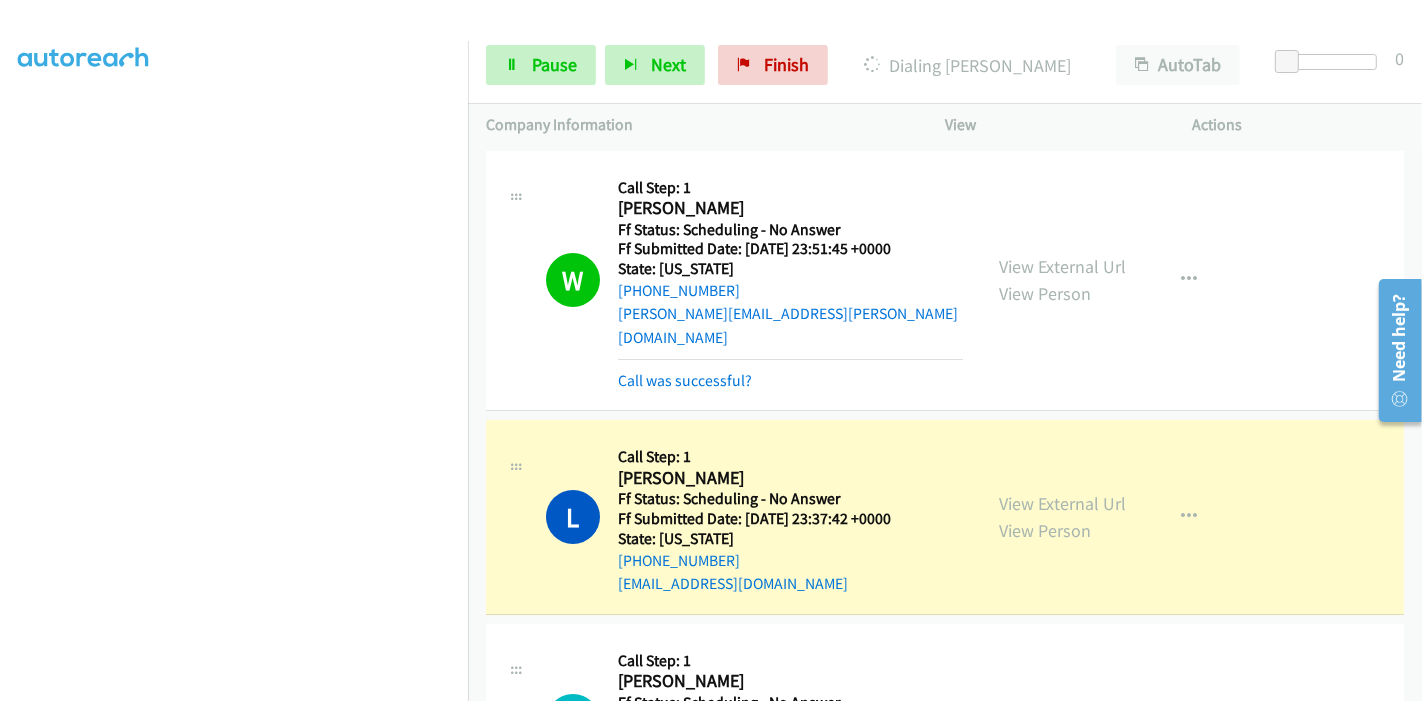 scroll, scrollTop: 0, scrollLeft: 0, axis: both 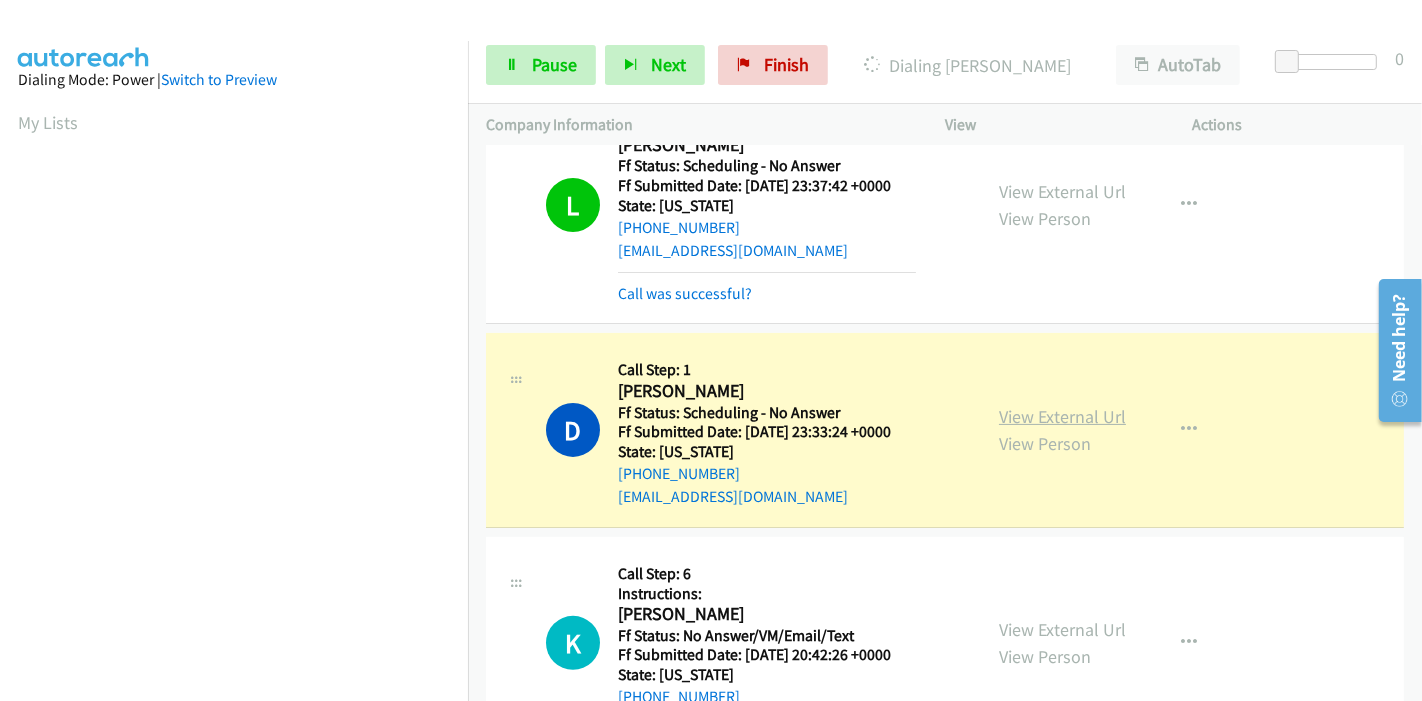 click on "View External Url" at bounding box center (1062, 416) 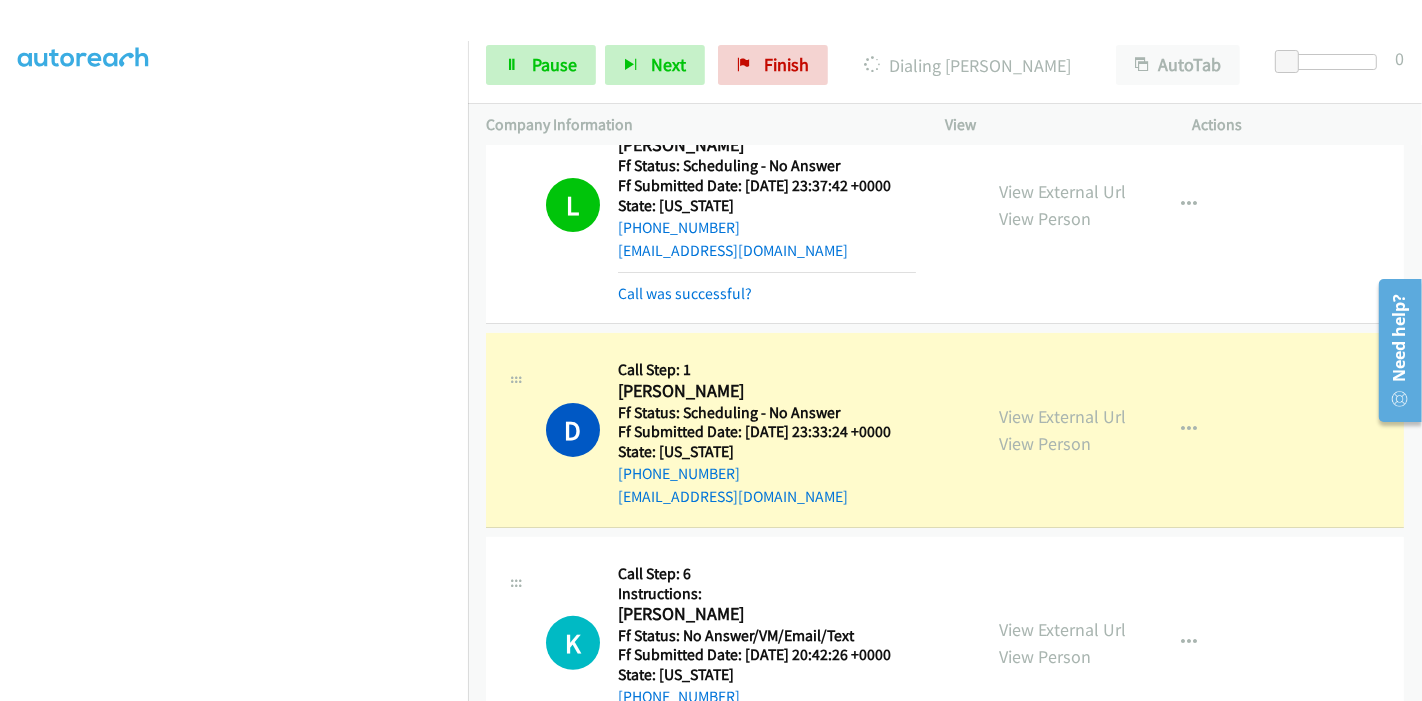 scroll, scrollTop: 0, scrollLeft: 0, axis: both 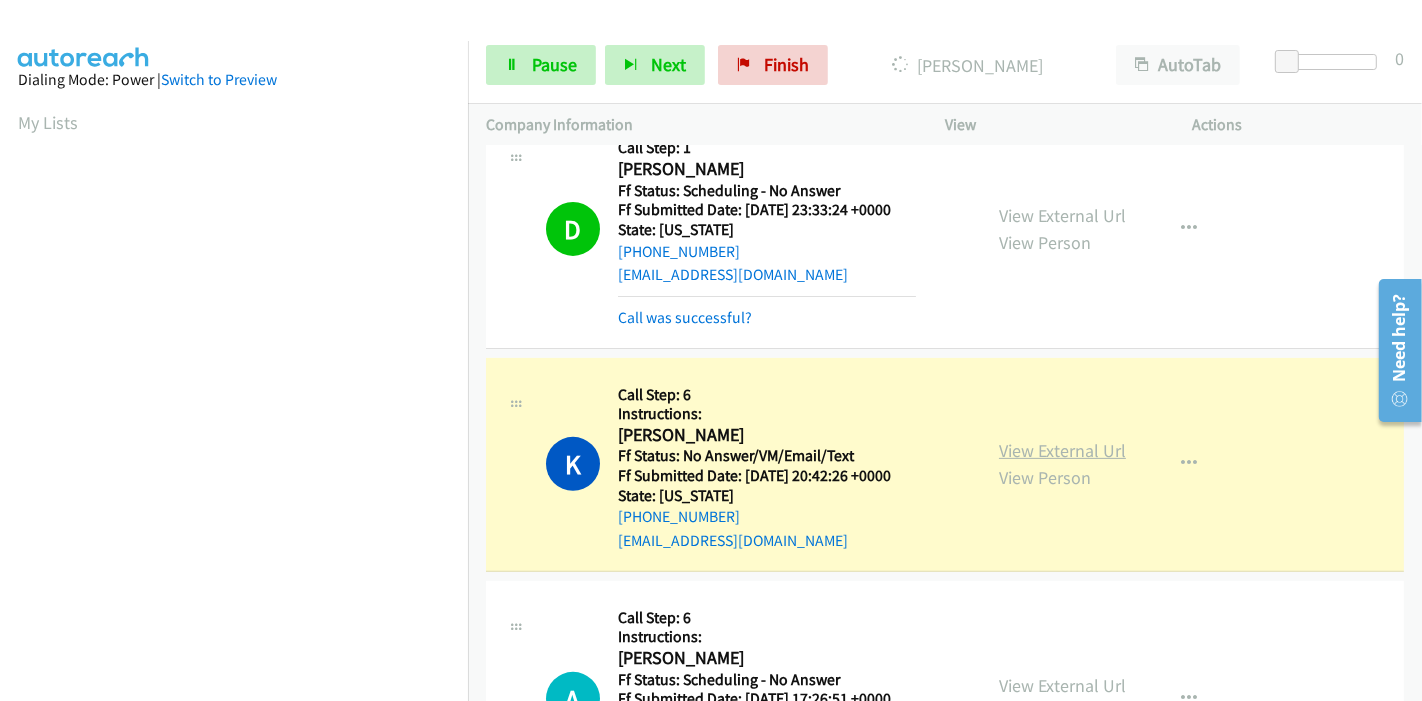 click on "View External Url" at bounding box center [1062, 450] 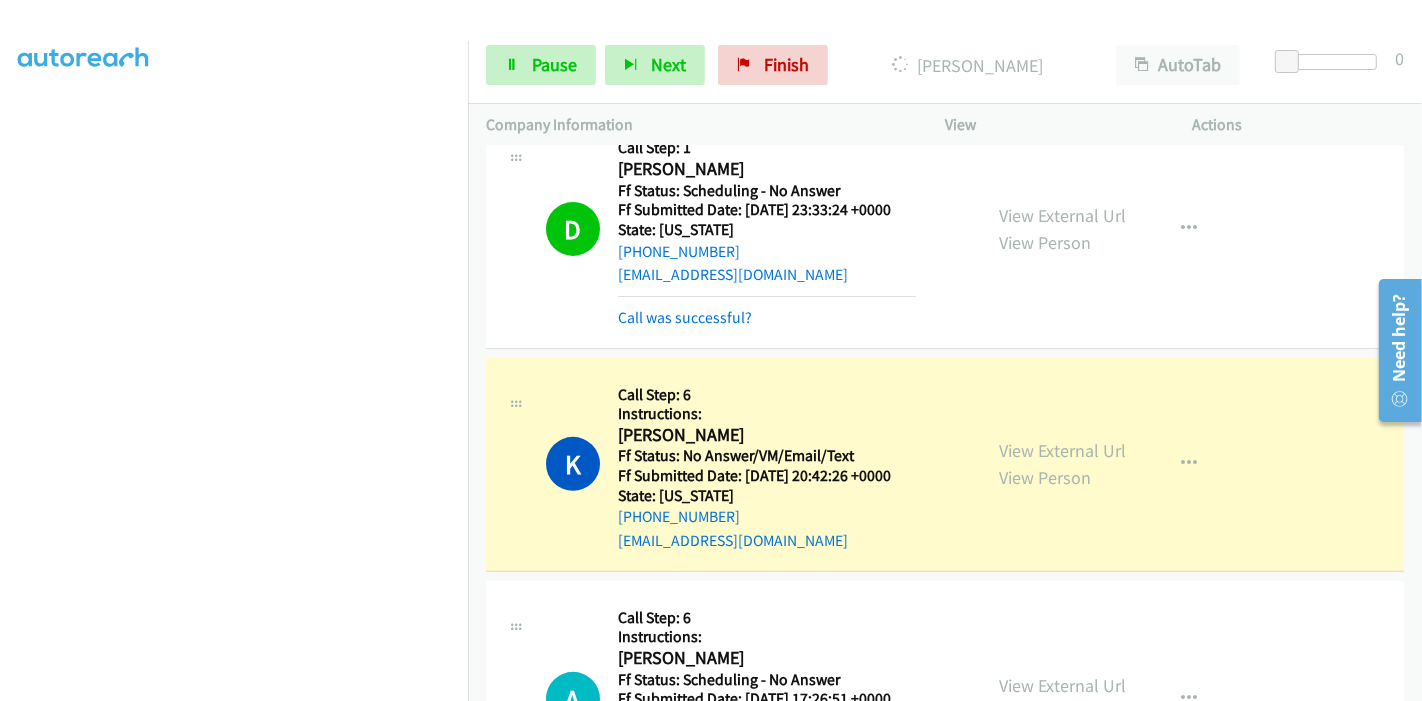 scroll, scrollTop: 0, scrollLeft: 0, axis: both 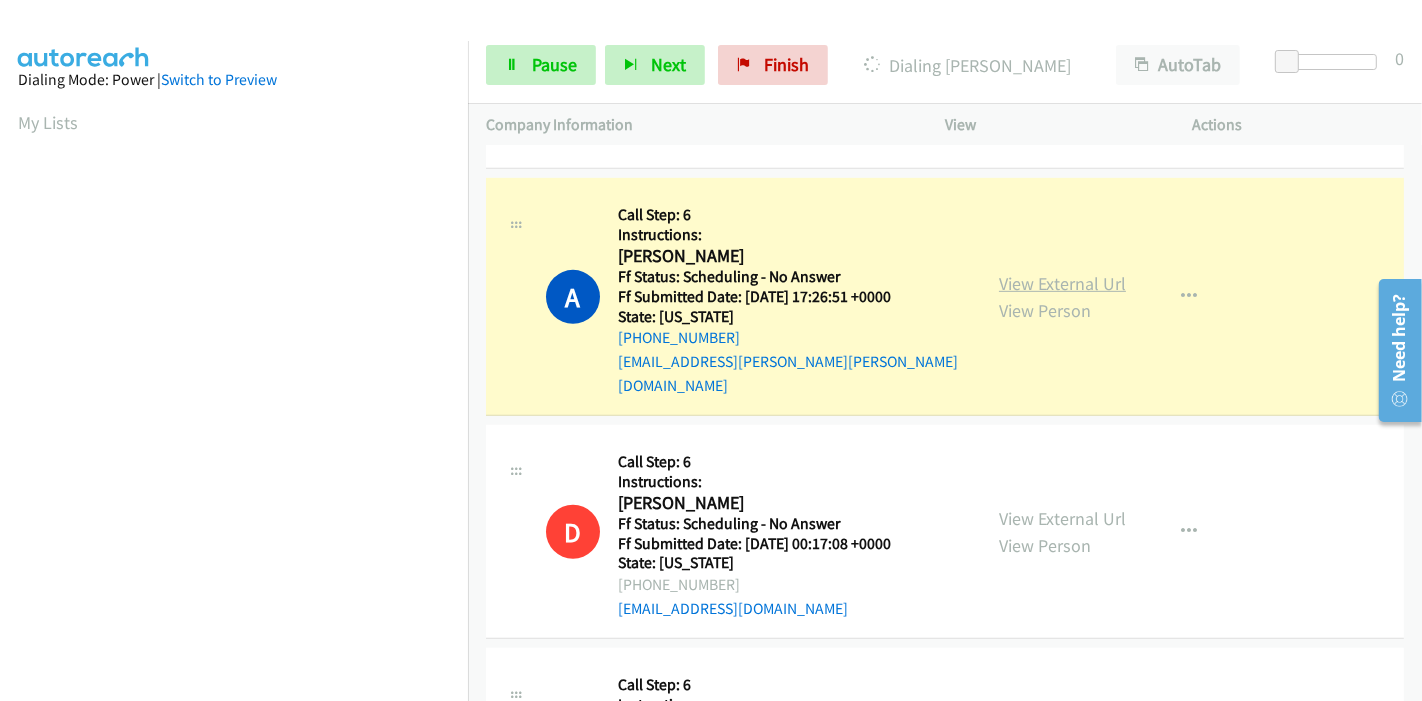 click on "View External Url" at bounding box center [1062, 283] 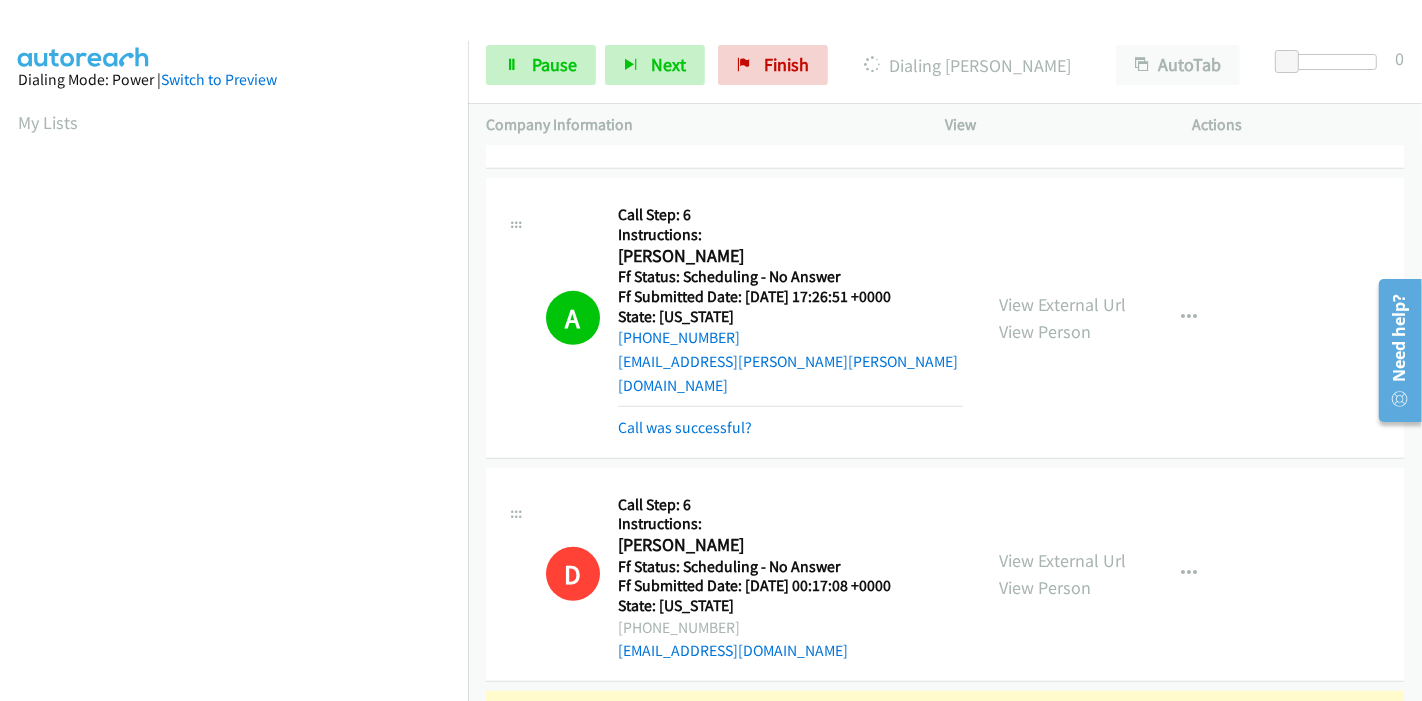 scroll, scrollTop: 422, scrollLeft: 0, axis: vertical 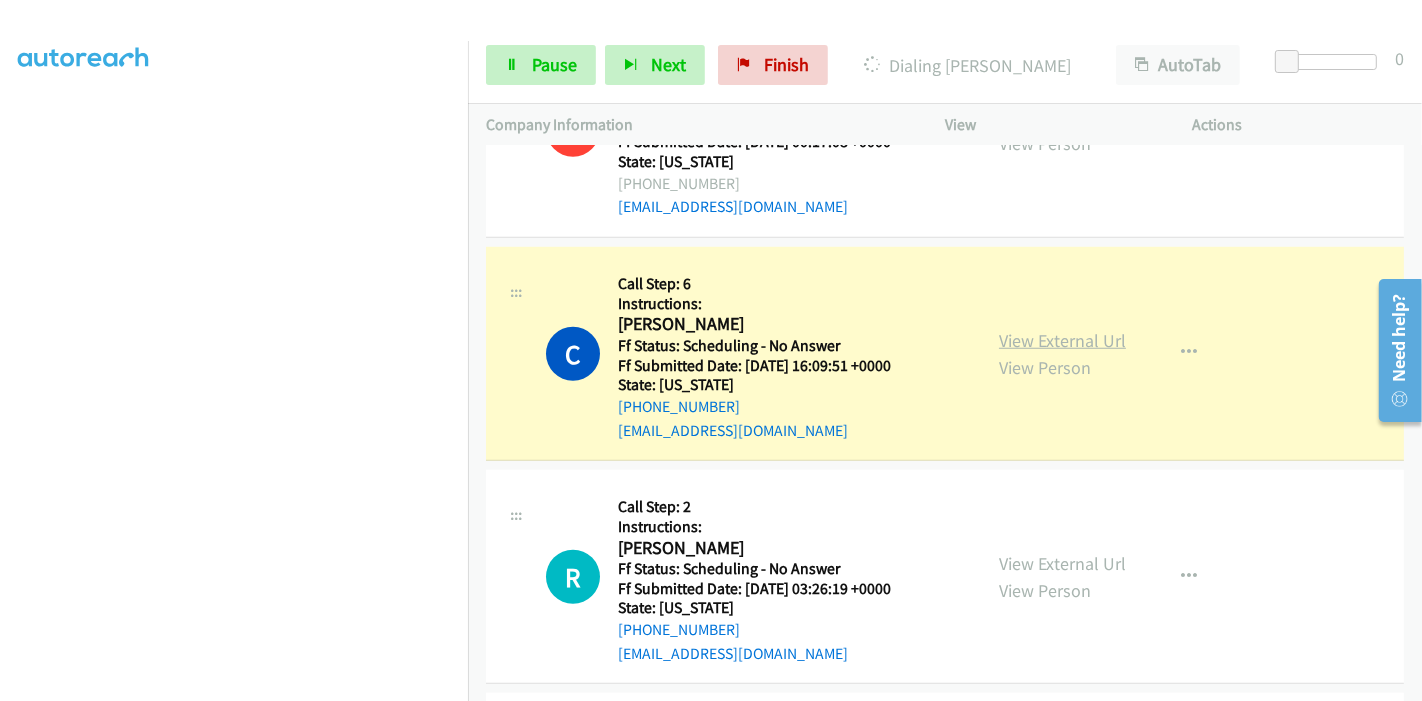 click on "View External Url" at bounding box center (1062, 340) 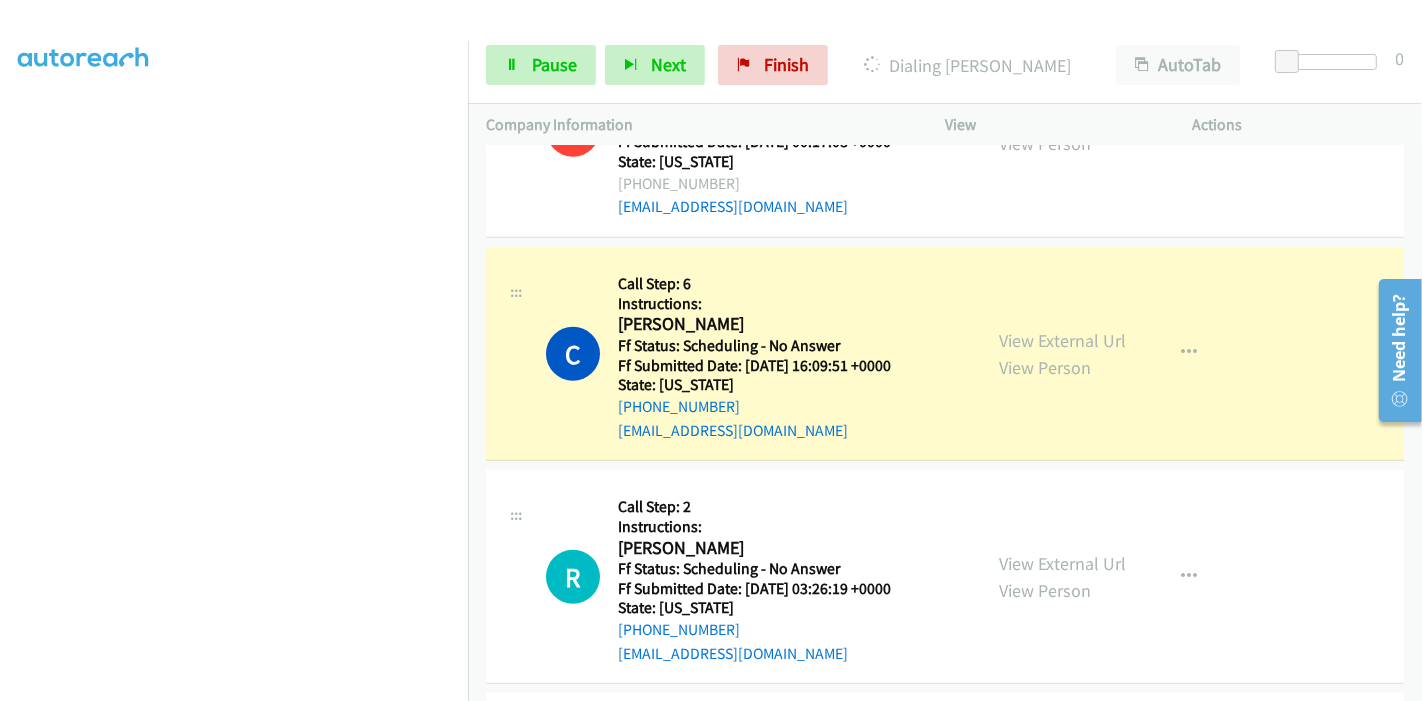 scroll, scrollTop: 0, scrollLeft: 0, axis: both 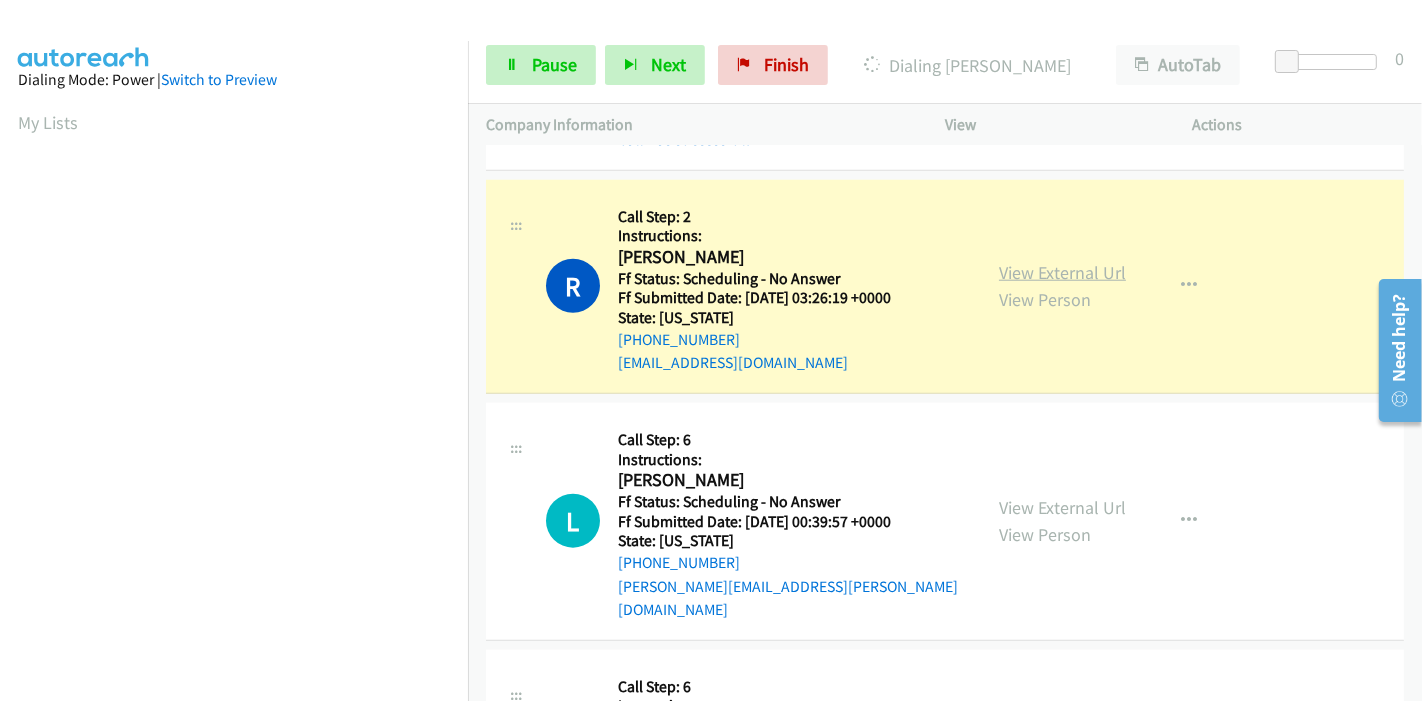click on "View External Url" at bounding box center [1062, 272] 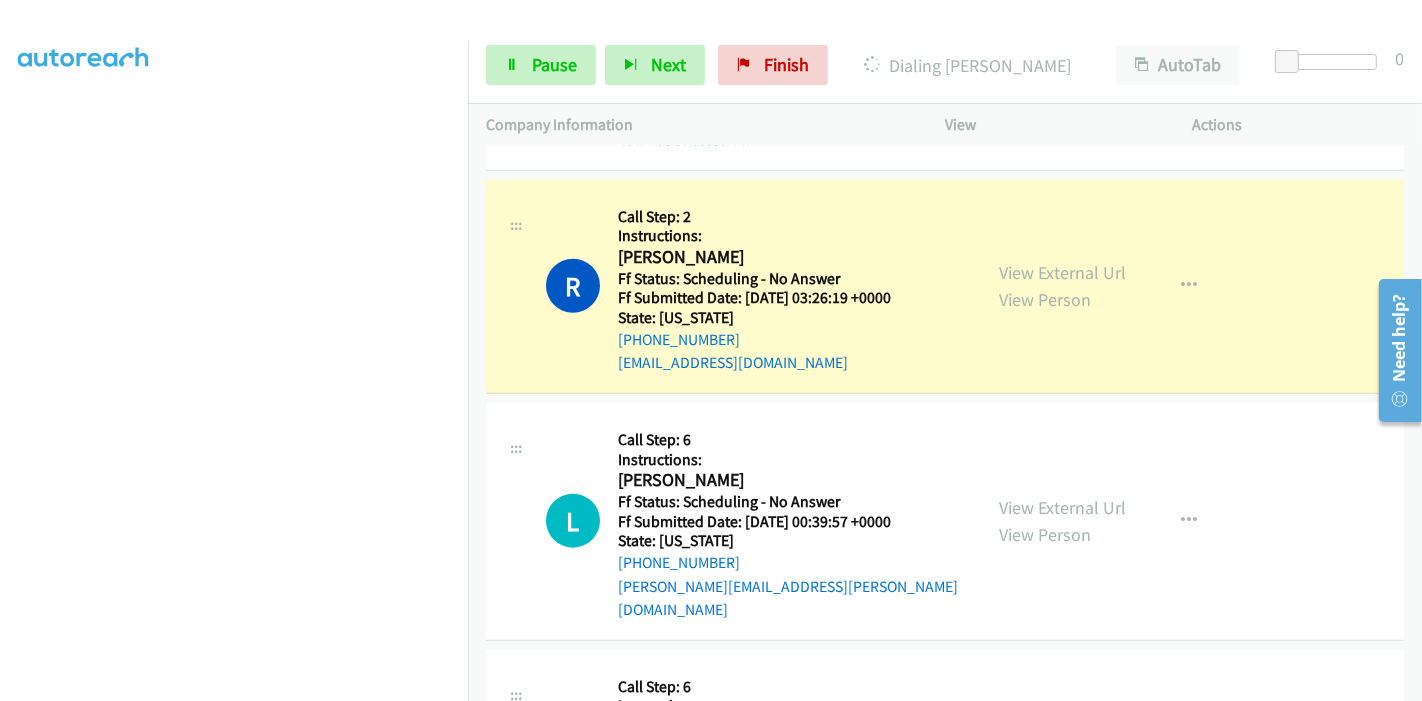 scroll, scrollTop: 200, scrollLeft: 0, axis: vertical 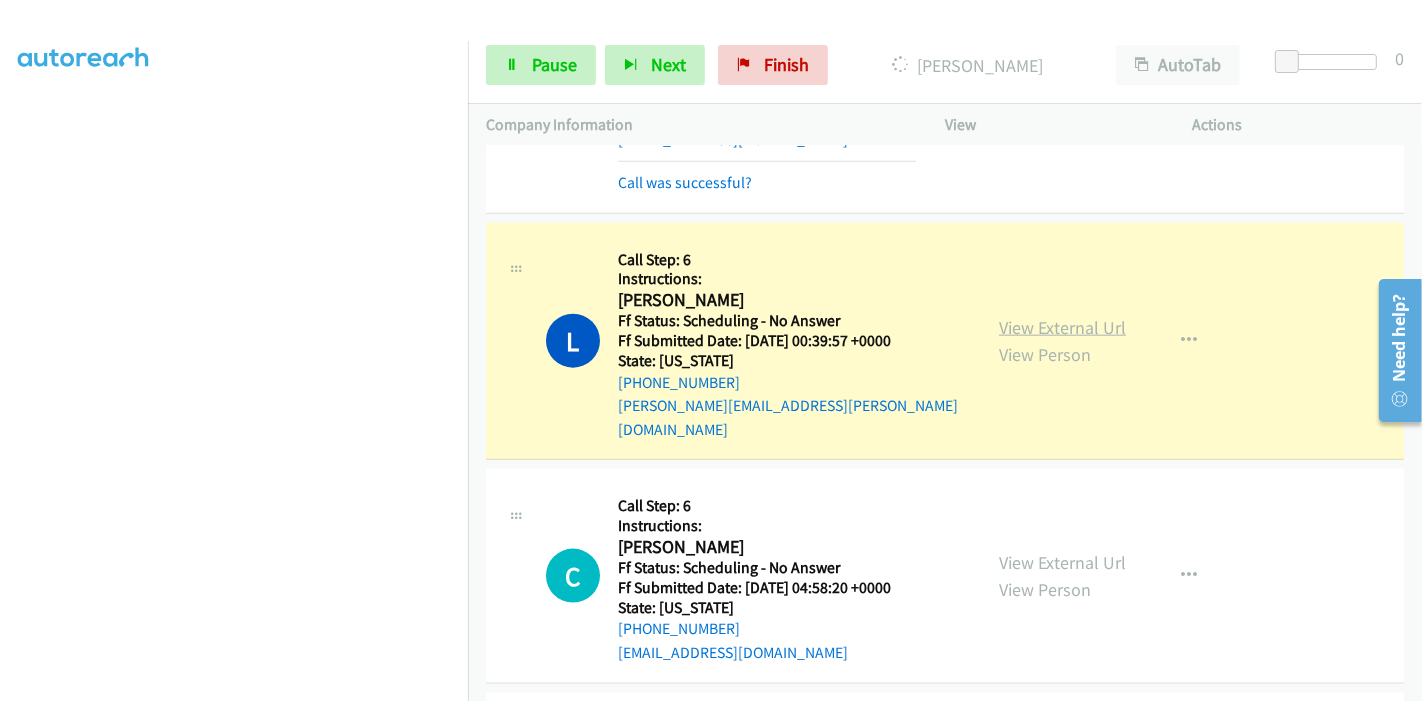 click on "View External Url" at bounding box center [1062, 327] 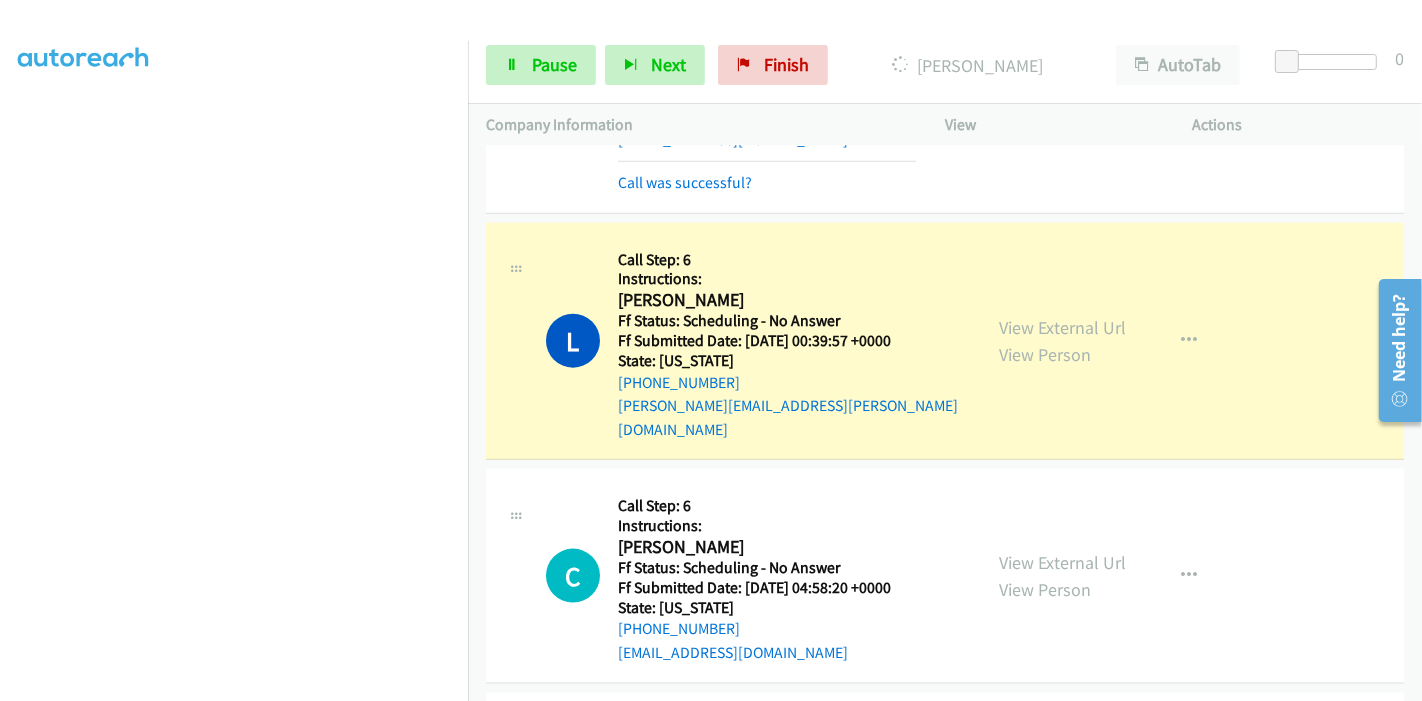 scroll, scrollTop: 0, scrollLeft: 0, axis: both 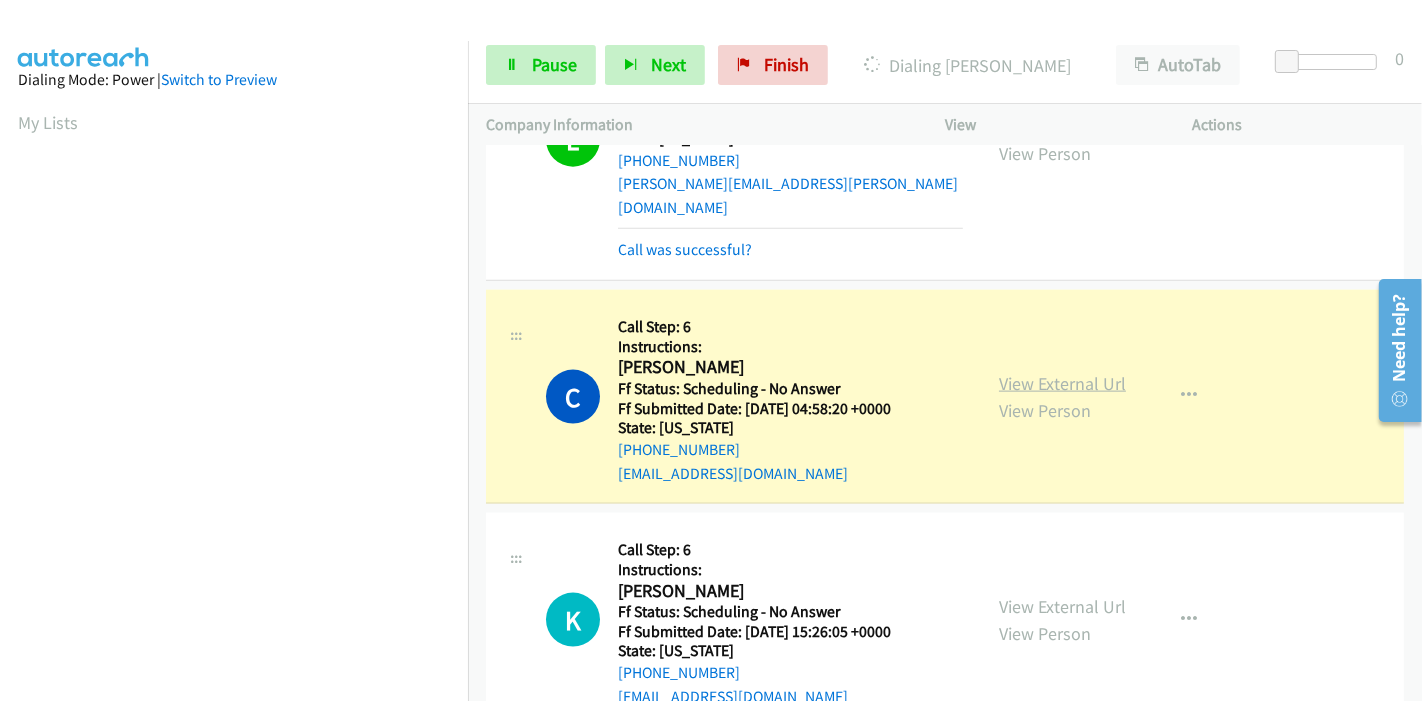 drag, startPoint x: 1094, startPoint y: 306, endPoint x: 1071, endPoint y: 302, distance: 23.345236 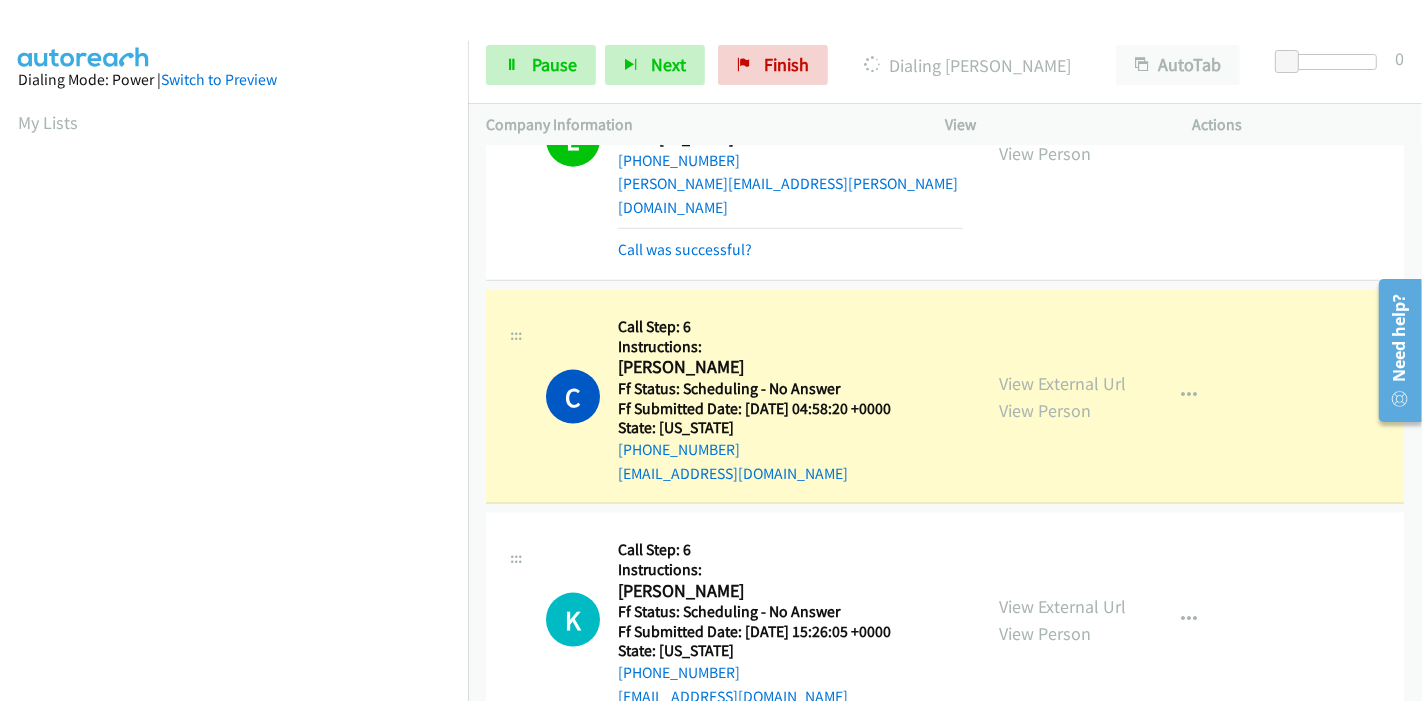 scroll, scrollTop: 422, scrollLeft: 0, axis: vertical 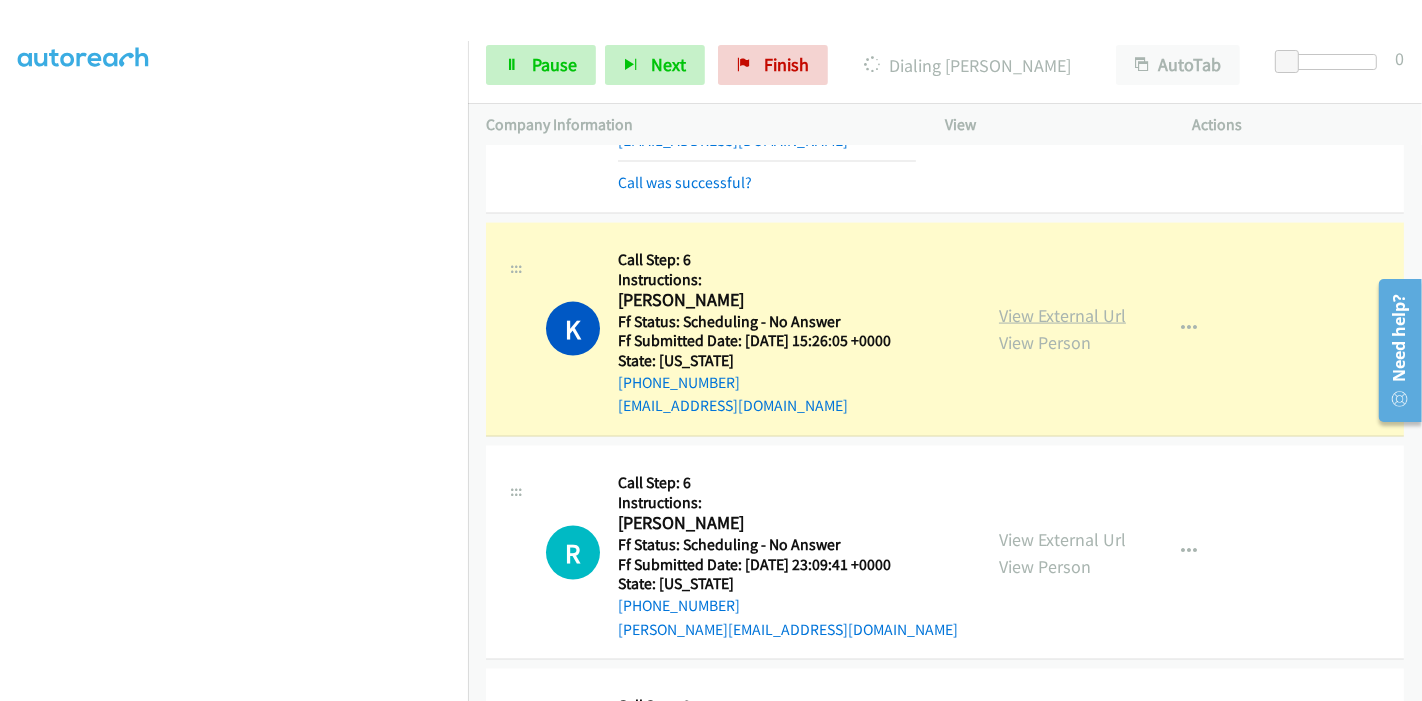 click on "View External Url" at bounding box center (1062, 315) 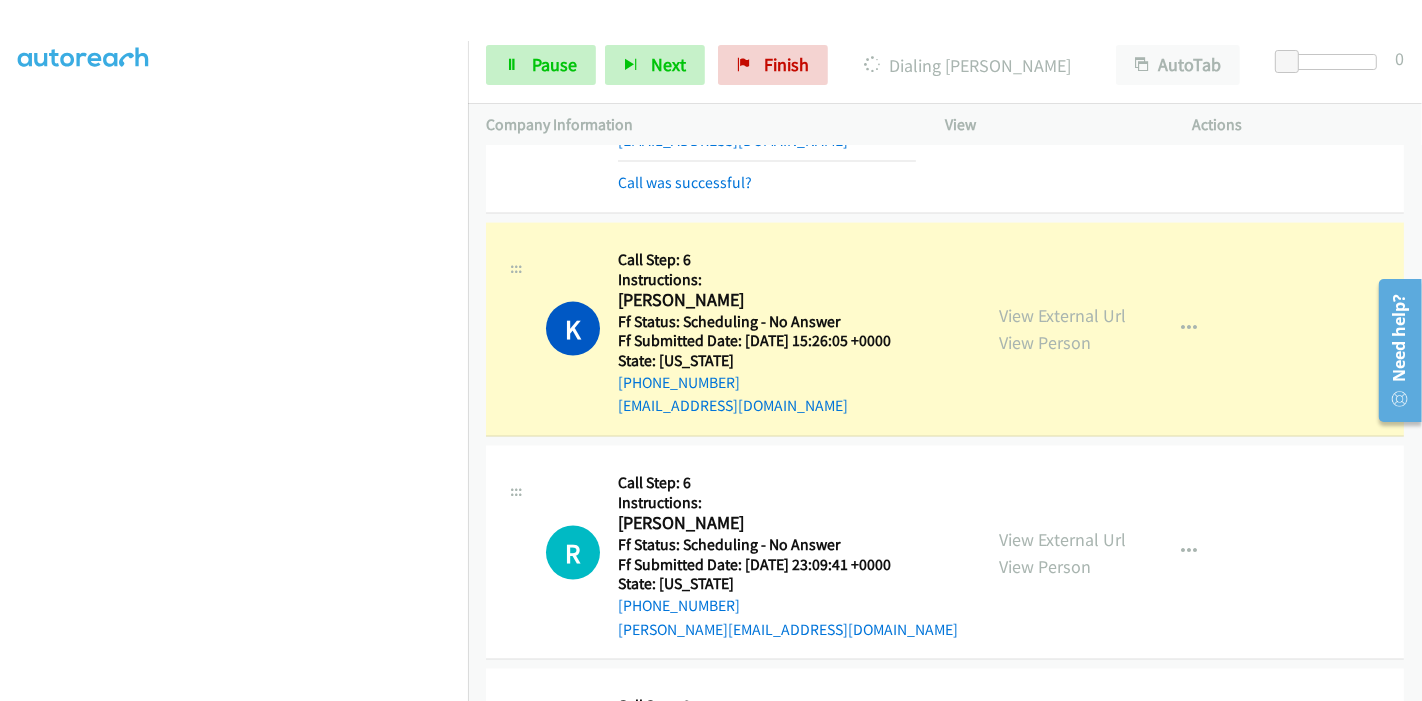 scroll, scrollTop: 0, scrollLeft: 0, axis: both 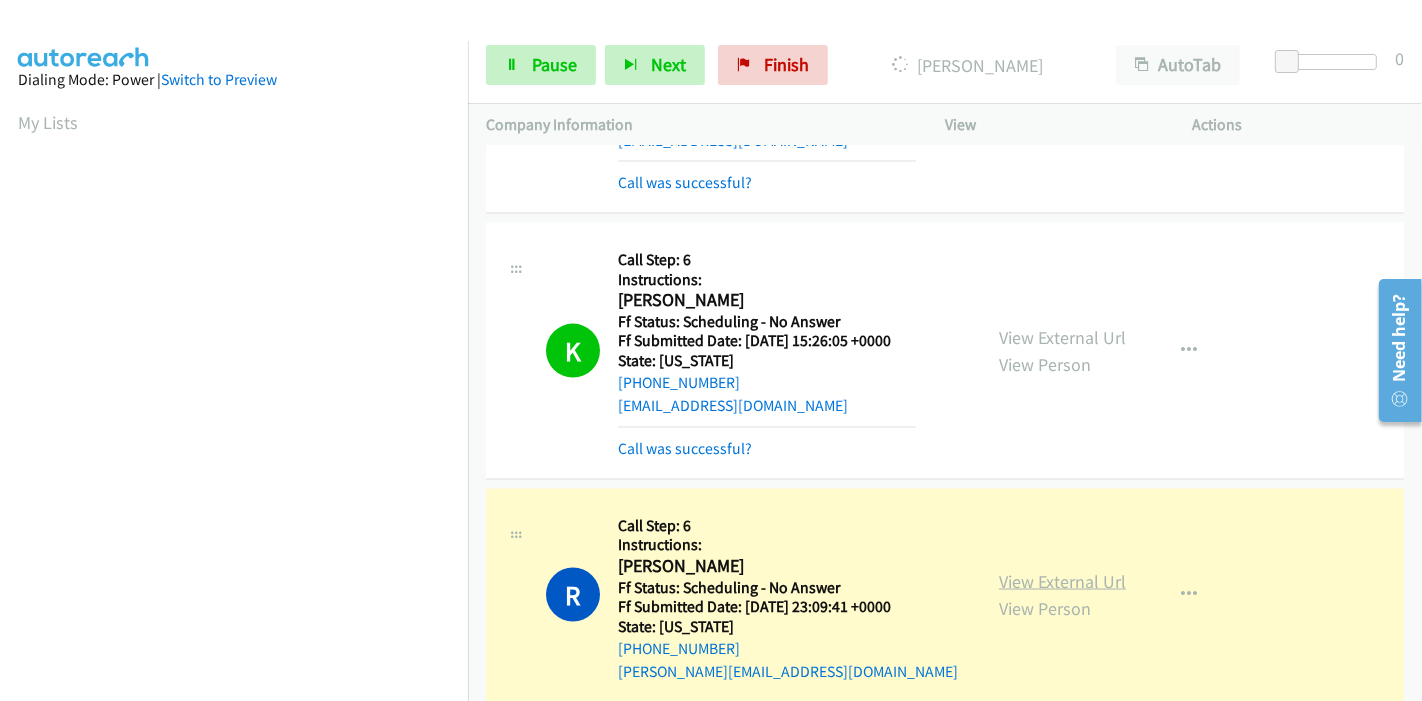 click on "View External Url" at bounding box center [1062, 581] 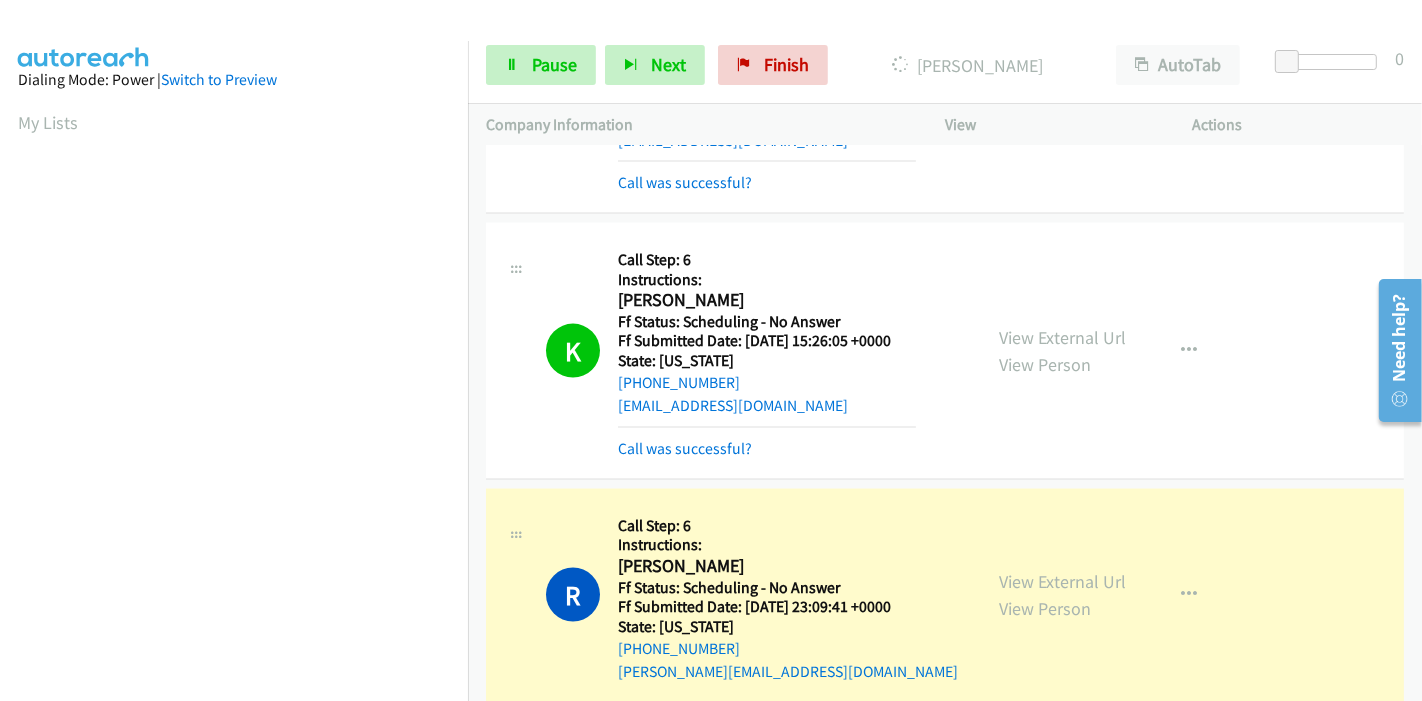 scroll, scrollTop: 422, scrollLeft: 0, axis: vertical 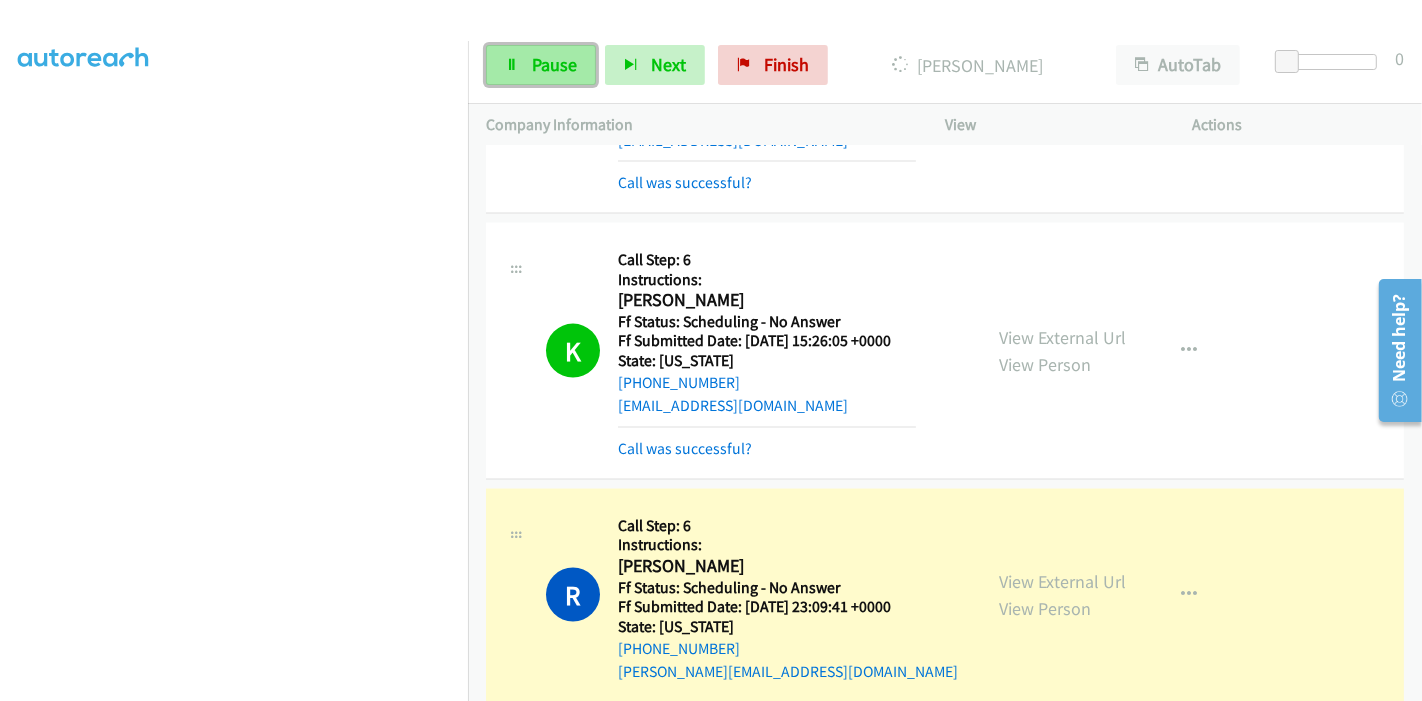 click on "Pause" at bounding box center (554, 64) 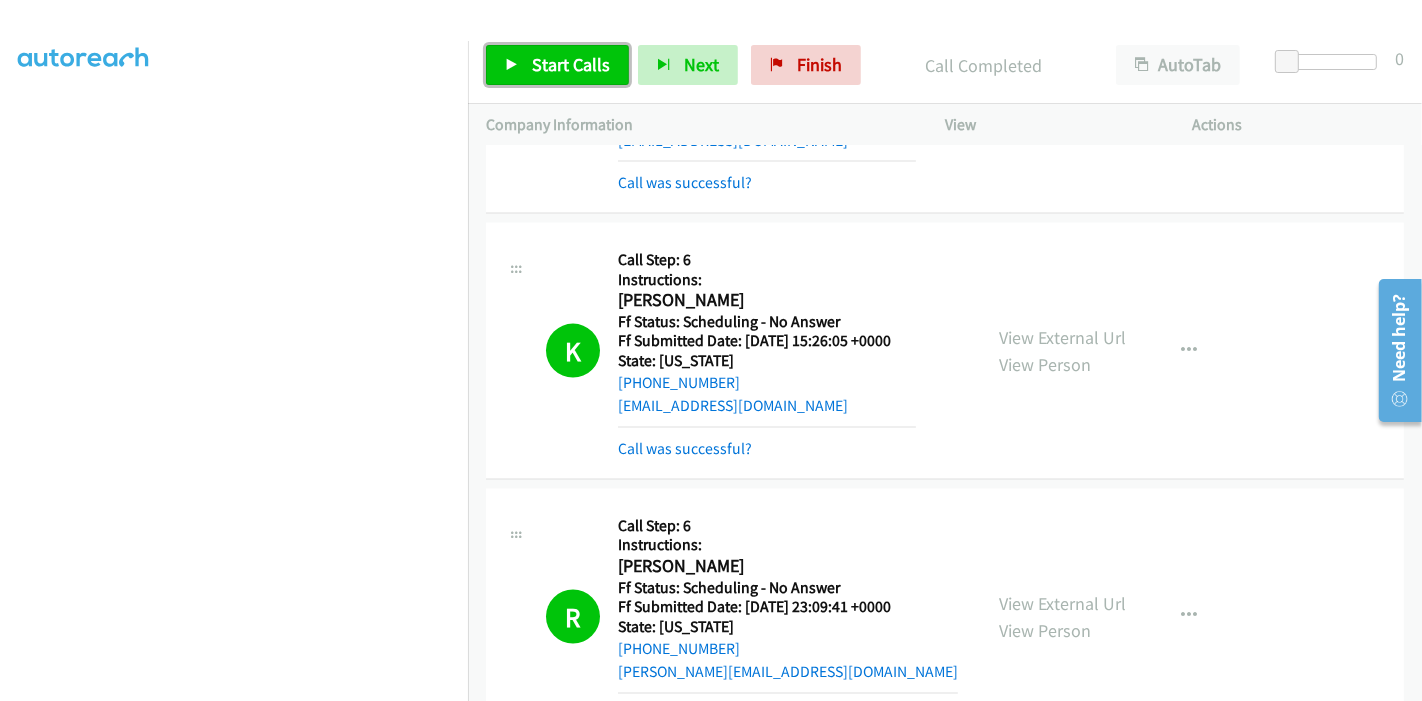 click on "Start Calls" at bounding box center [557, 65] 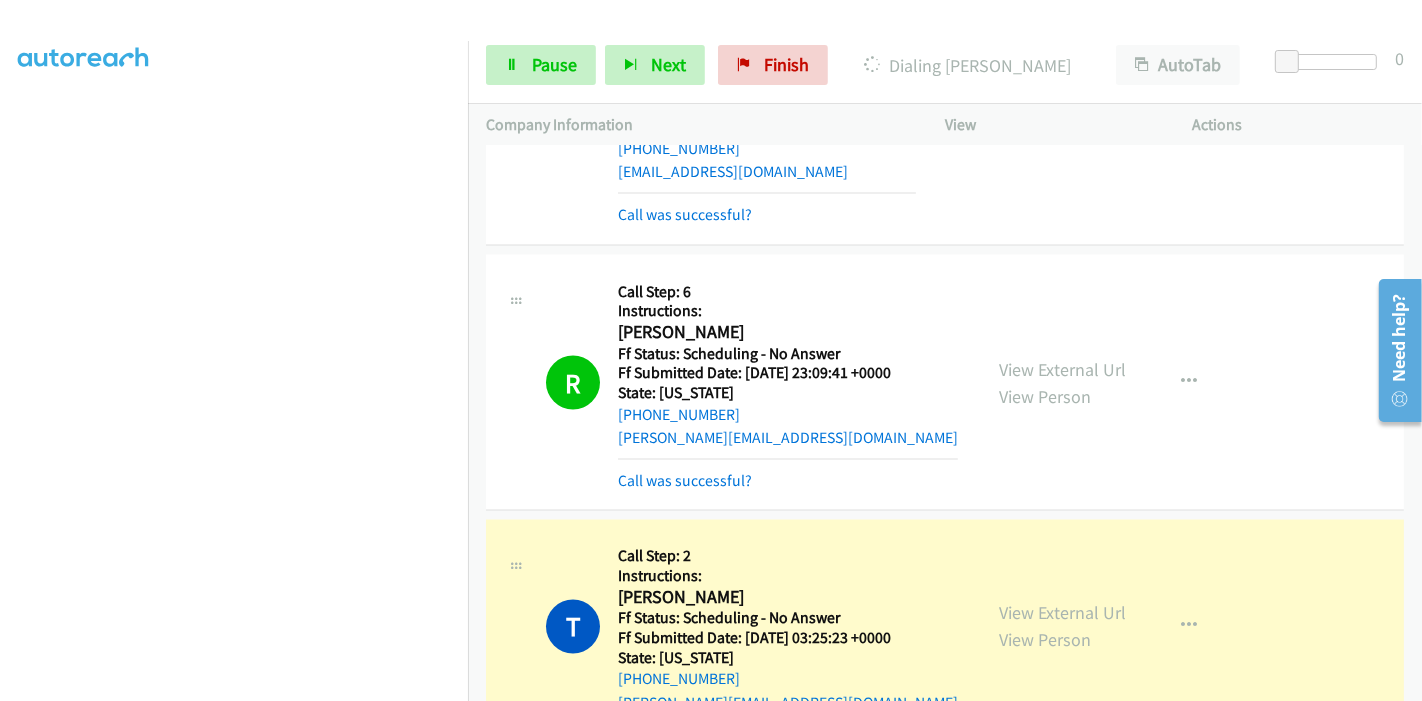 scroll, scrollTop: 3000, scrollLeft: 0, axis: vertical 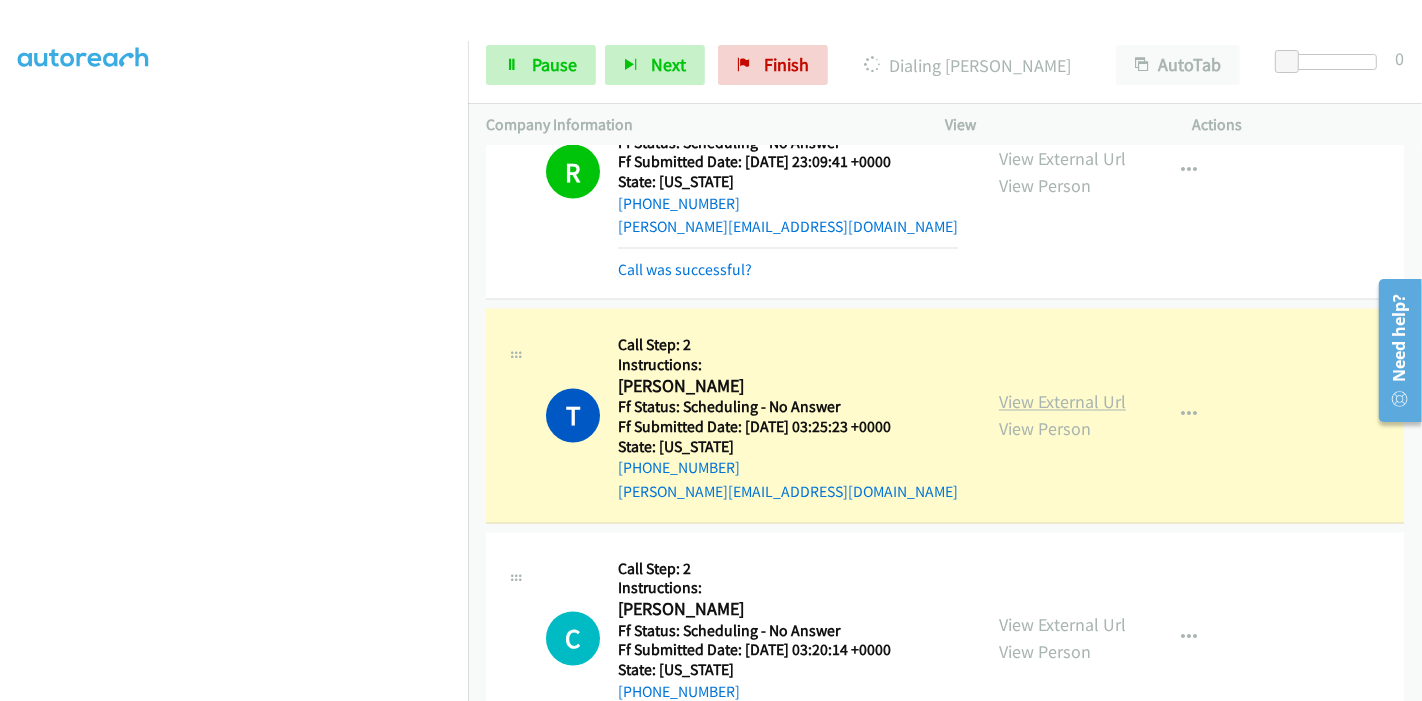 click on "View External Url" at bounding box center (1062, 402) 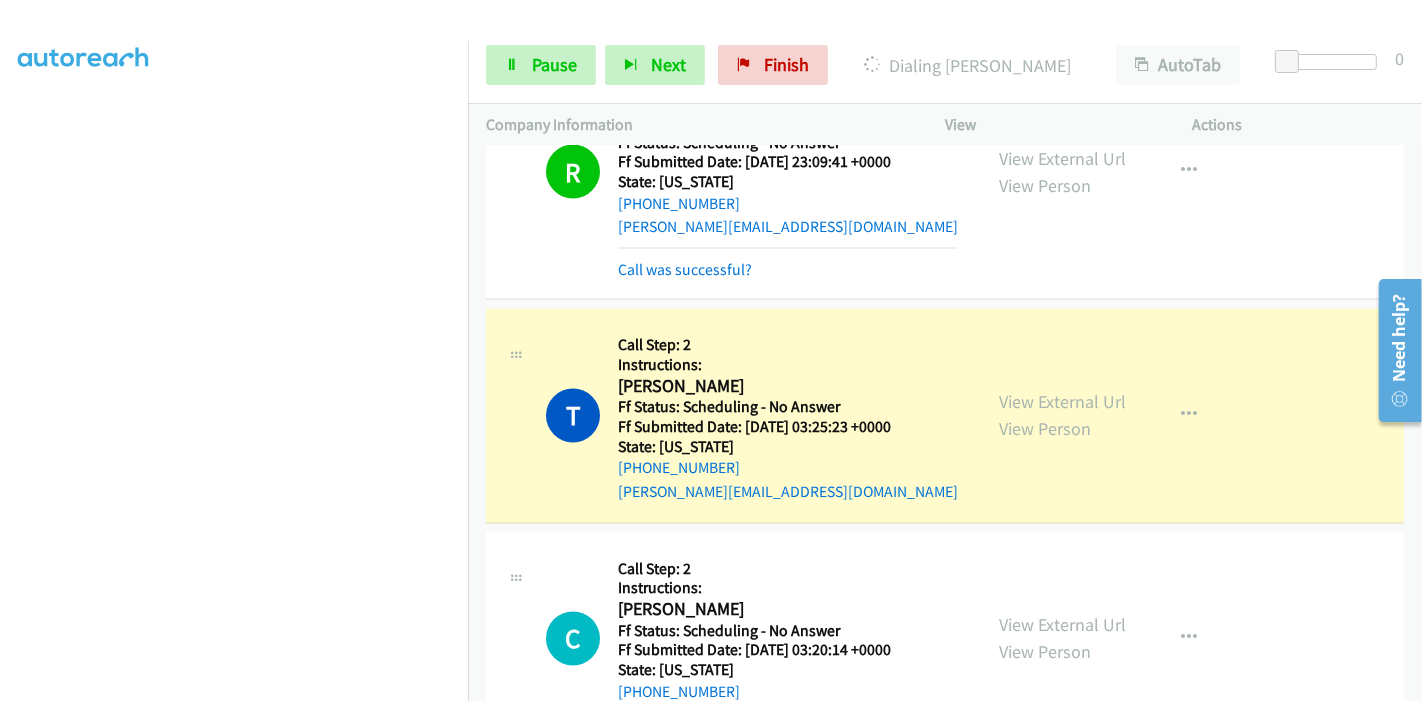 scroll, scrollTop: 0, scrollLeft: 0, axis: both 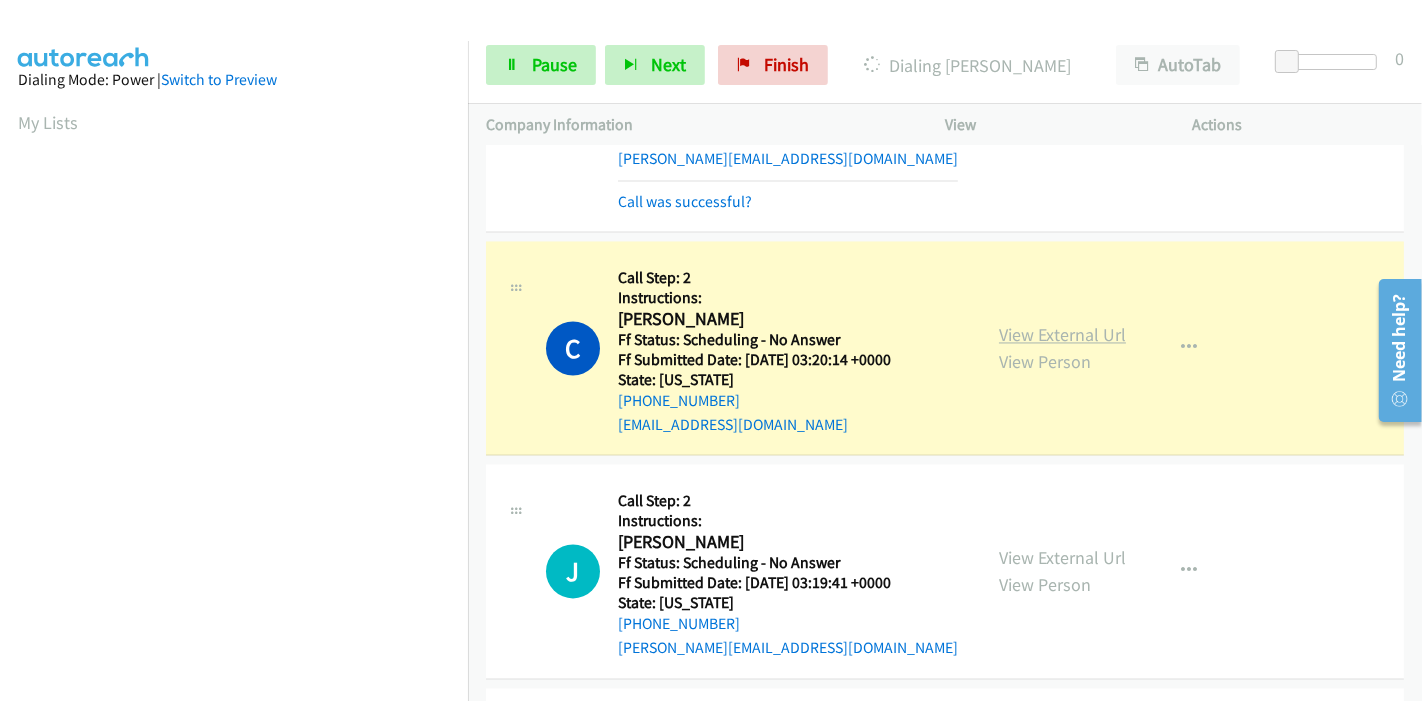 drag, startPoint x: 1064, startPoint y: 258, endPoint x: 1054, endPoint y: 248, distance: 14.142136 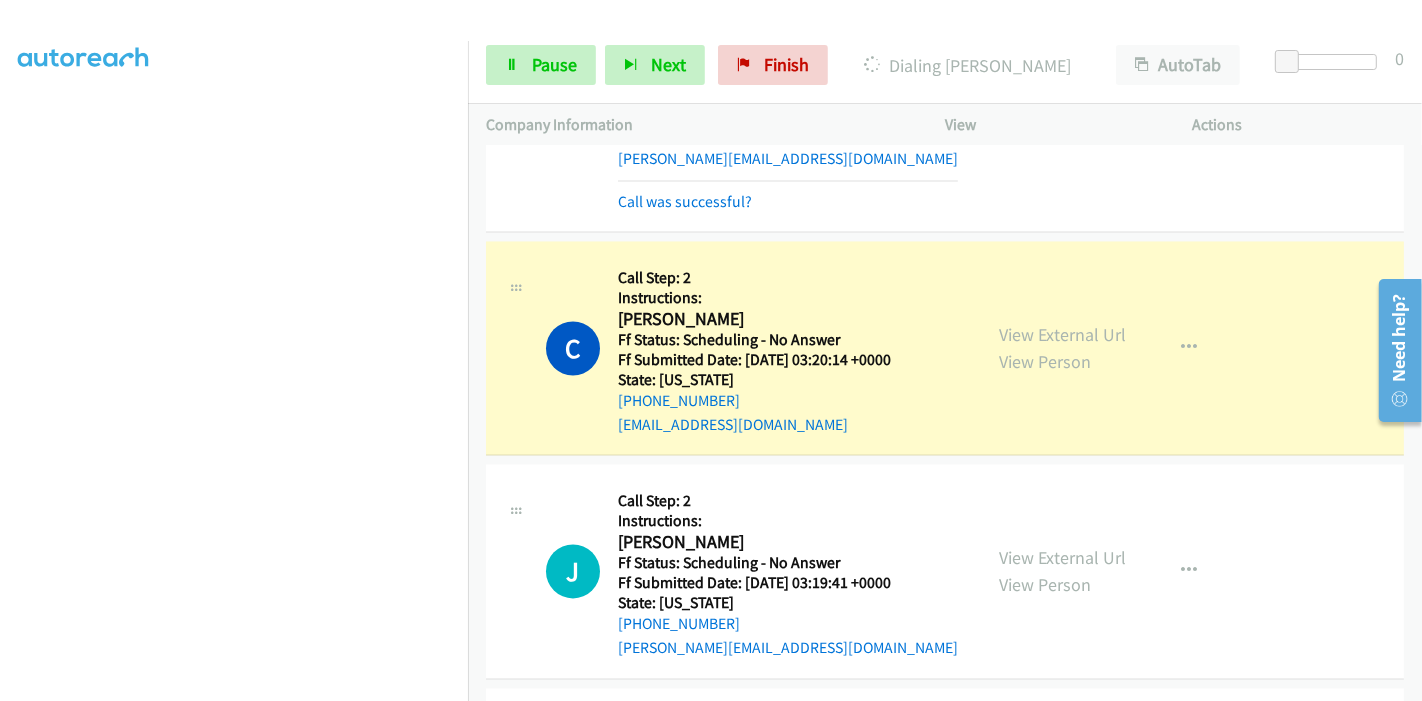 scroll, scrollTop: 0, scrollLeft: 0, axis: both 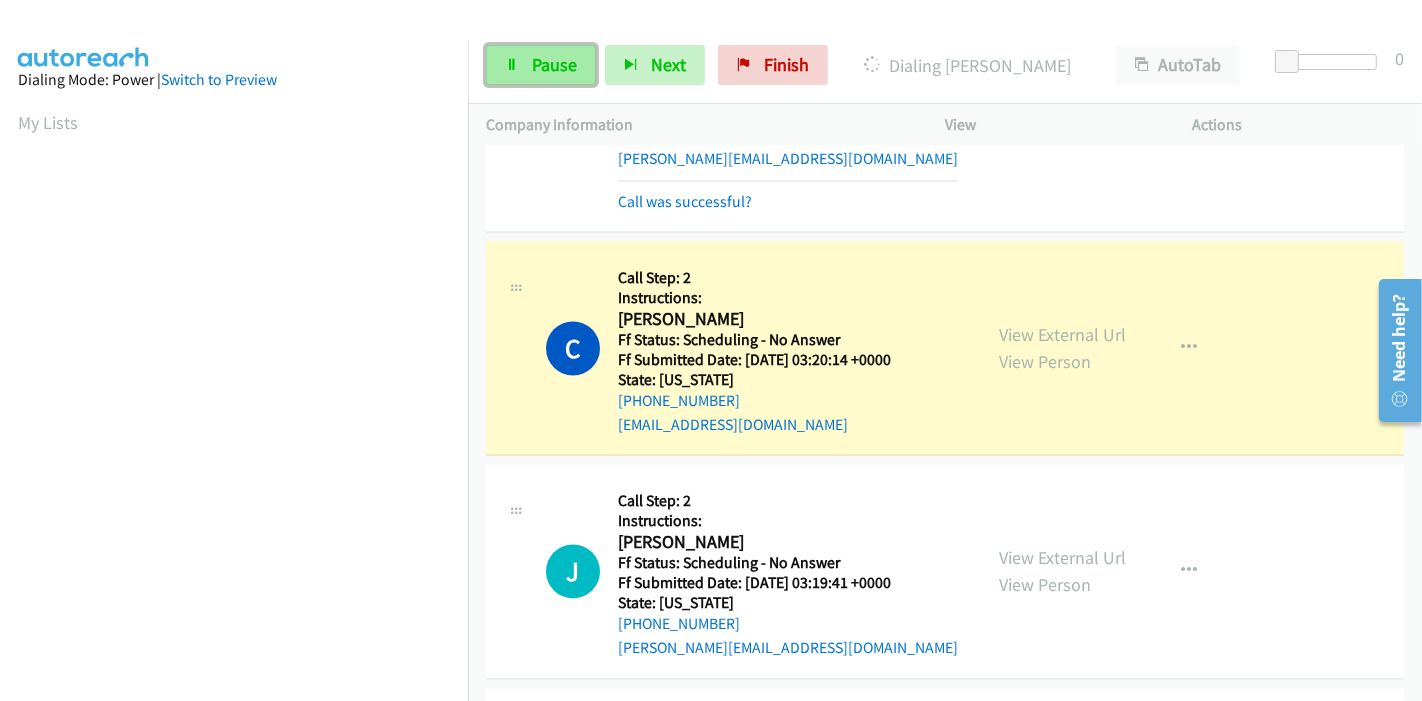 click on "Pause" at bounding box center (554, 64) 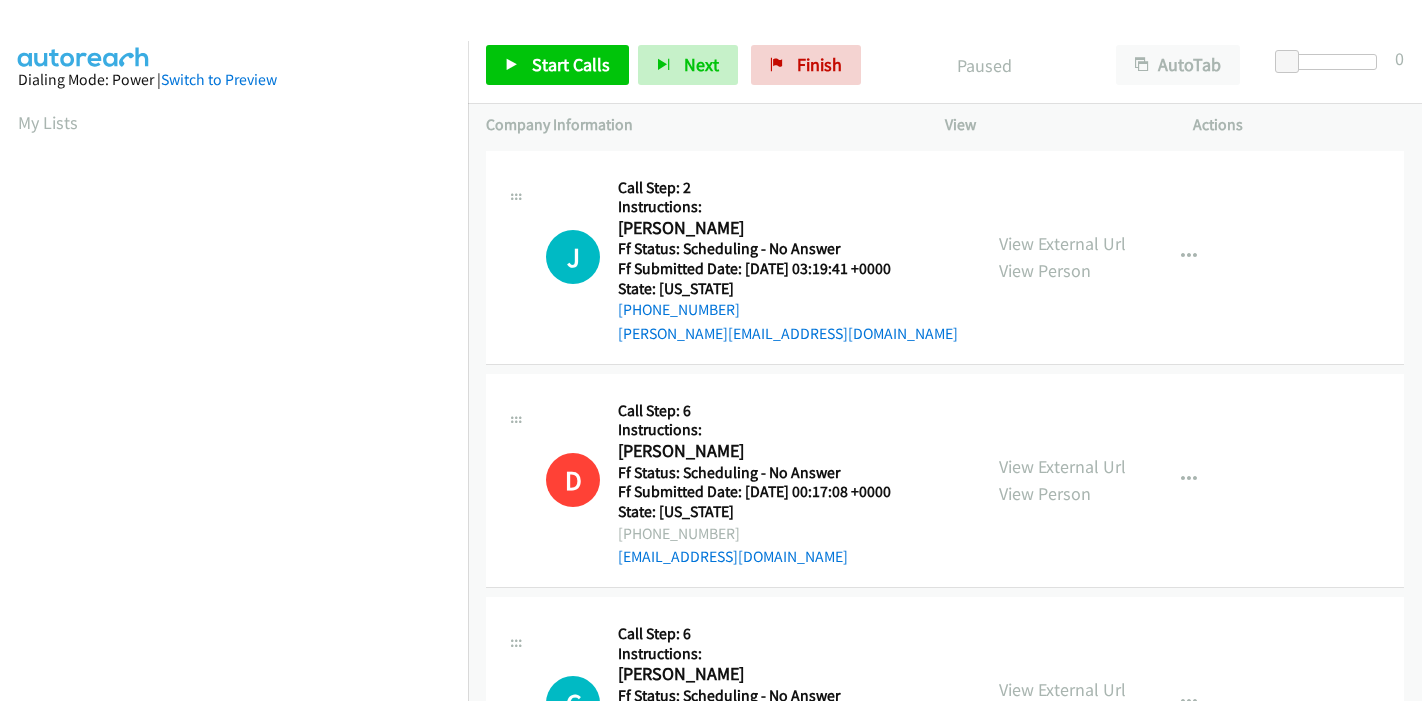 scroll, scrollTop: 0, scrollLeft: 0, axis: both 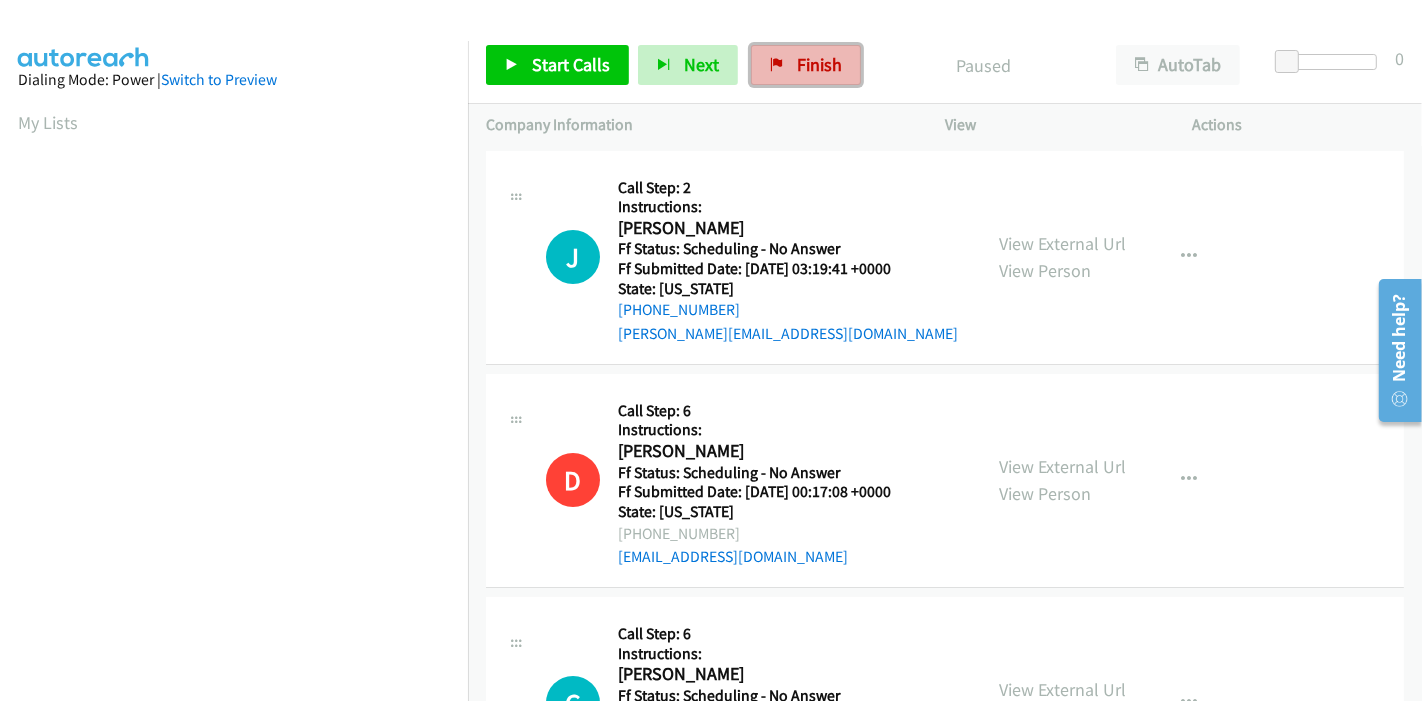 click at bounding box center (777, 66) 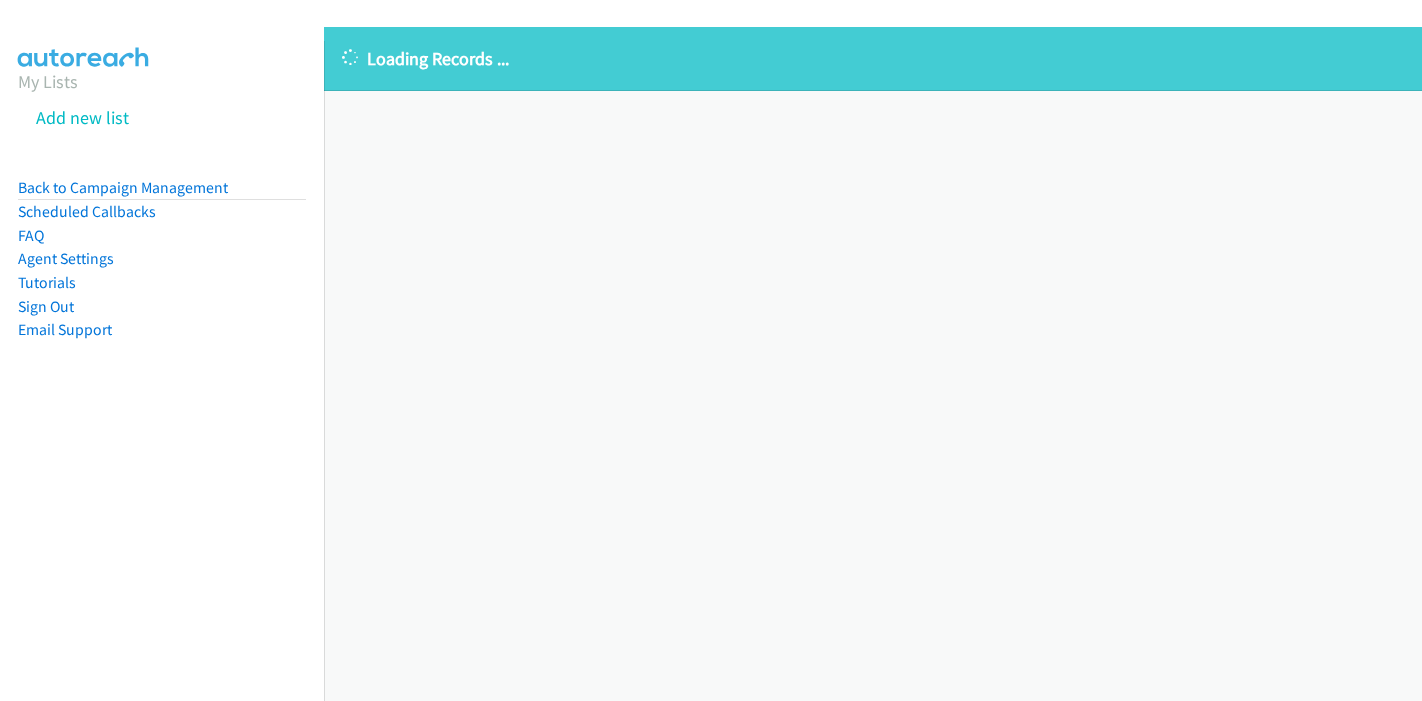 scroll, scrollTop: 0, scrollLeft: 0, axis: both 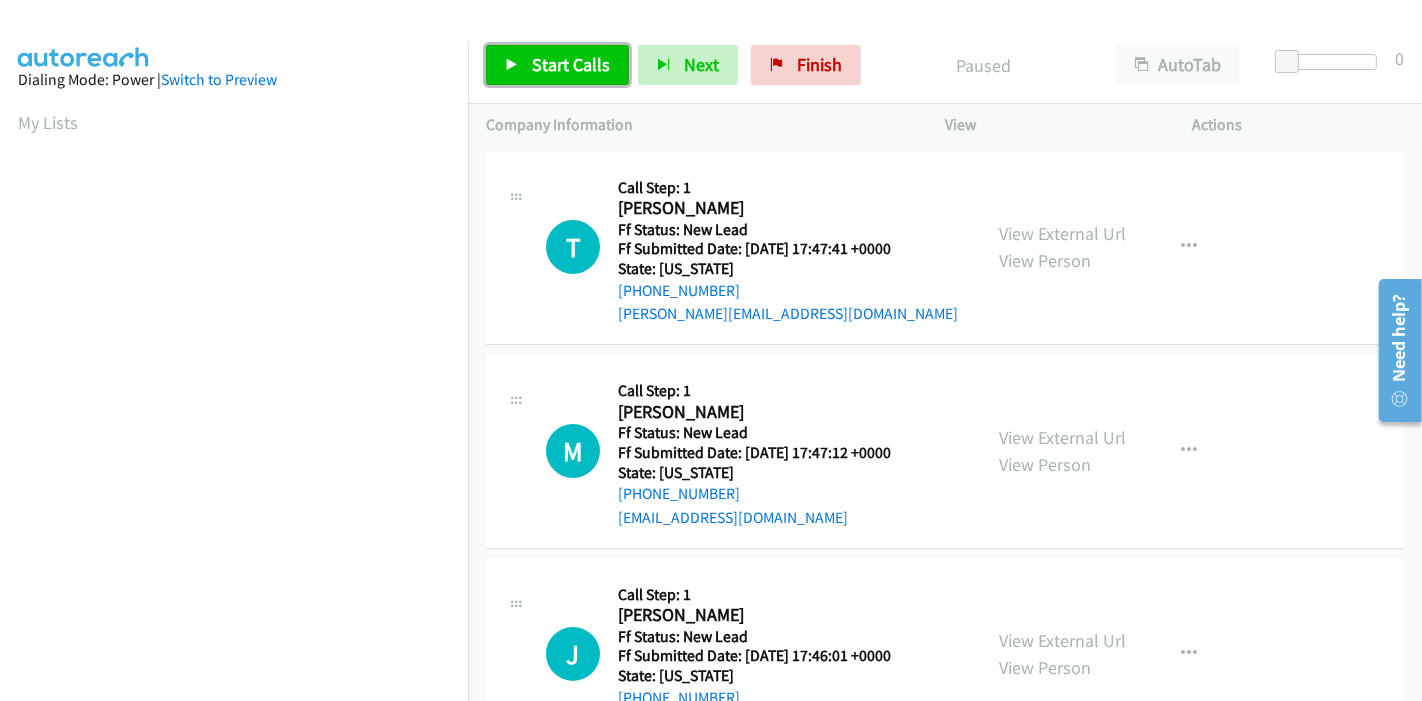 click on "Start Calls" at bounding box center [557, 65] 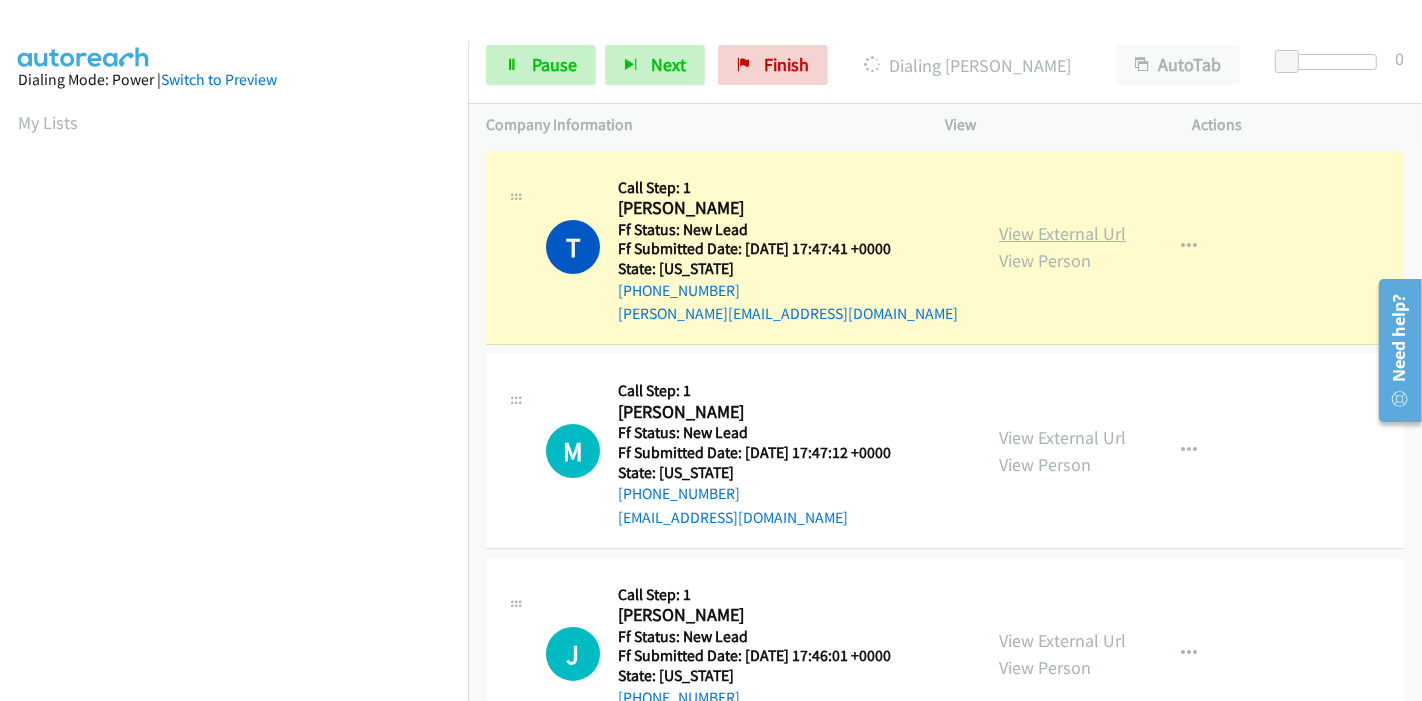 click on "View External Url" at bounding box center (1062, 233) 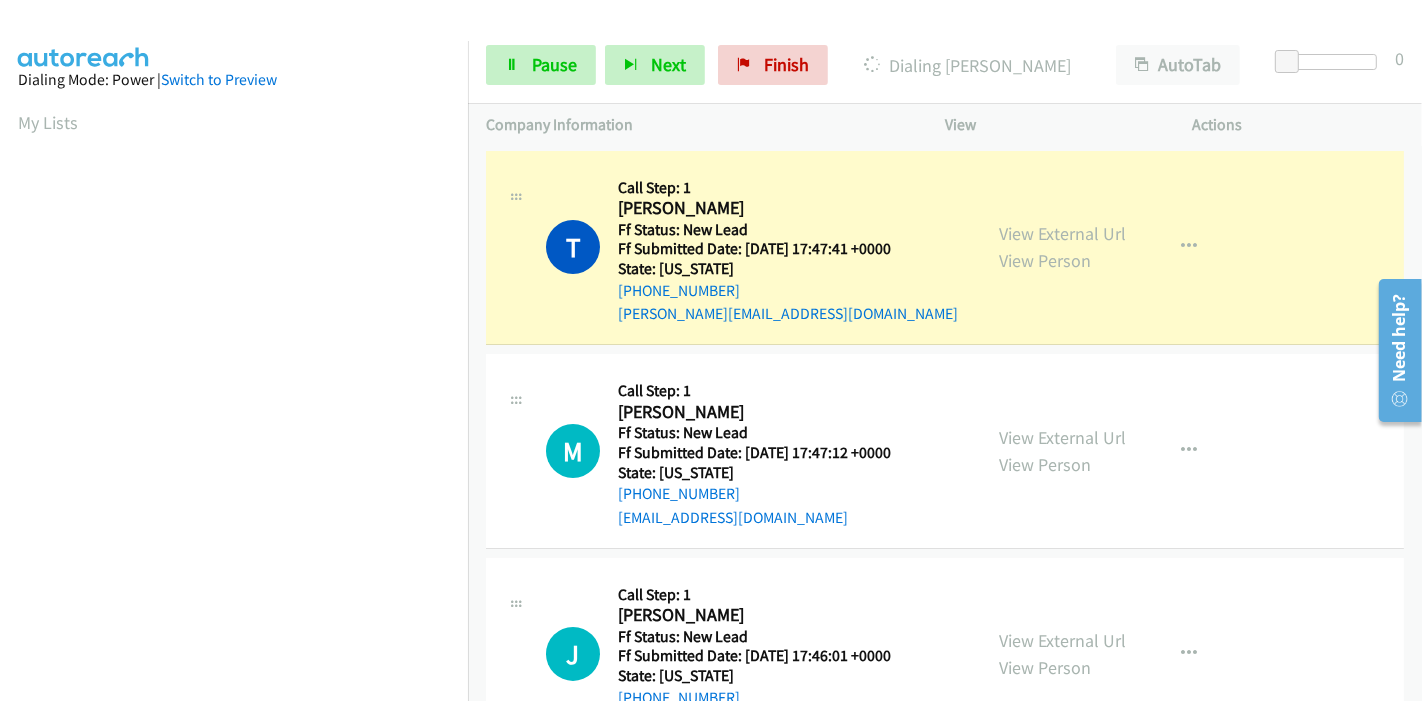 scroll, scrollTop: 422, scrollLeft: 0, axis: vertical 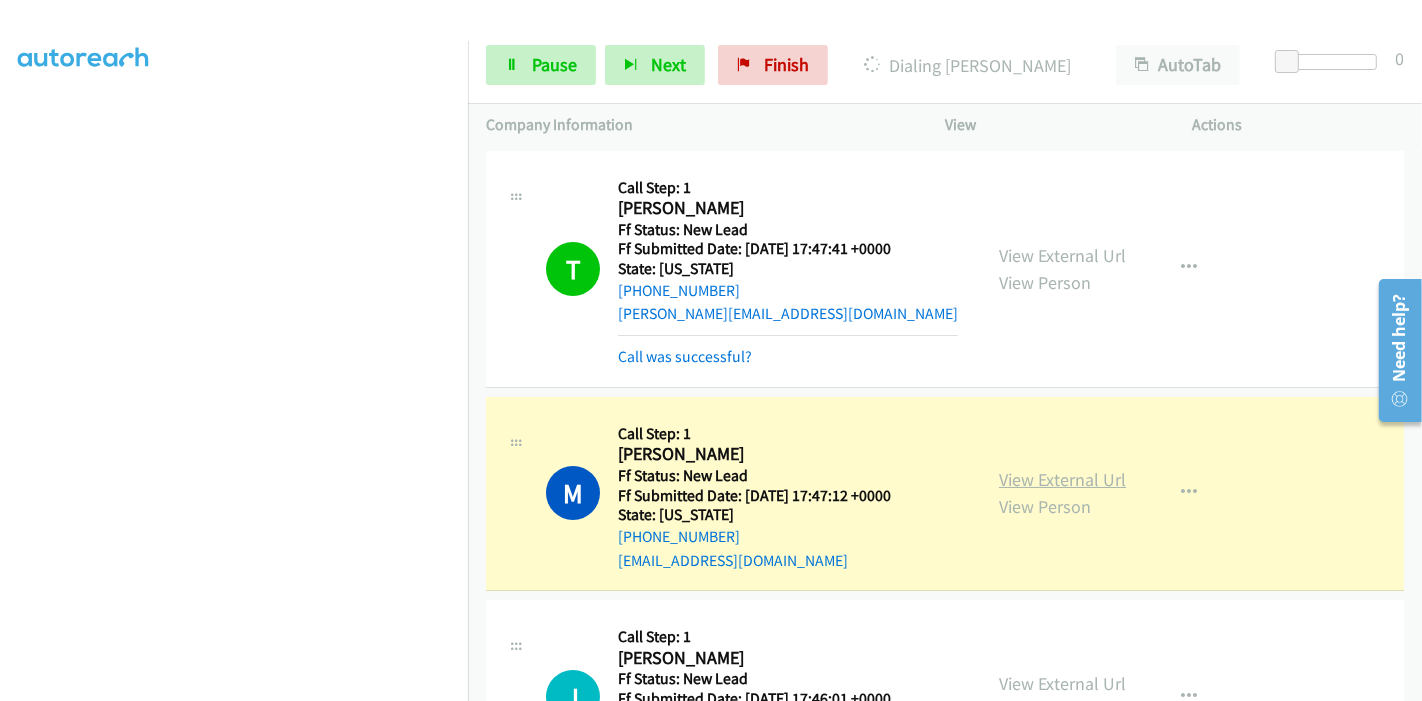 click on "View External Url" at bounding box center [1062, 479] 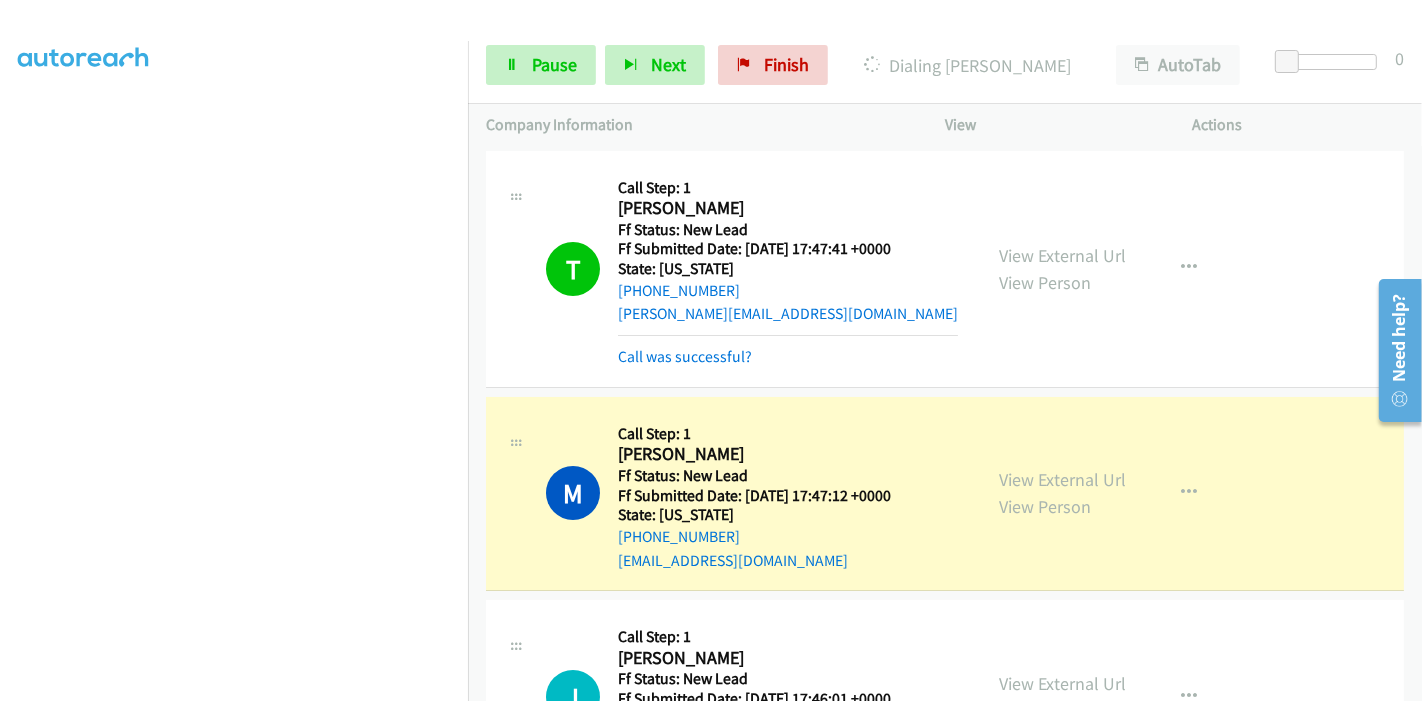 scroll, scrollTop: 422, scrollLeft: 0, axis: vertical 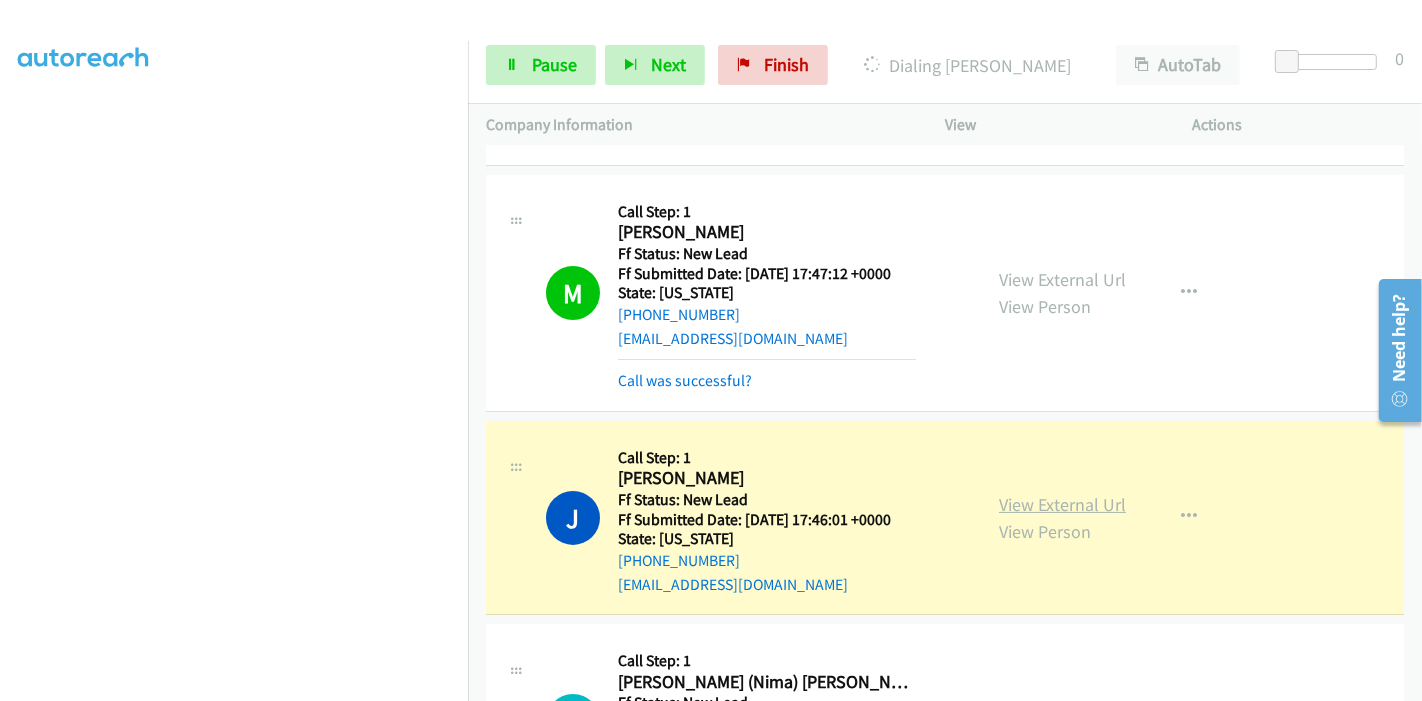 click on "View External Url" at bounding box center [1062, 504] 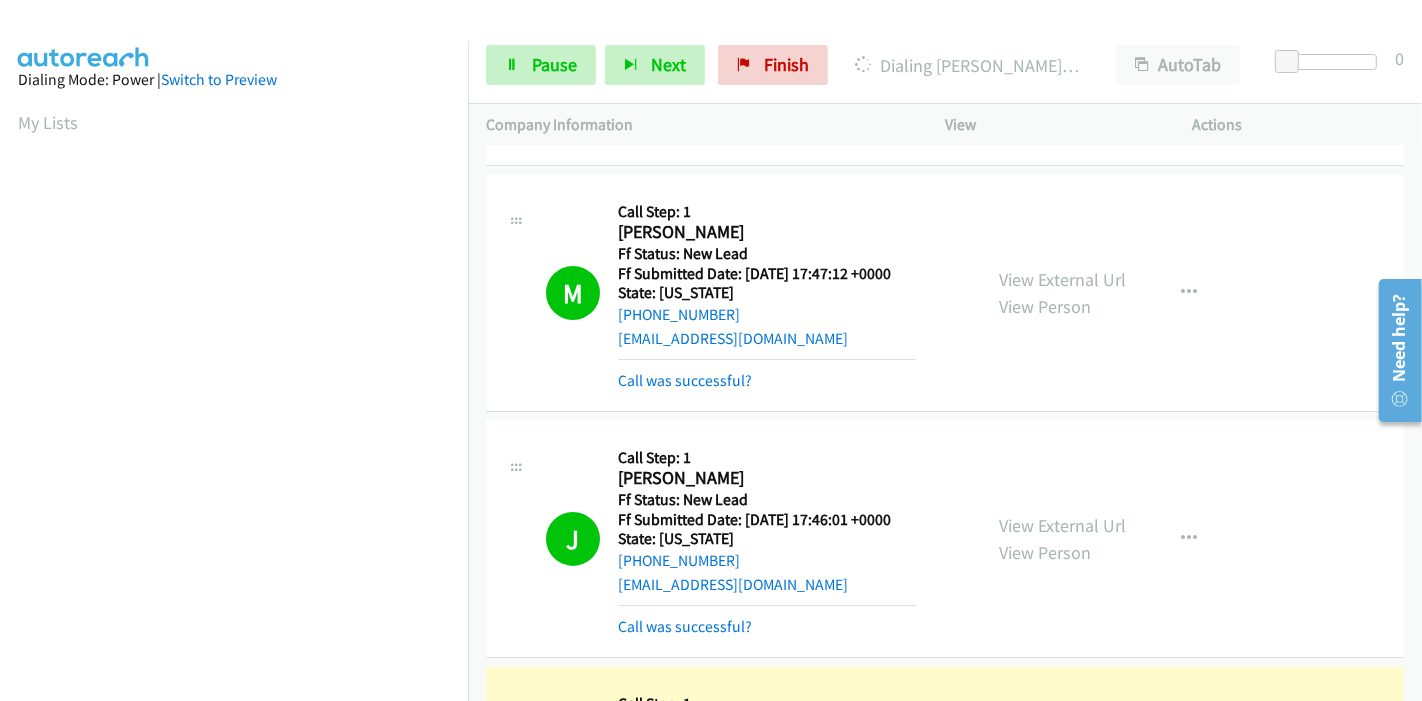 scroll, scrollTop: 422, scrollLeft: 0, axis: vertical 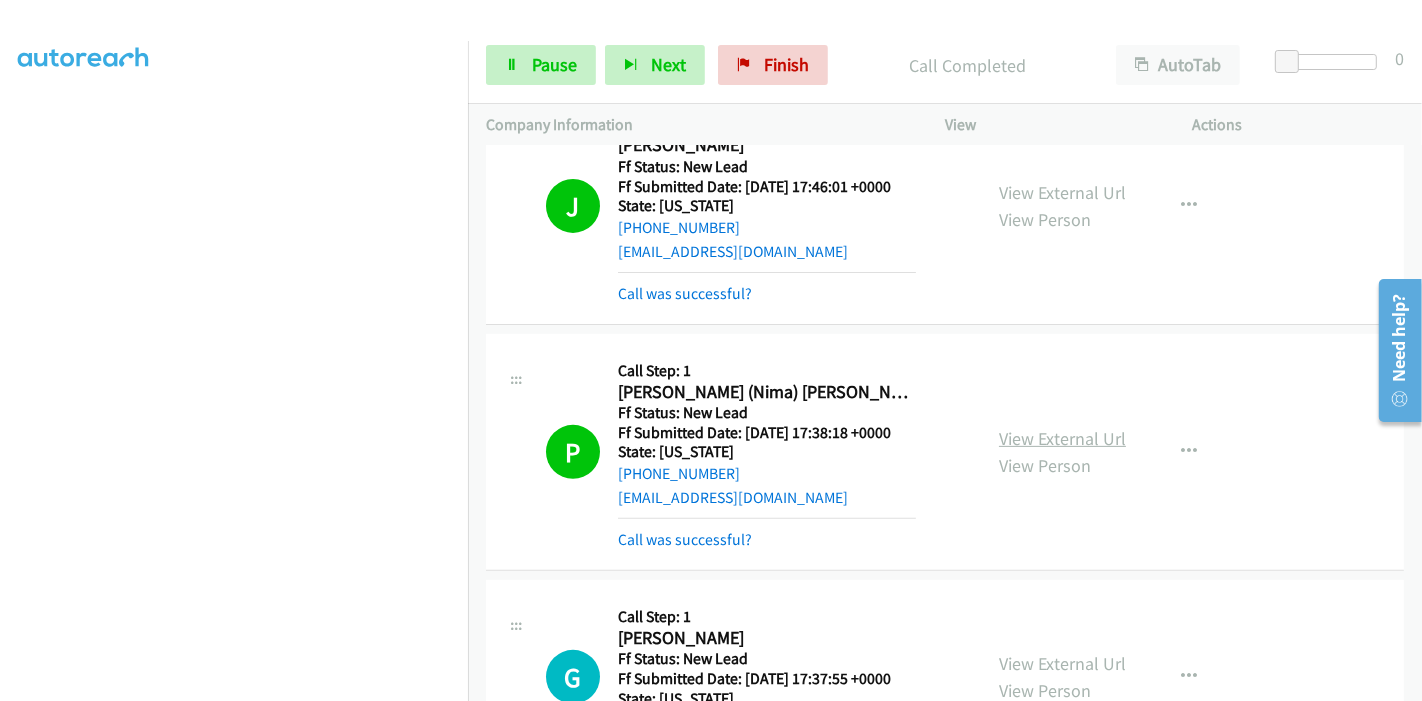 click on "View External Url" at bounding box center (1062, 438) 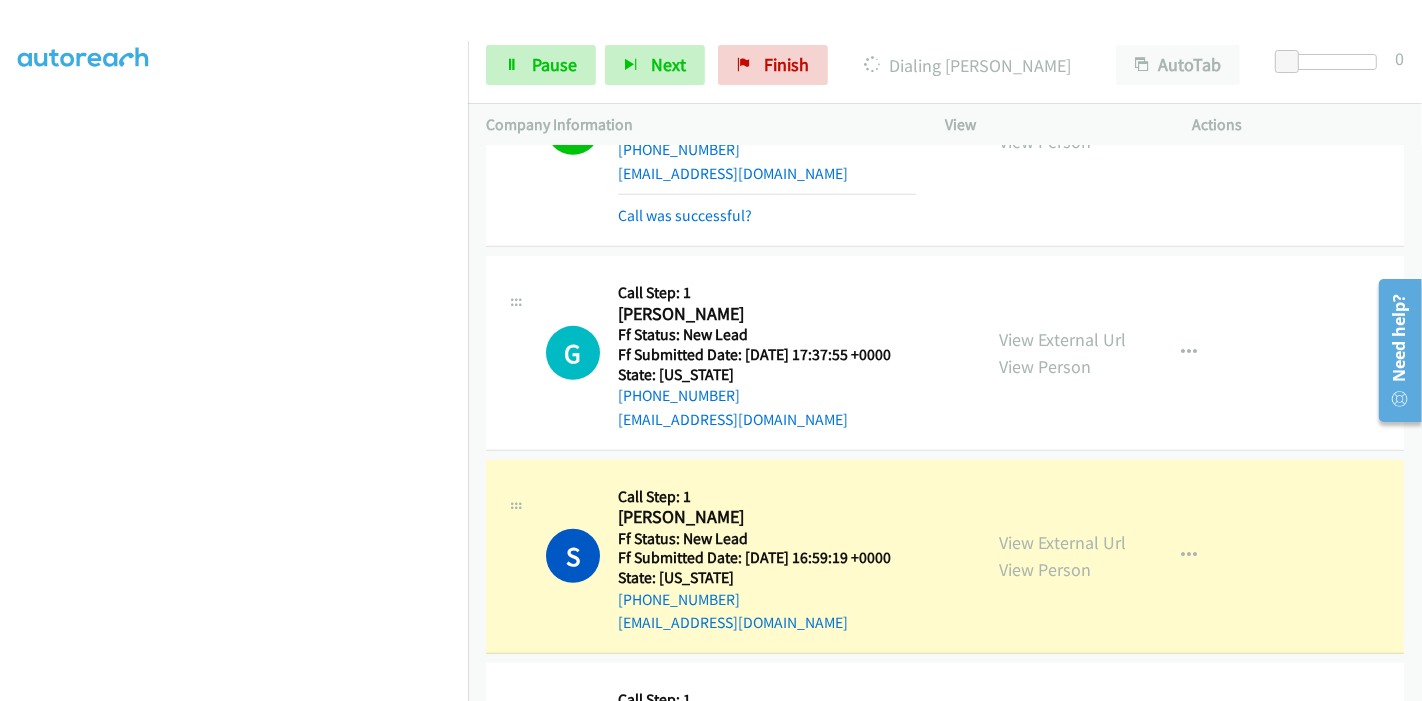 scroll, scrollTop: 888, scrollLeft: 0, axis: vertical 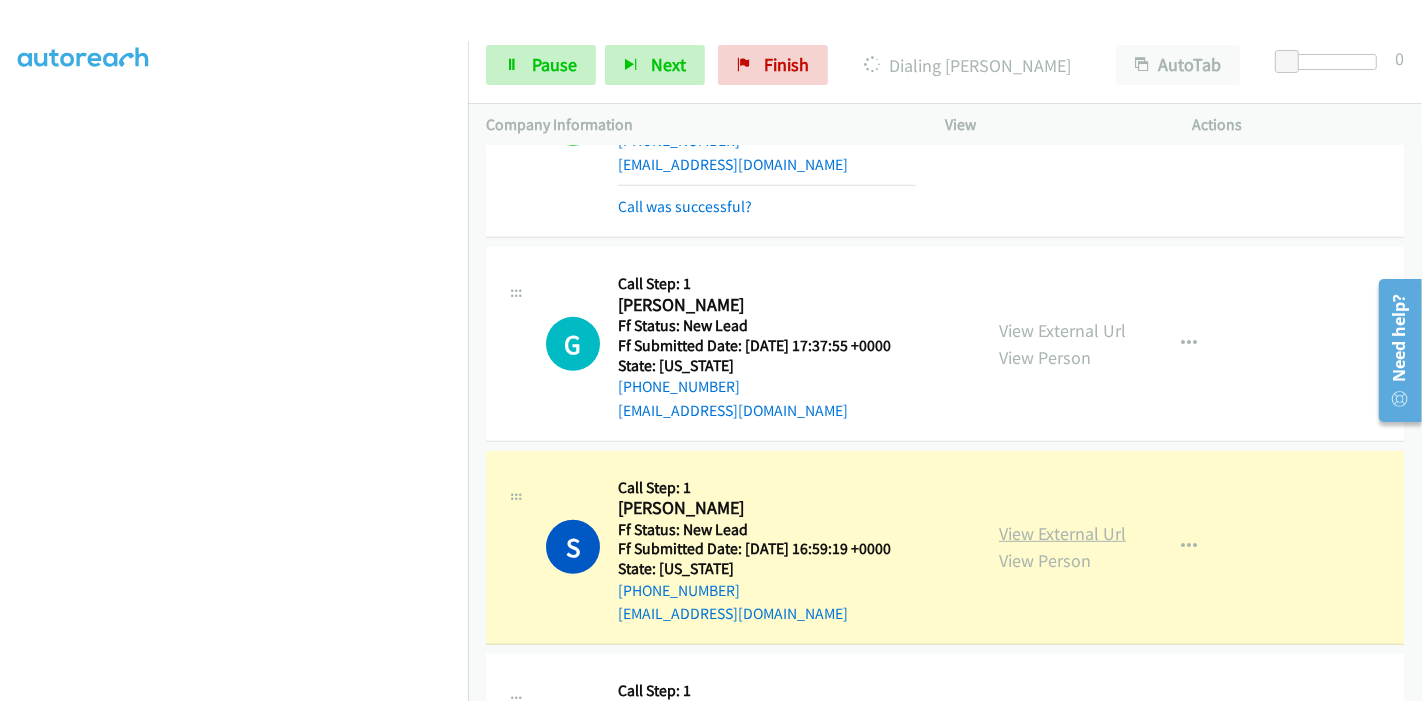 click on "View External Url" at bounding box center (1062, 533) 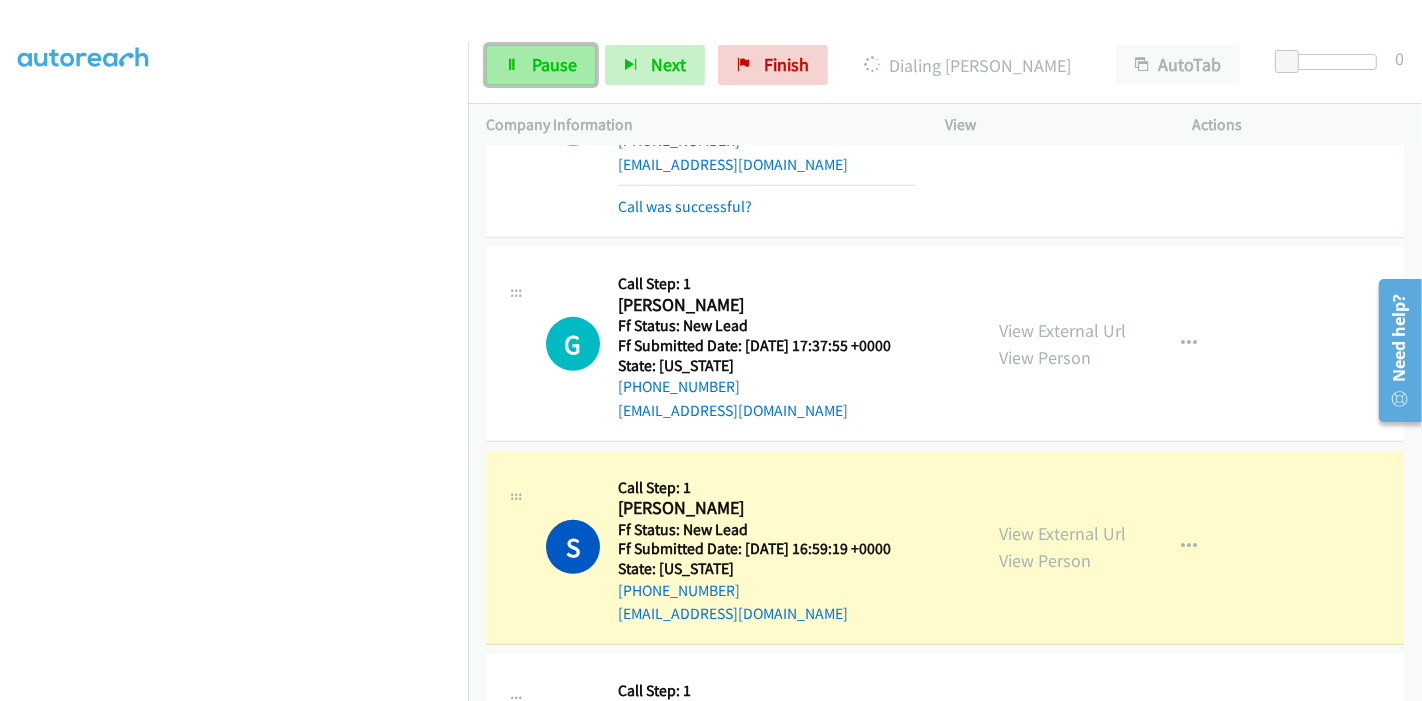click on "Pause" at bounding box center [554, 64] 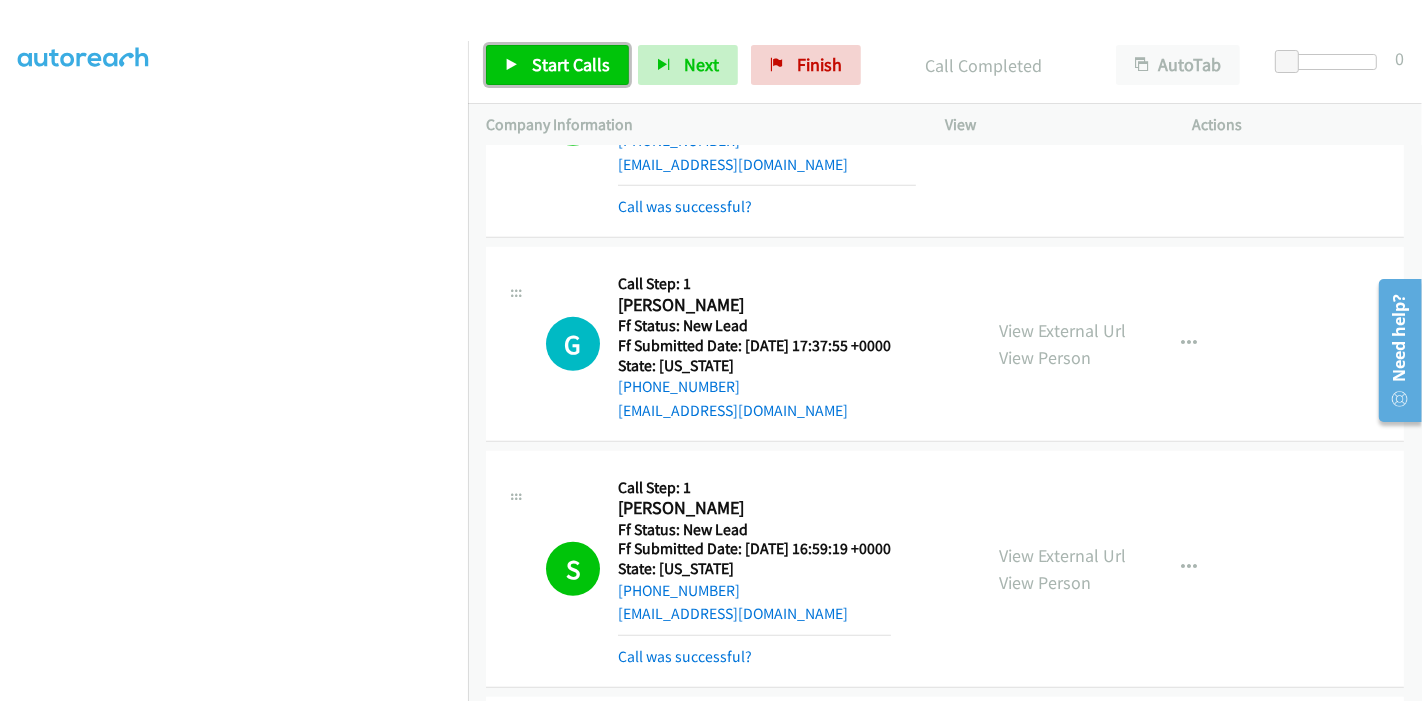 click on "Start Calls" at bounding box center (571, 64) 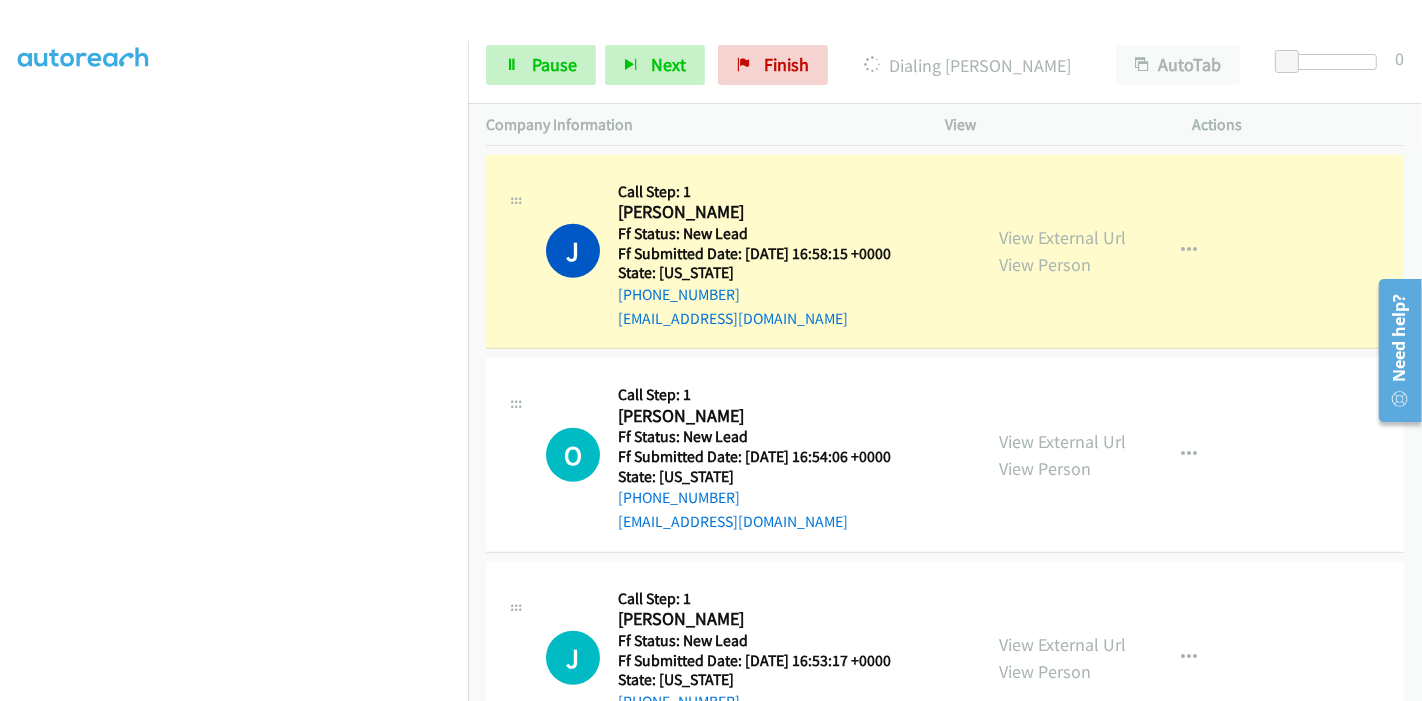scroll, scrollTop: 1444, scrollLeft: 0, axis: vertical 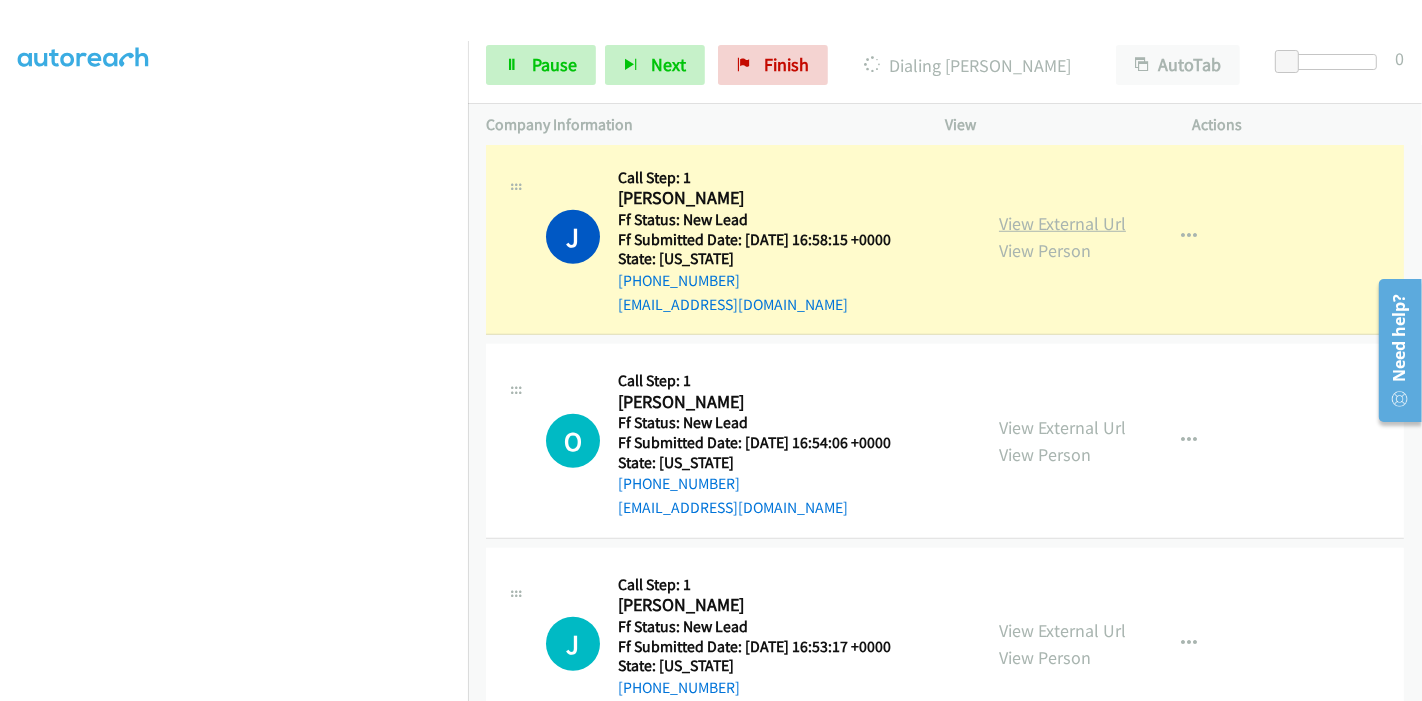 click on "View External Url" at bounding box center (1062, 223) 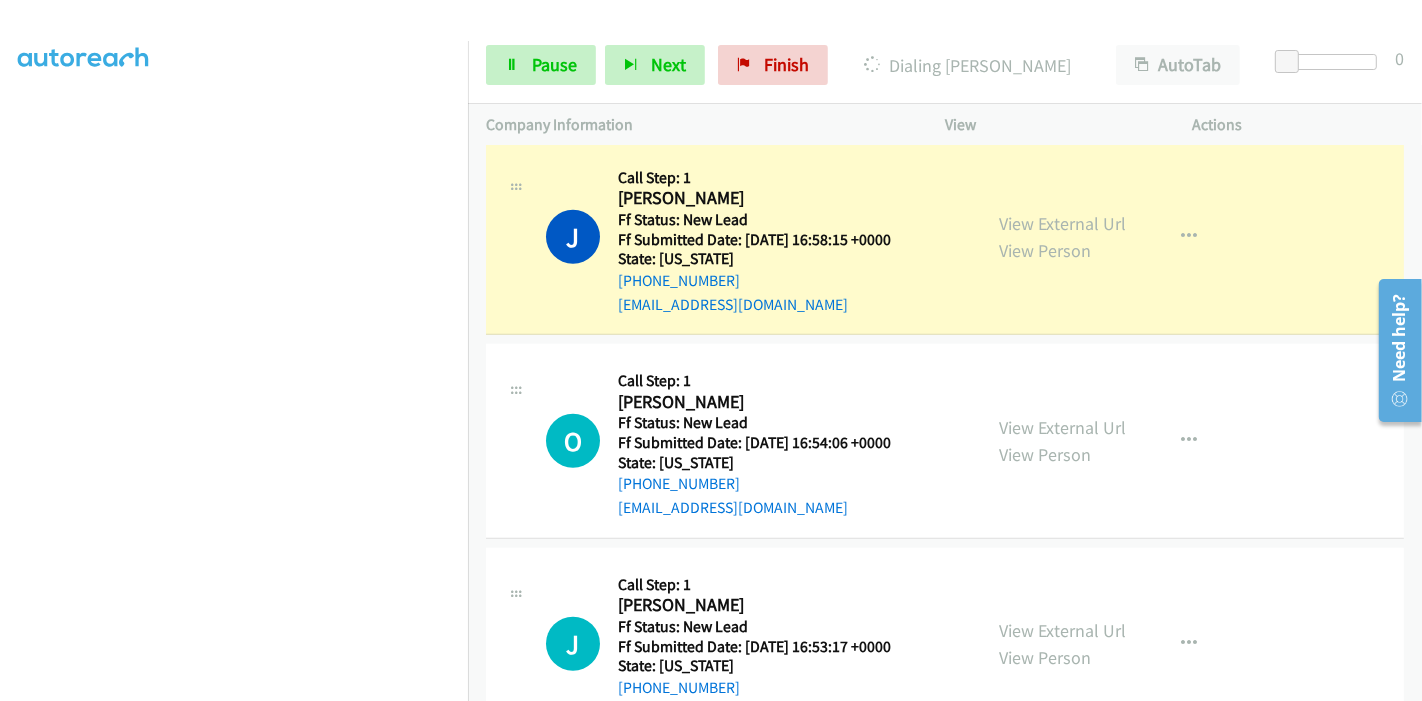 scroll, scrollTop: 422, scrollLeft: 0, axis: vertical 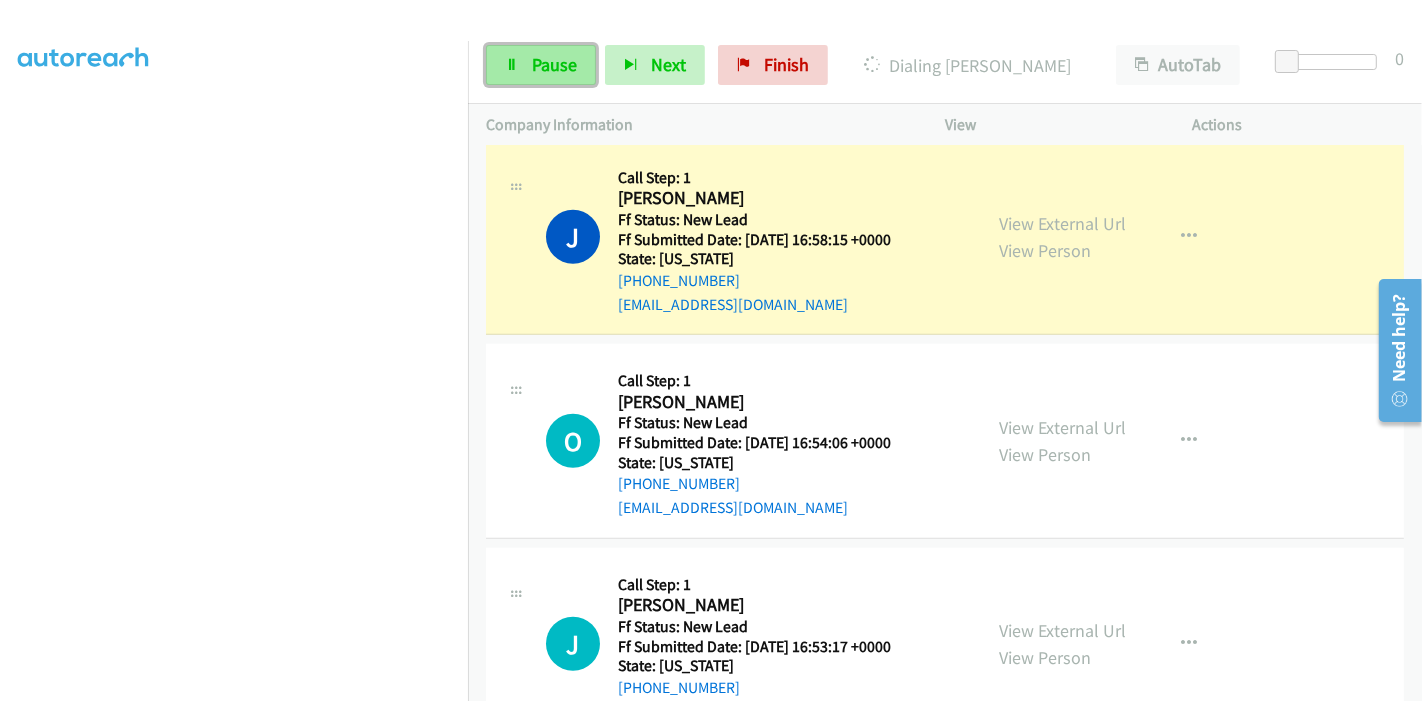 click on "Pause" at bounding box center [554, 64] 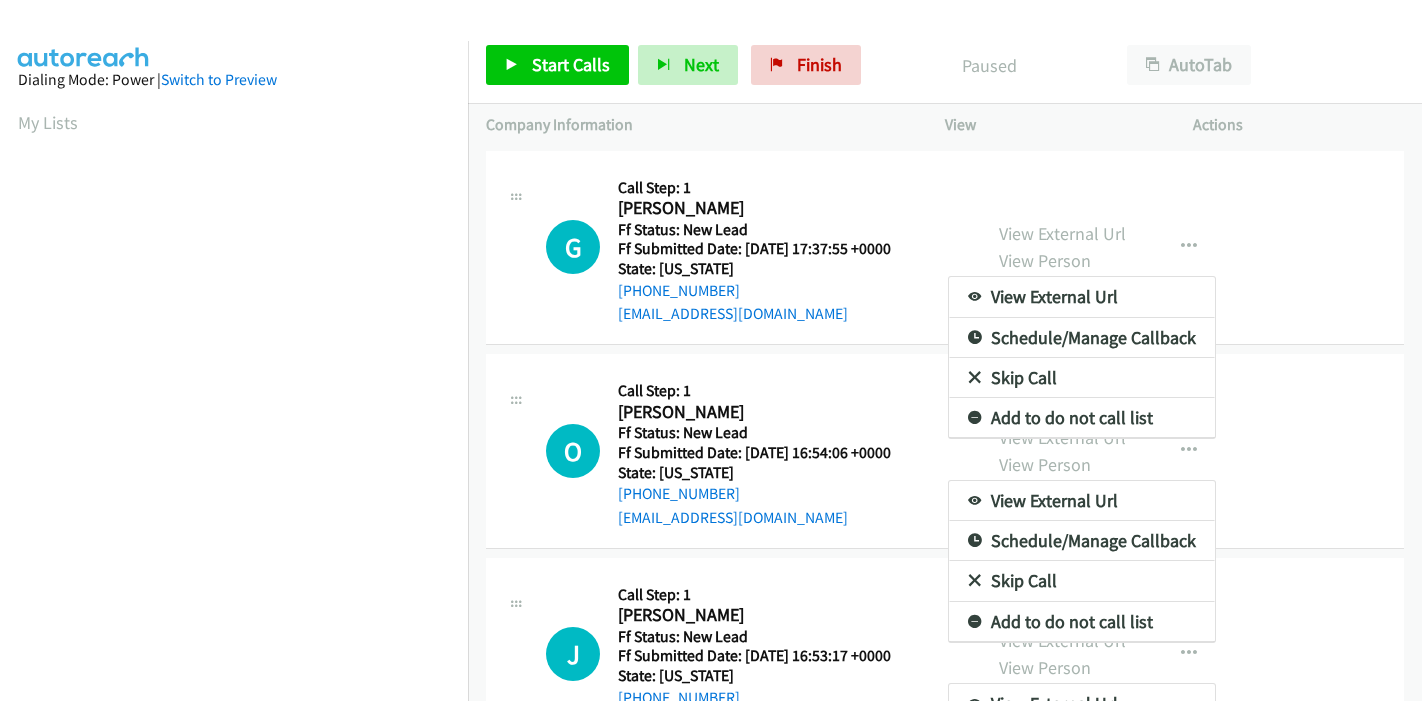 scroll, scrollTop: 0, scrollLeft: 0, axis: both 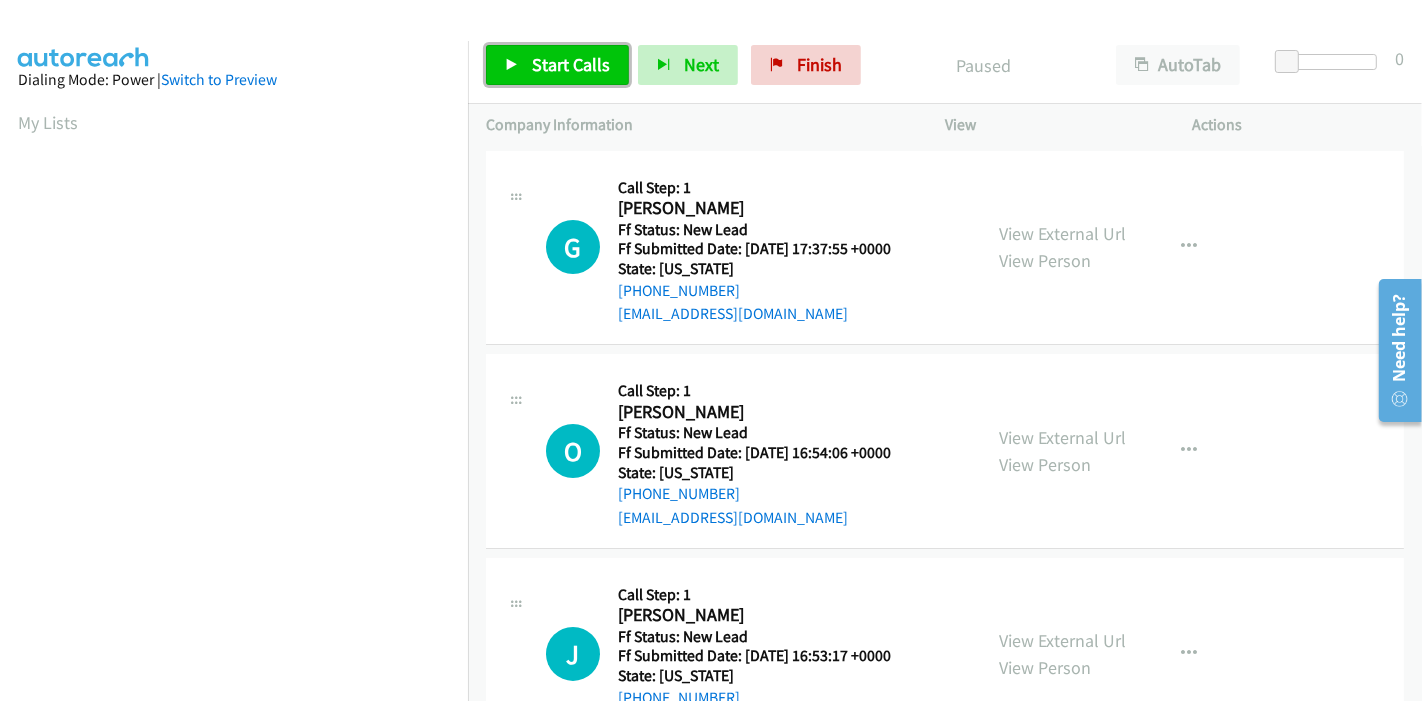 click on "Start Calls" at bounding box center [571, 64] 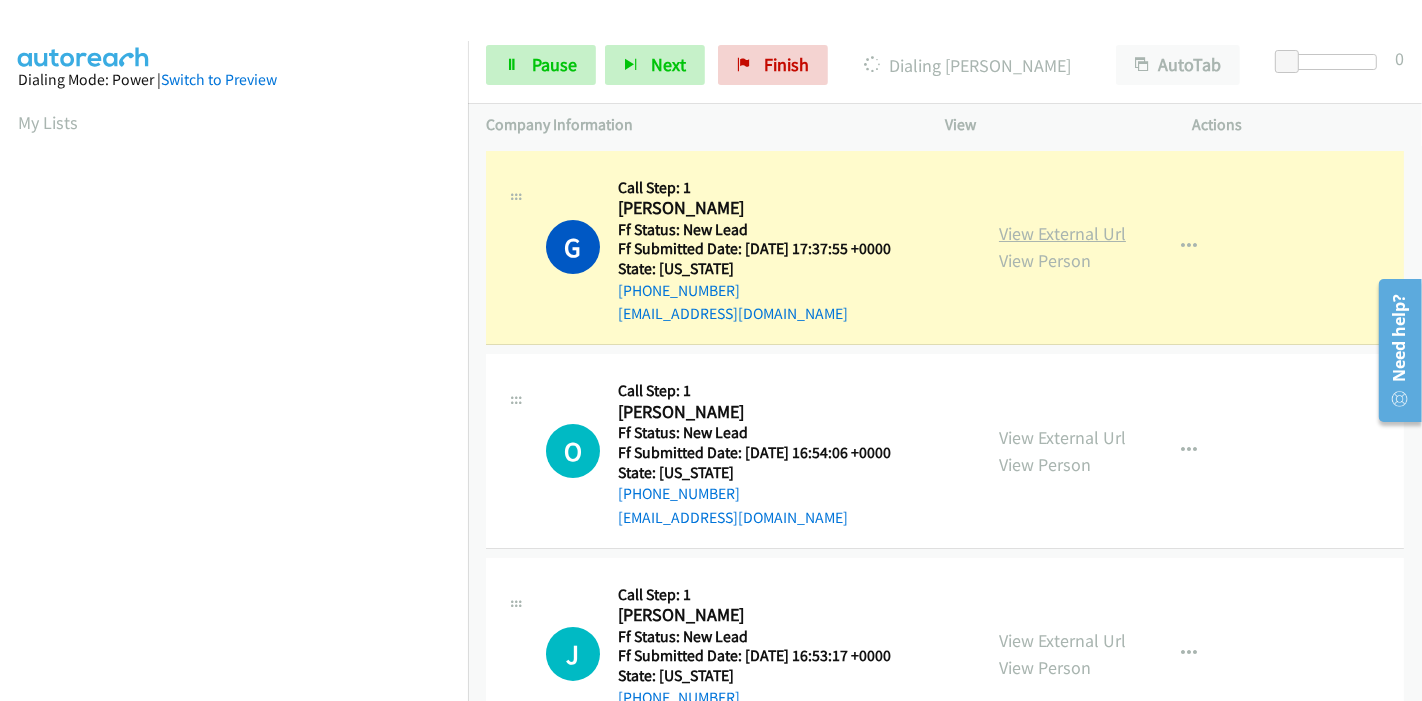 click on "View External Url" at bounding box center [1062, 233] 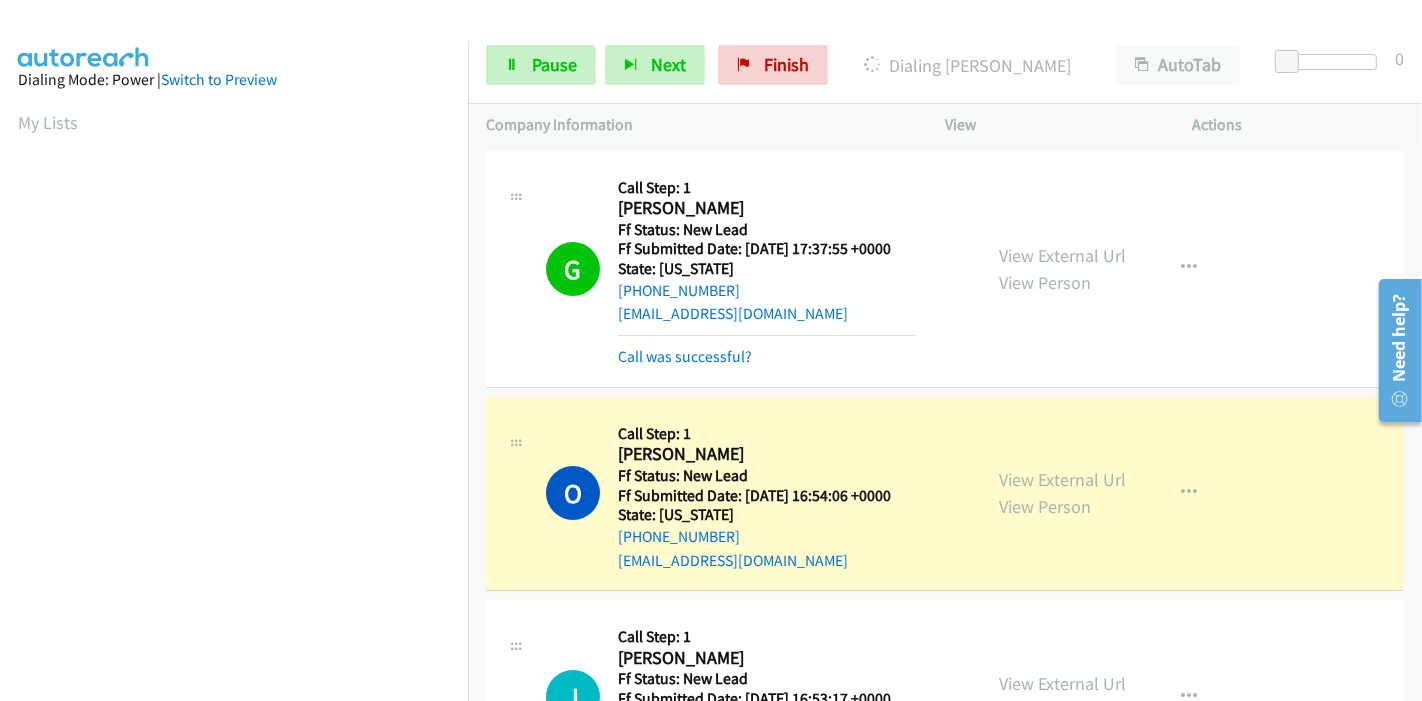 scroll, scrollTop: 422, scrollLeft: 0, axis: vertical 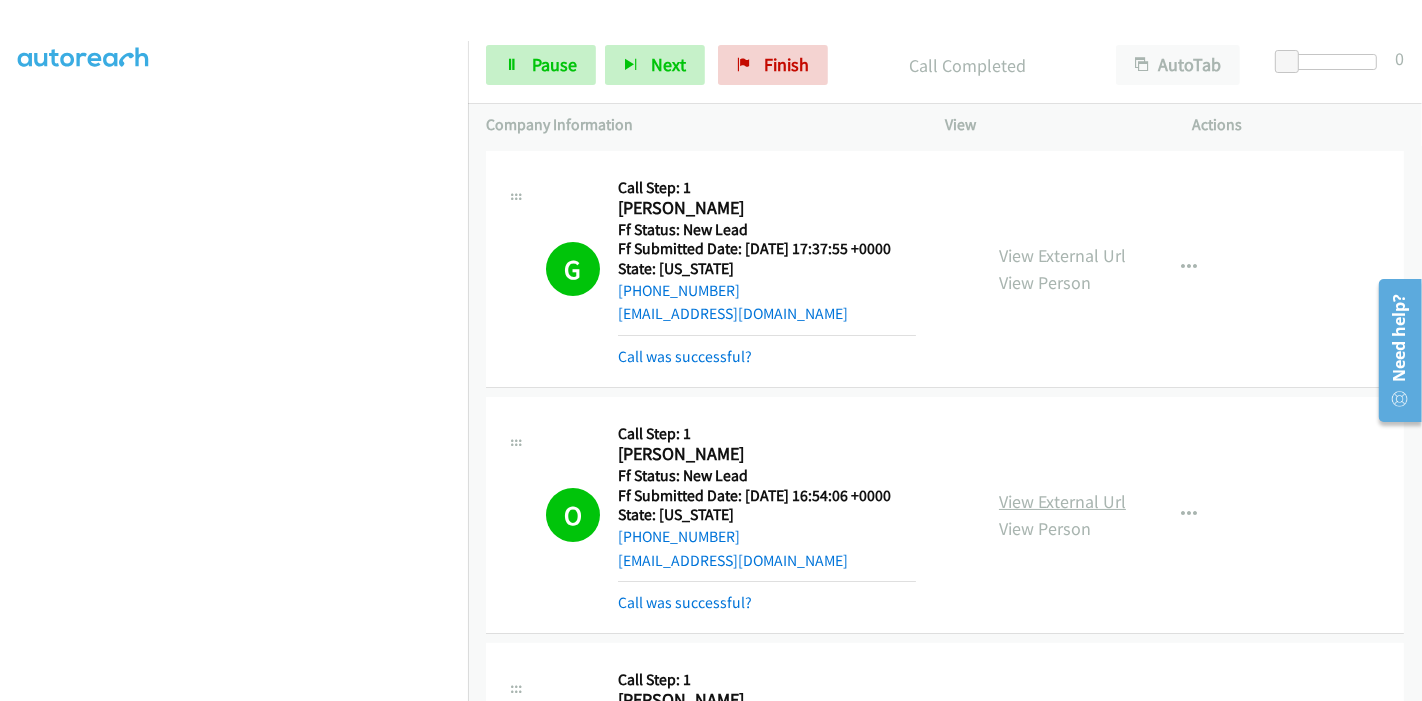 click on "View External Url" at bounding box center (1062, 501) 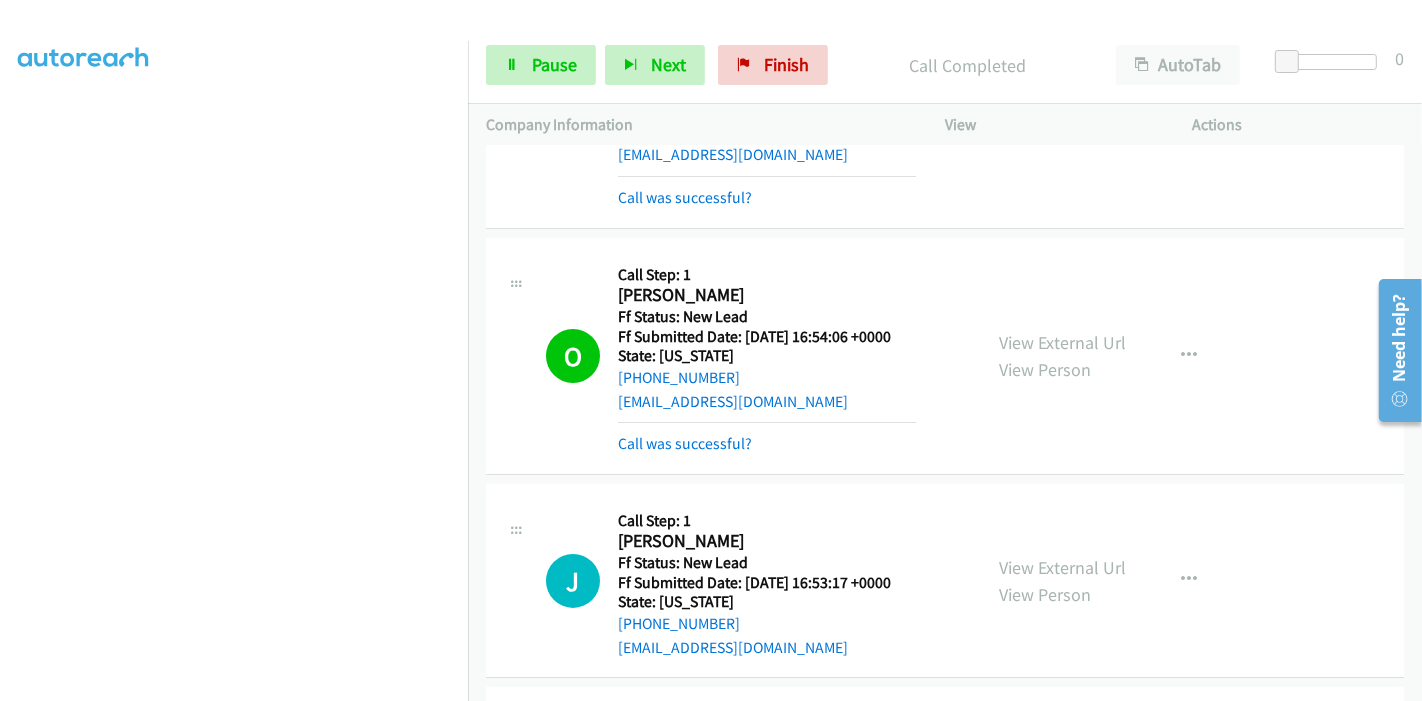 scroll, scrollTop: 222, scrollLeft: 0, axis: vertical 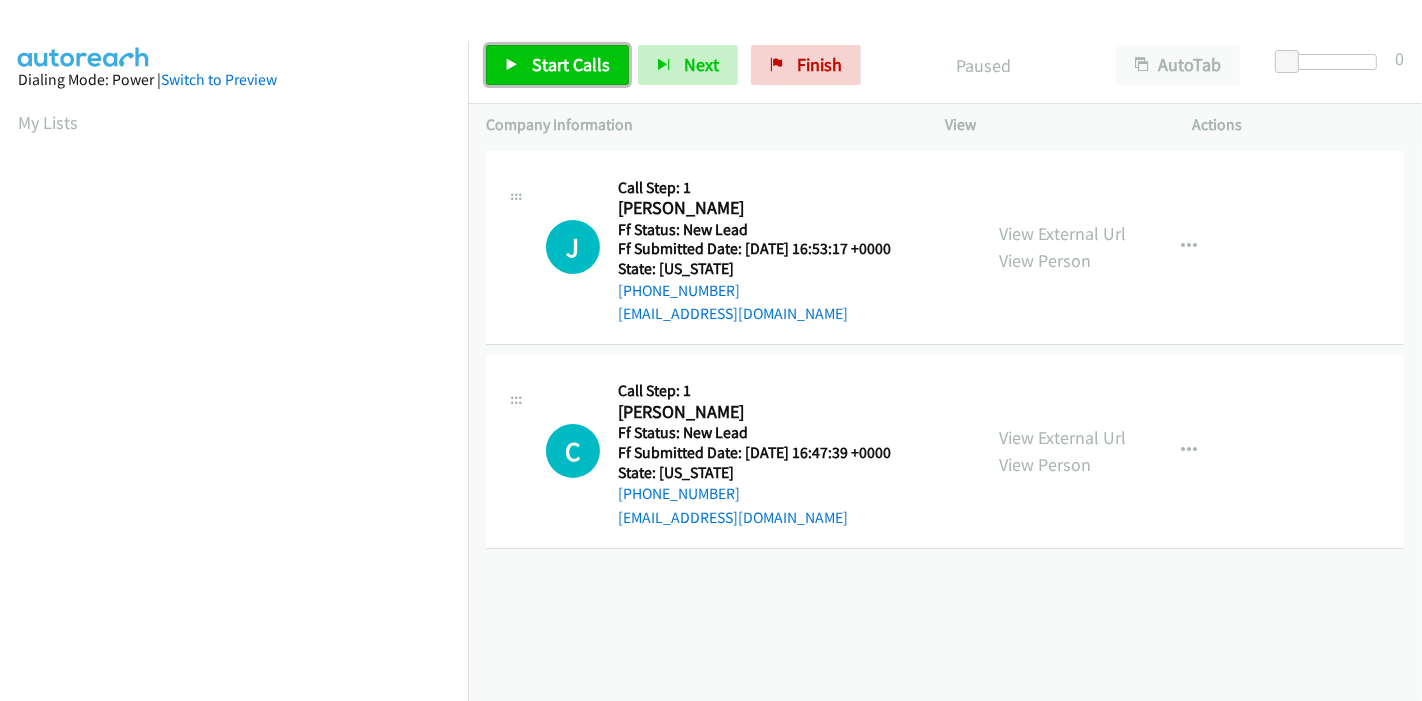 click on "Start Calls" at bounding box center (571, 64) 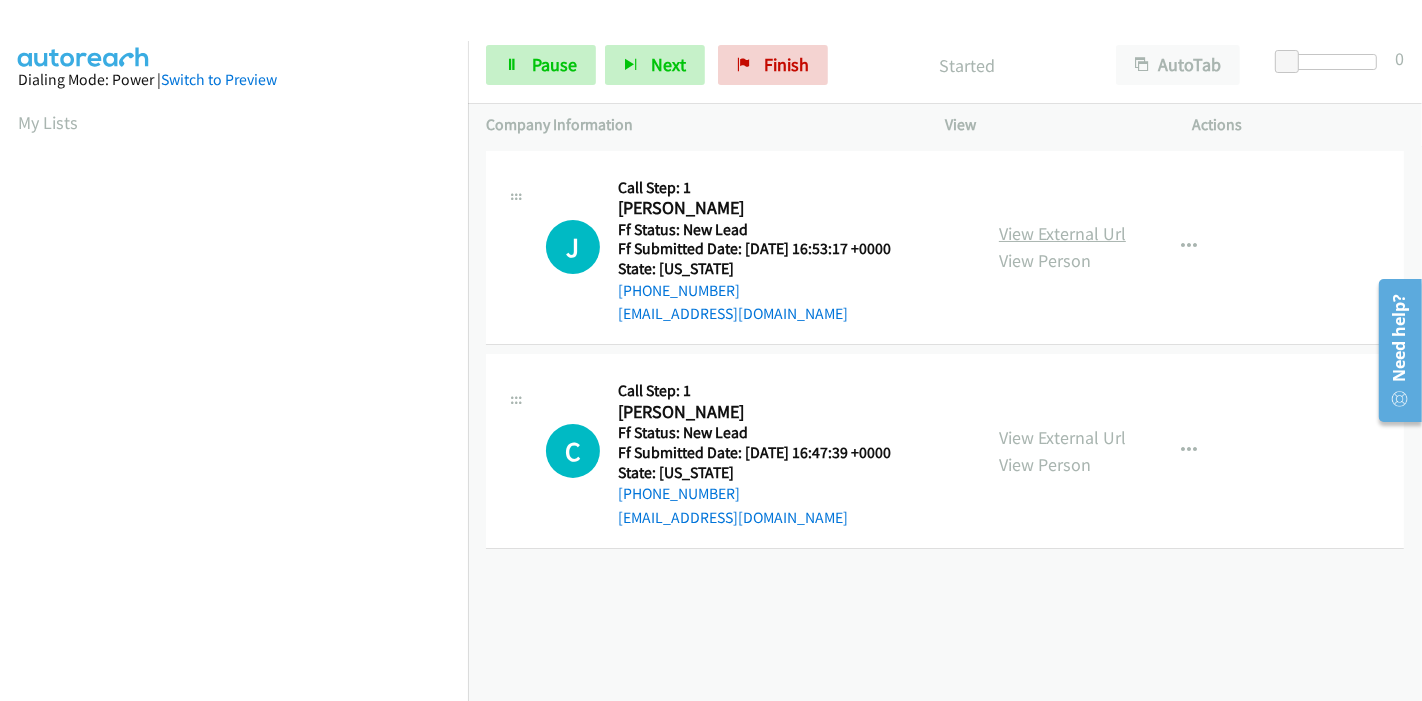 click on "View External Url" at bounding box center (1062, 233) 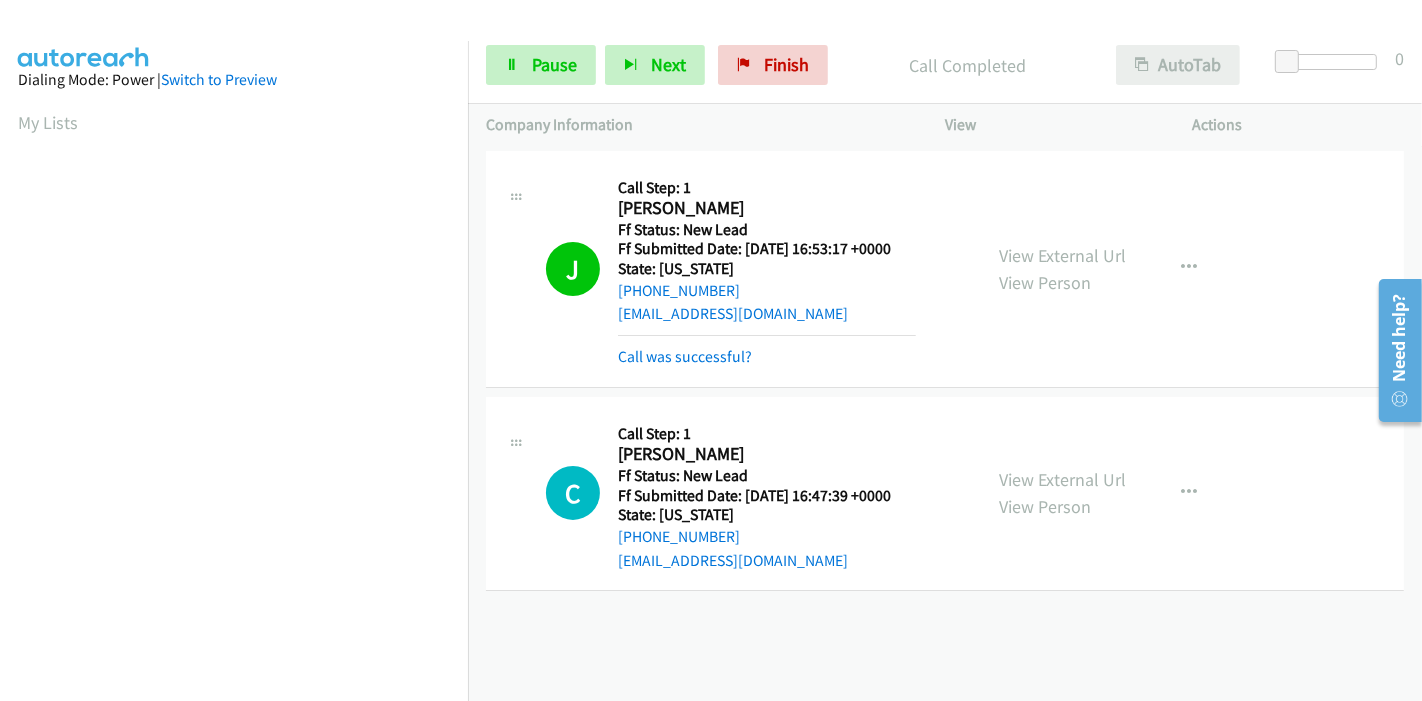 scroll, scrollTop: 422, scrollLeft: 0, axis: vertical 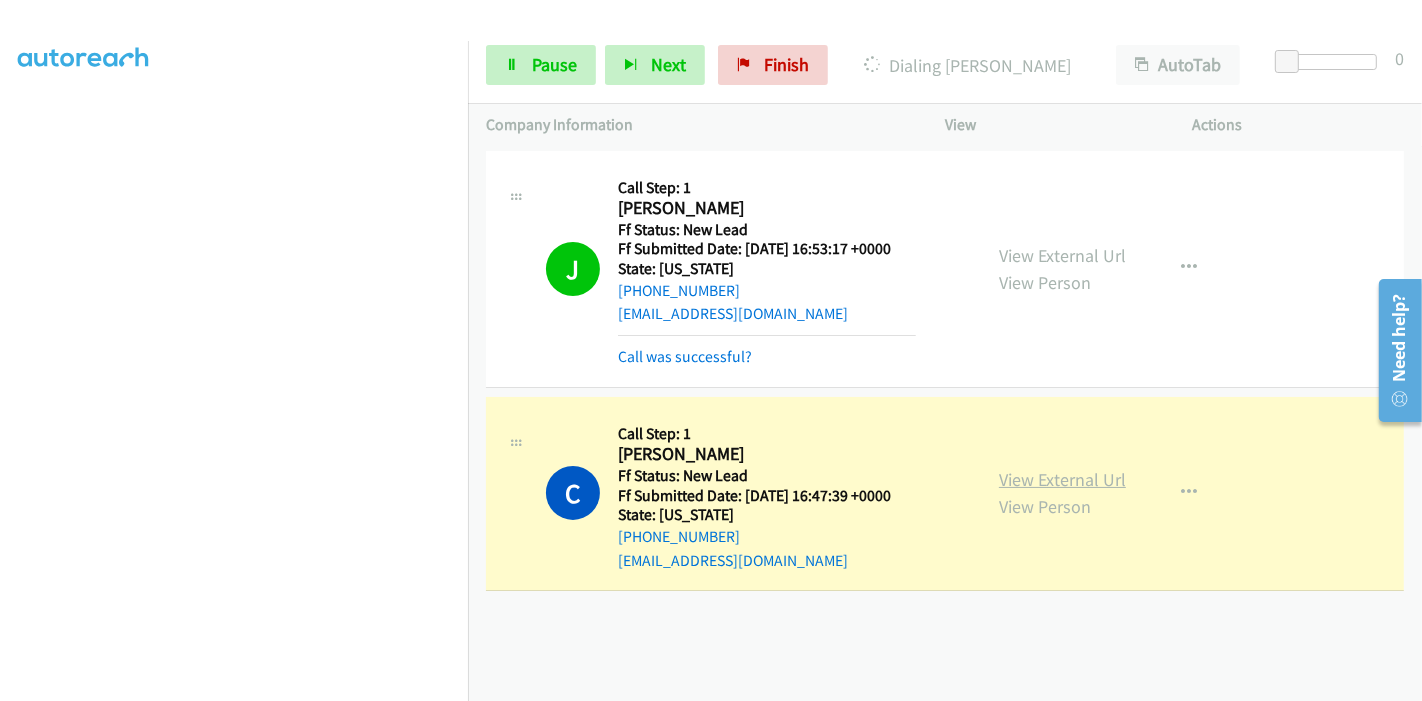 click on "View External Url" at bounding box center [1062, 479] 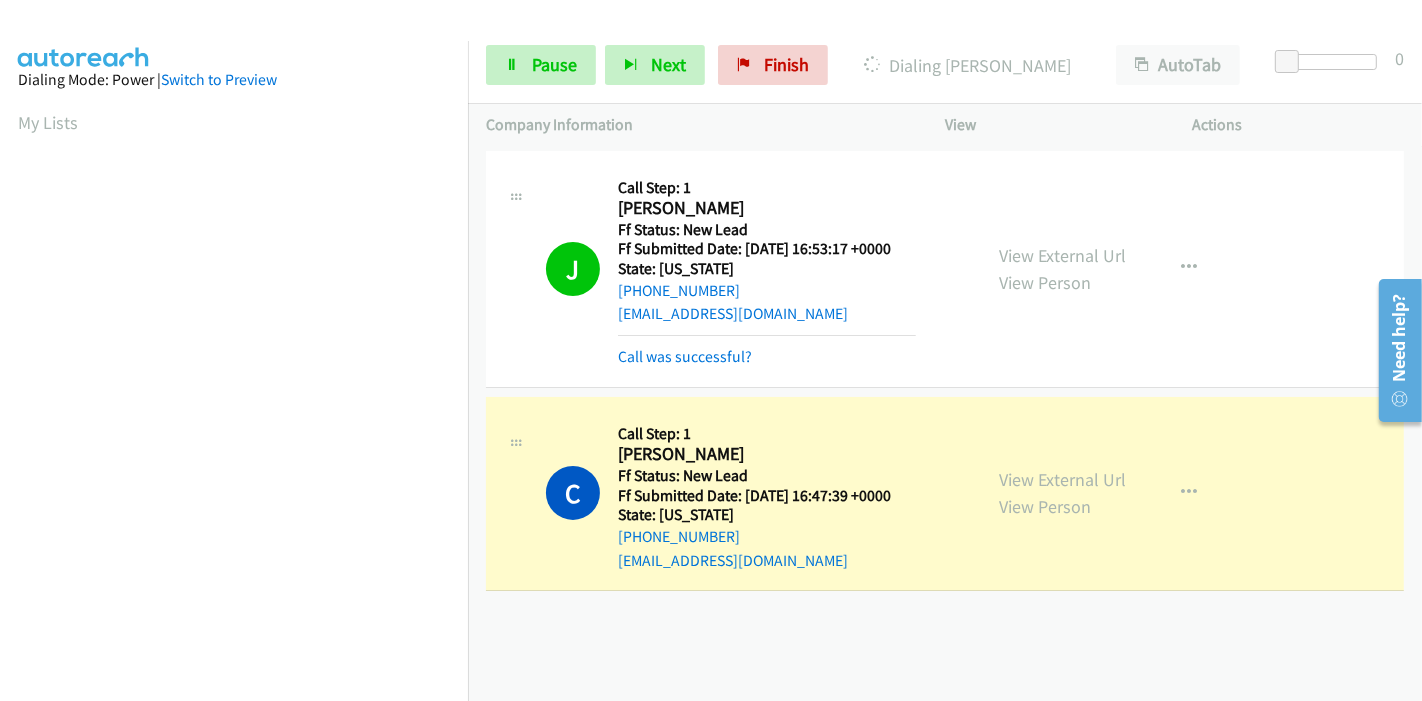 scroll, scrollTop: 422, scrollLeft: 0, axis: vertical 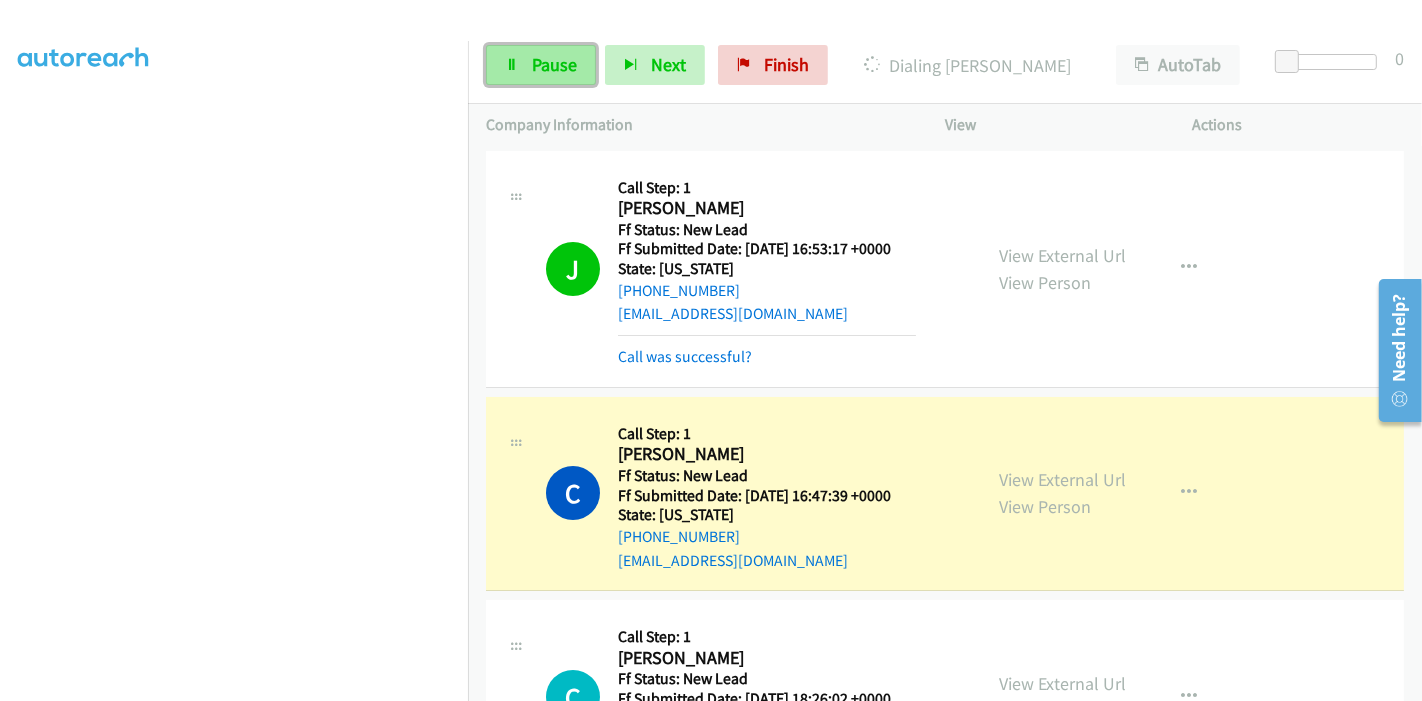 click on "Pause" at bounding box center [541, 65] 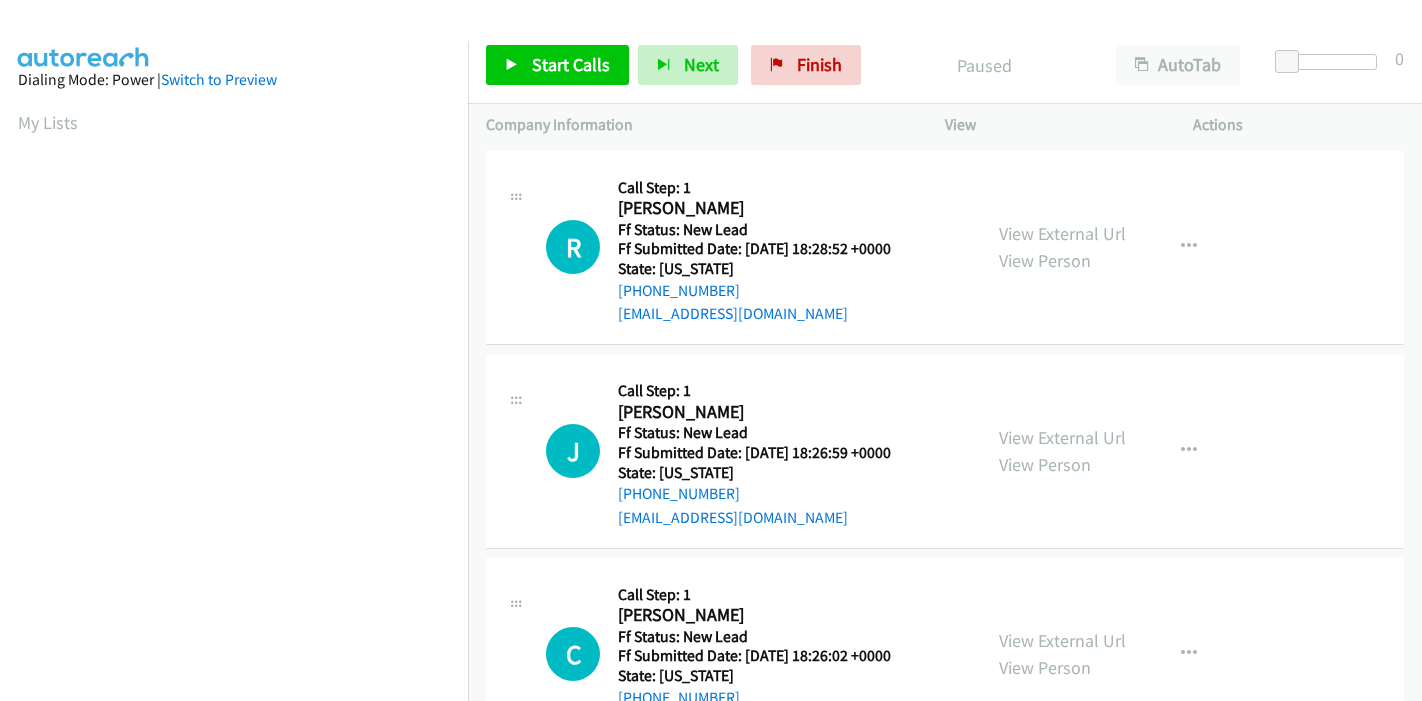 scroll, scrollTop: 0, scrollLeft: 0, axis: both 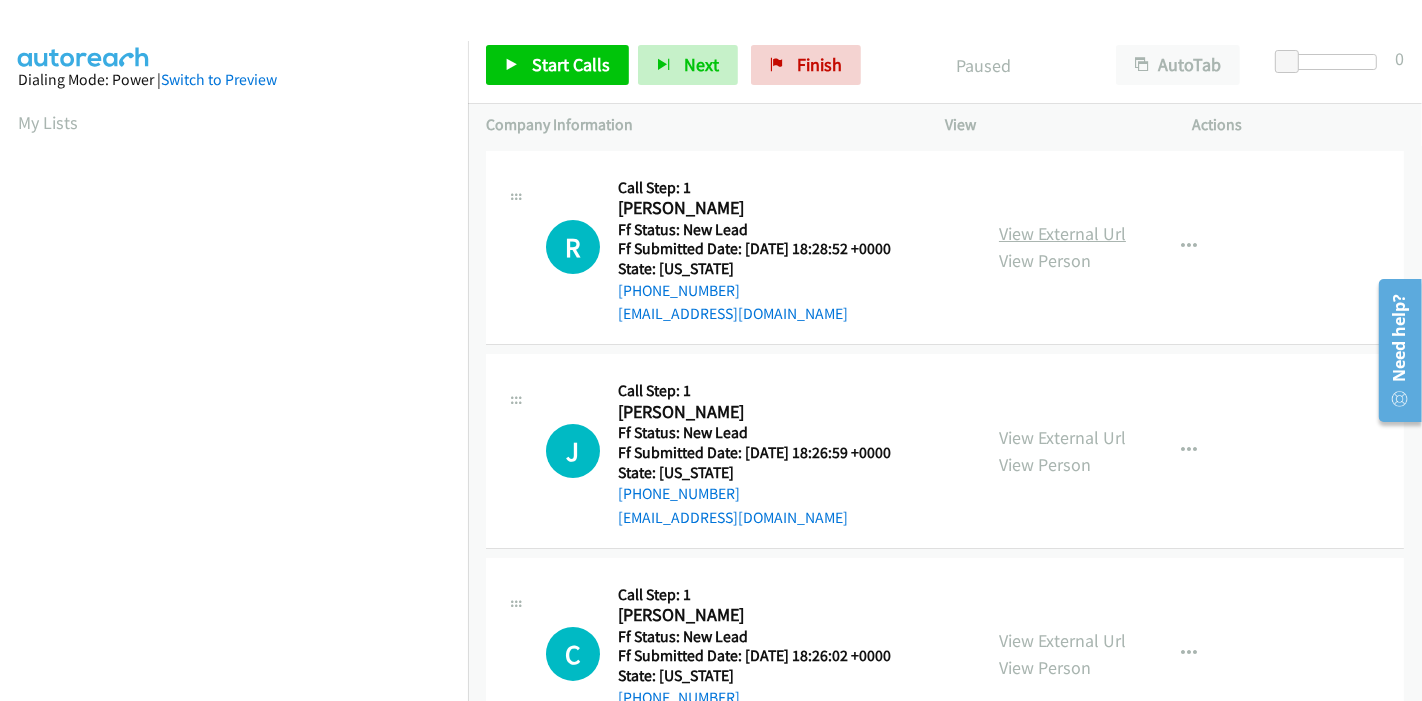 click on "View External Url" at bounding box center [1062, 233] 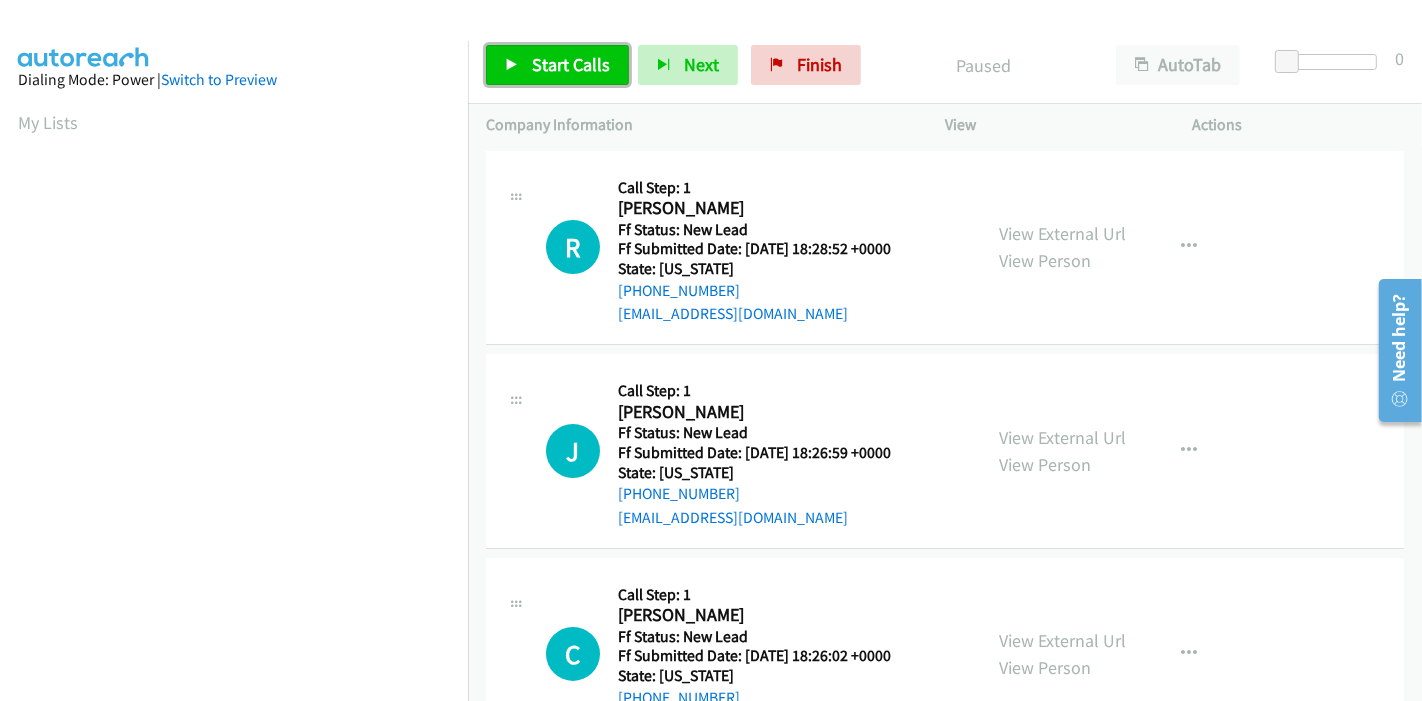 click on "Start Calls" at bounding box center [571, 64] 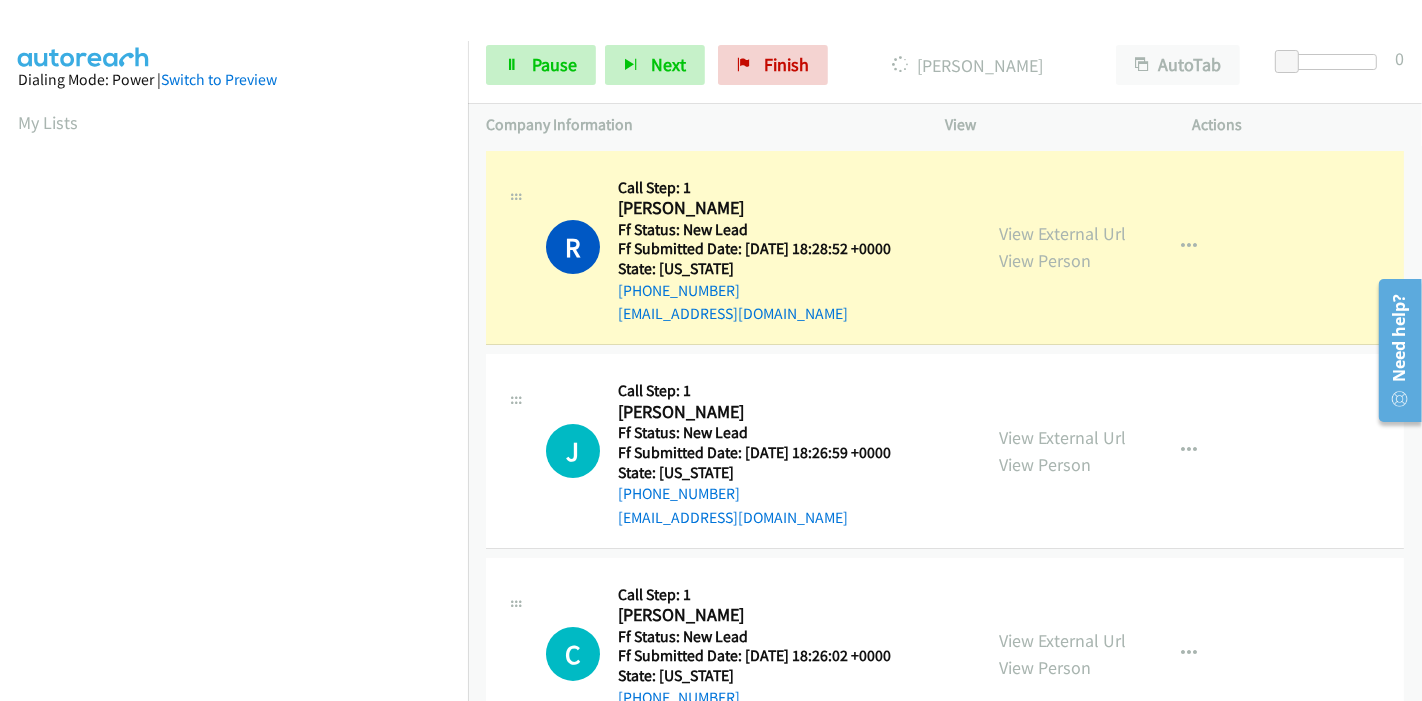scroll, scrollTop: 422, scrollLeft: 0, axis: vertical 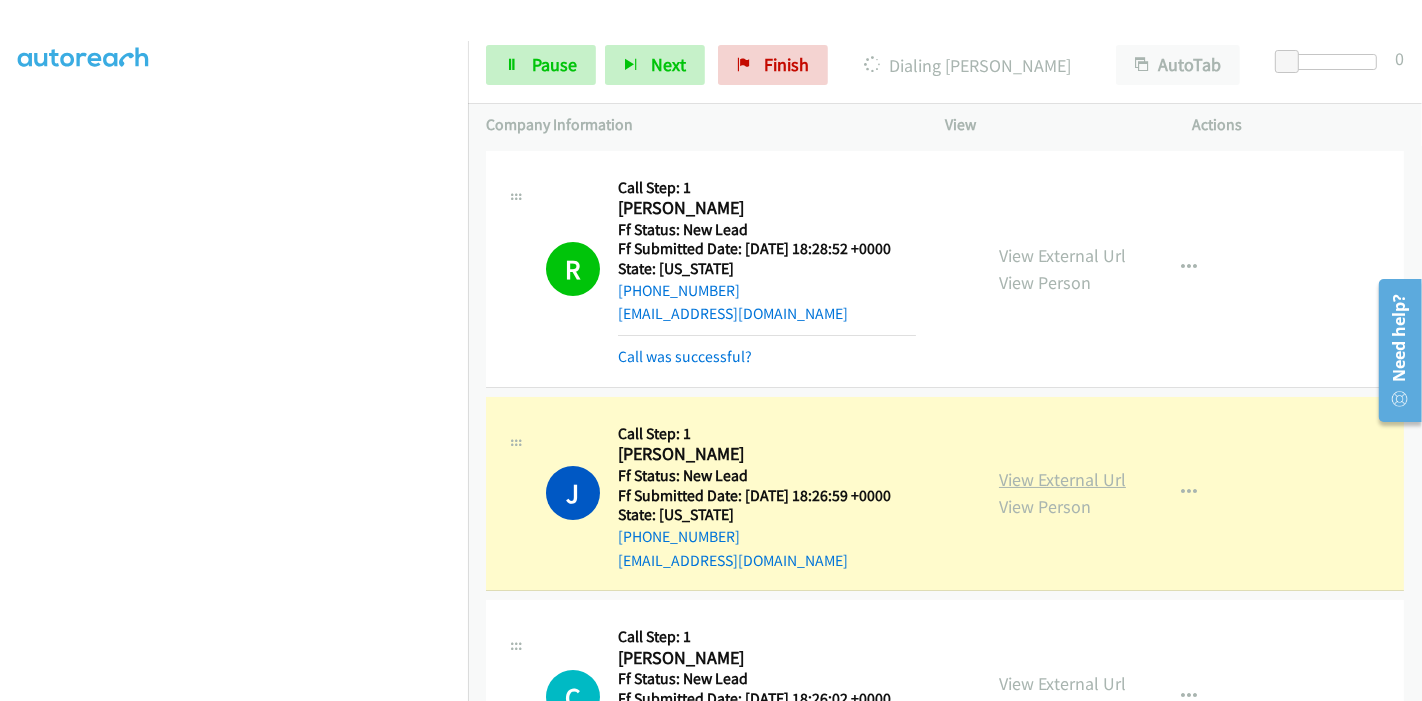 click on "View External Url" at bounding box center (1062, 479) 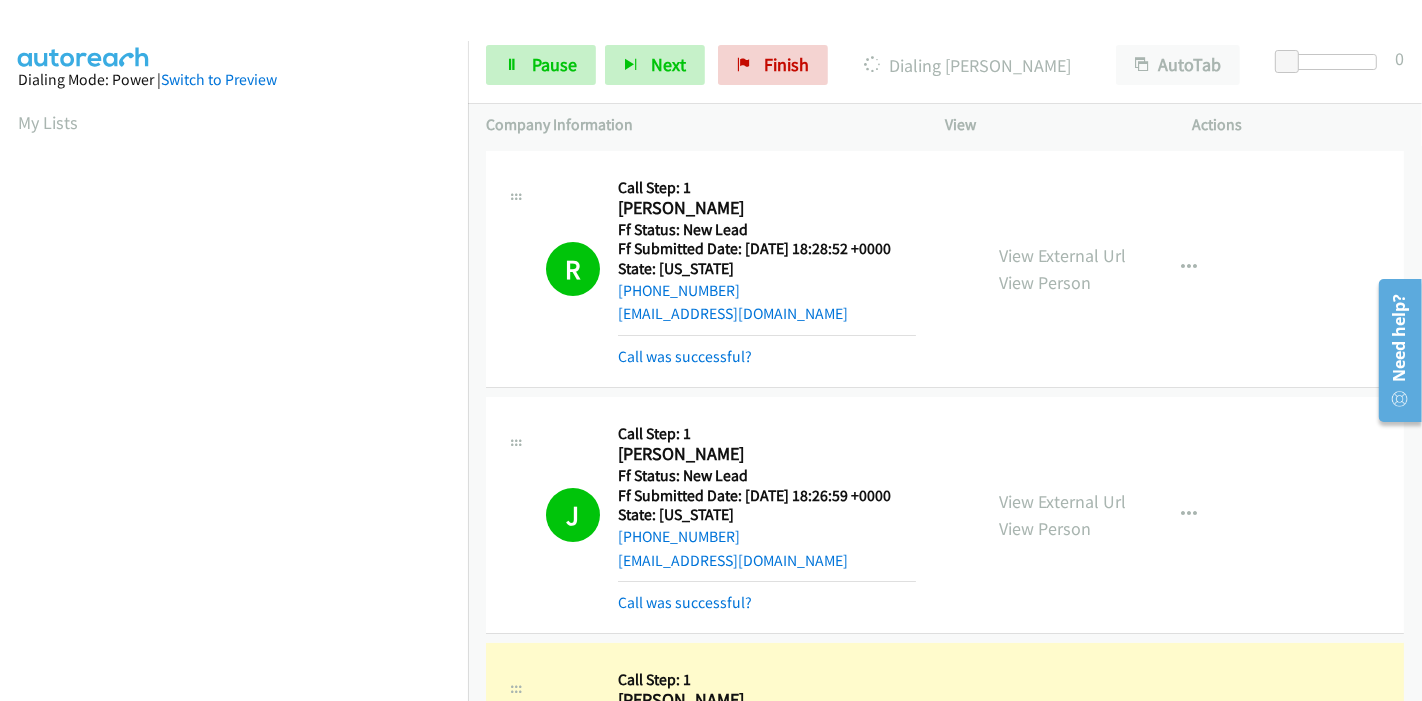 scroll, scrollTop: 422, scrollLeft: 0, axis: vertical 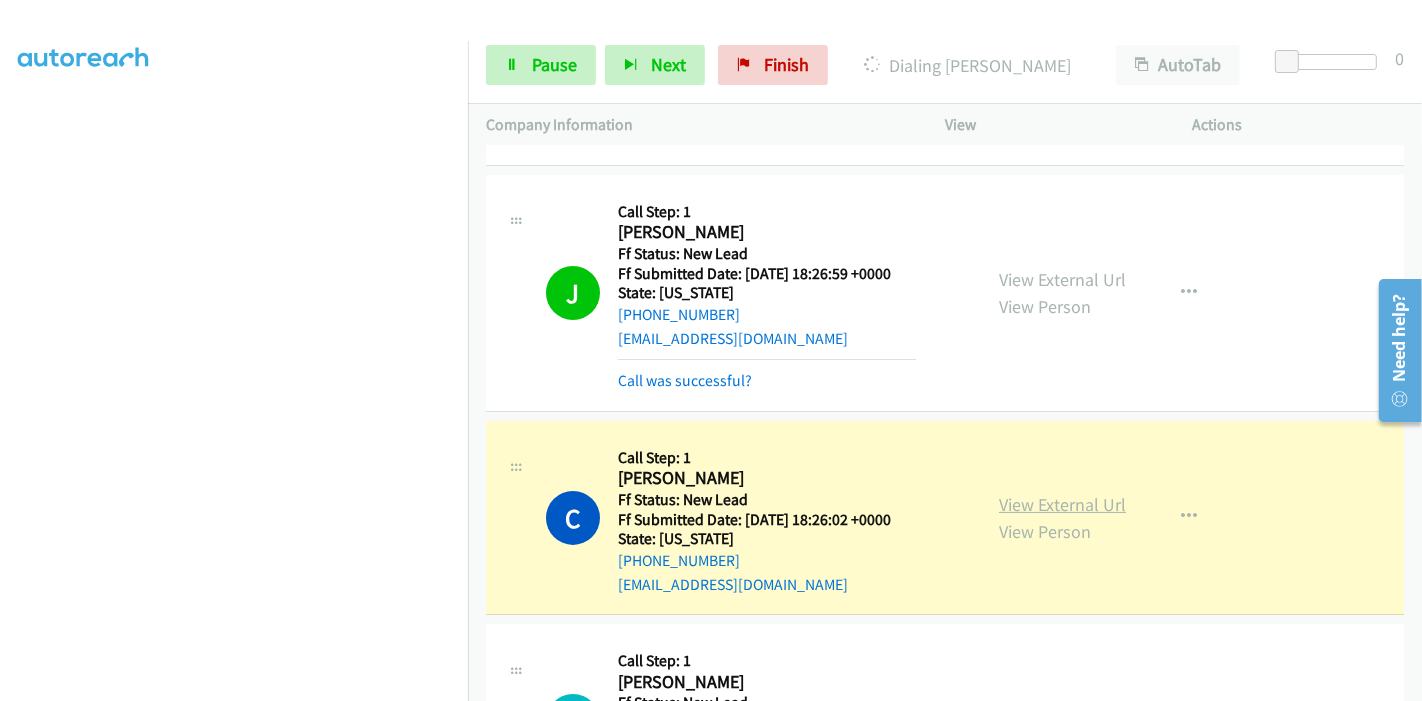 click on "View External Url" at bounding box center (1062, 504) 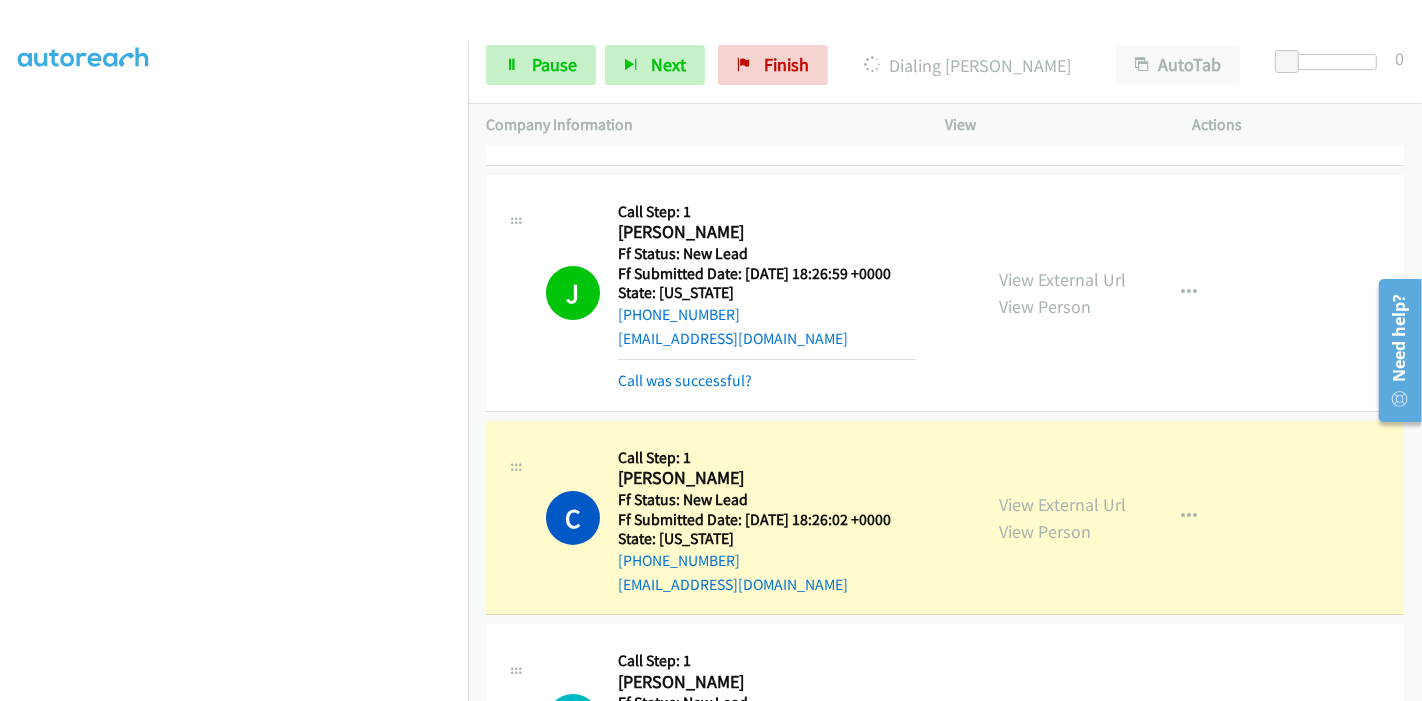scroll, scrollTop: 0, scrollLeft: 0, axis: both 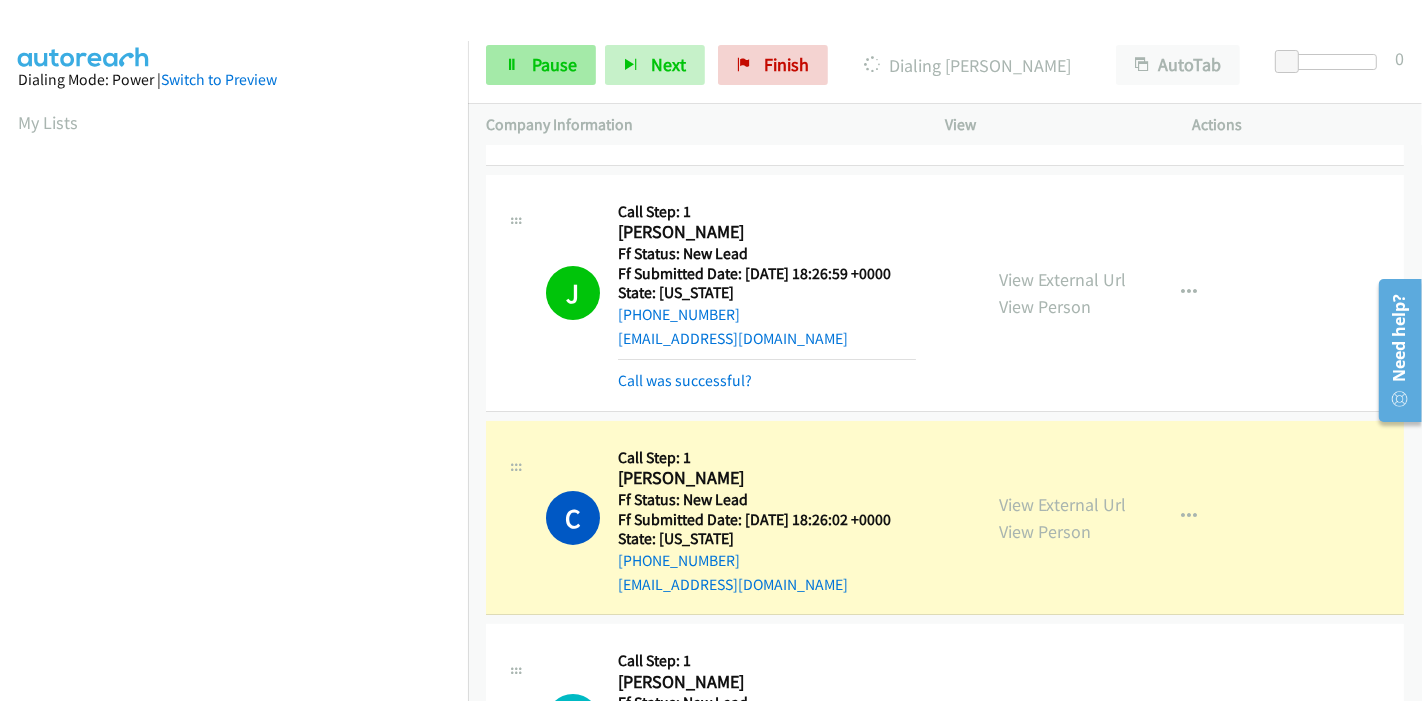 click on "Pause" at bounding box center [554, 64] 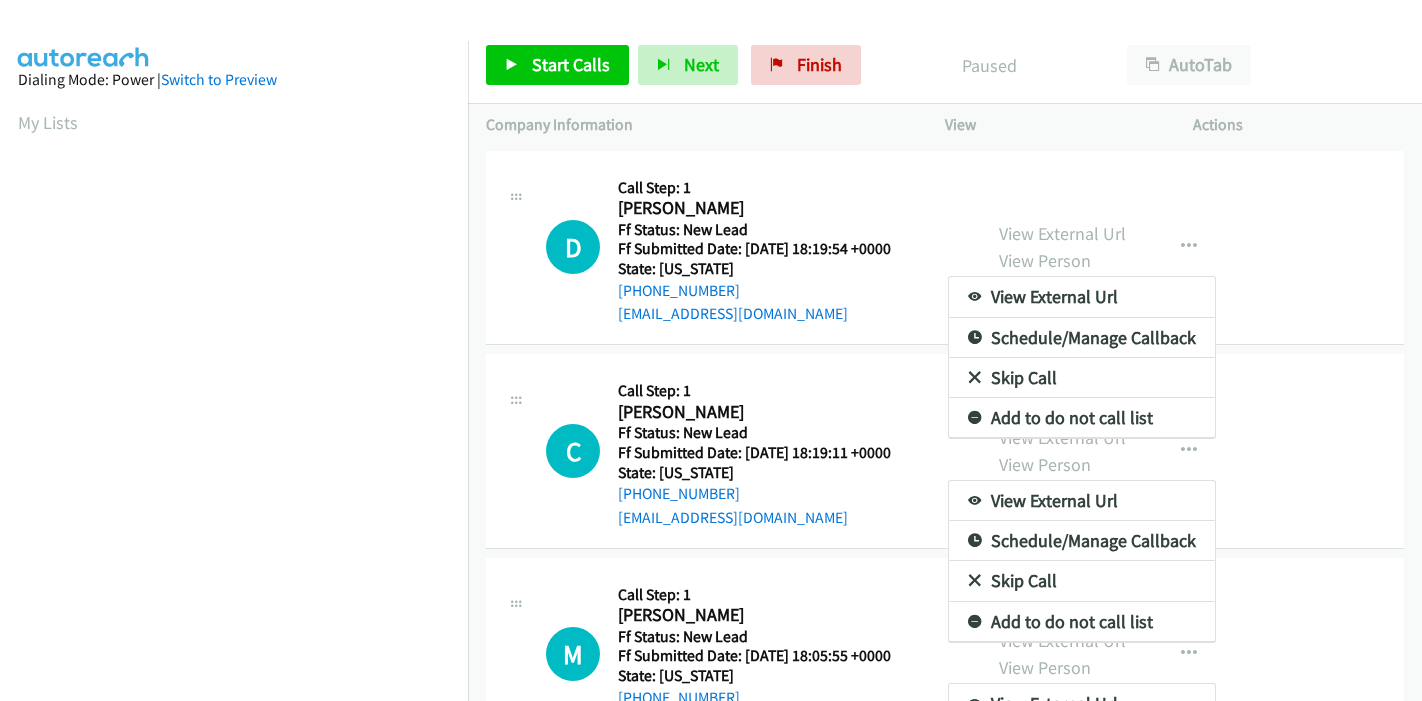 scroll, scrollTop: 0, scrollLeft: 0, axis: both 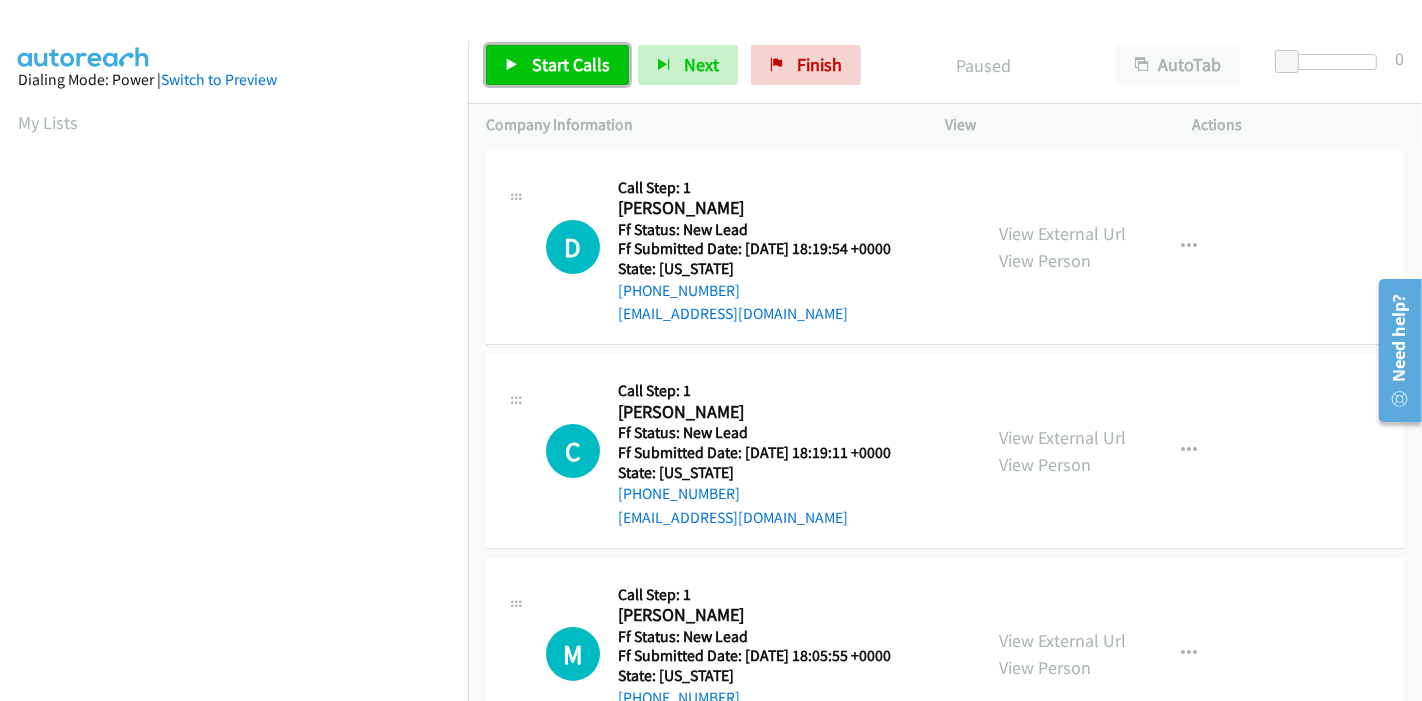 click on "Start Calls" at bounding box center (557, 65) 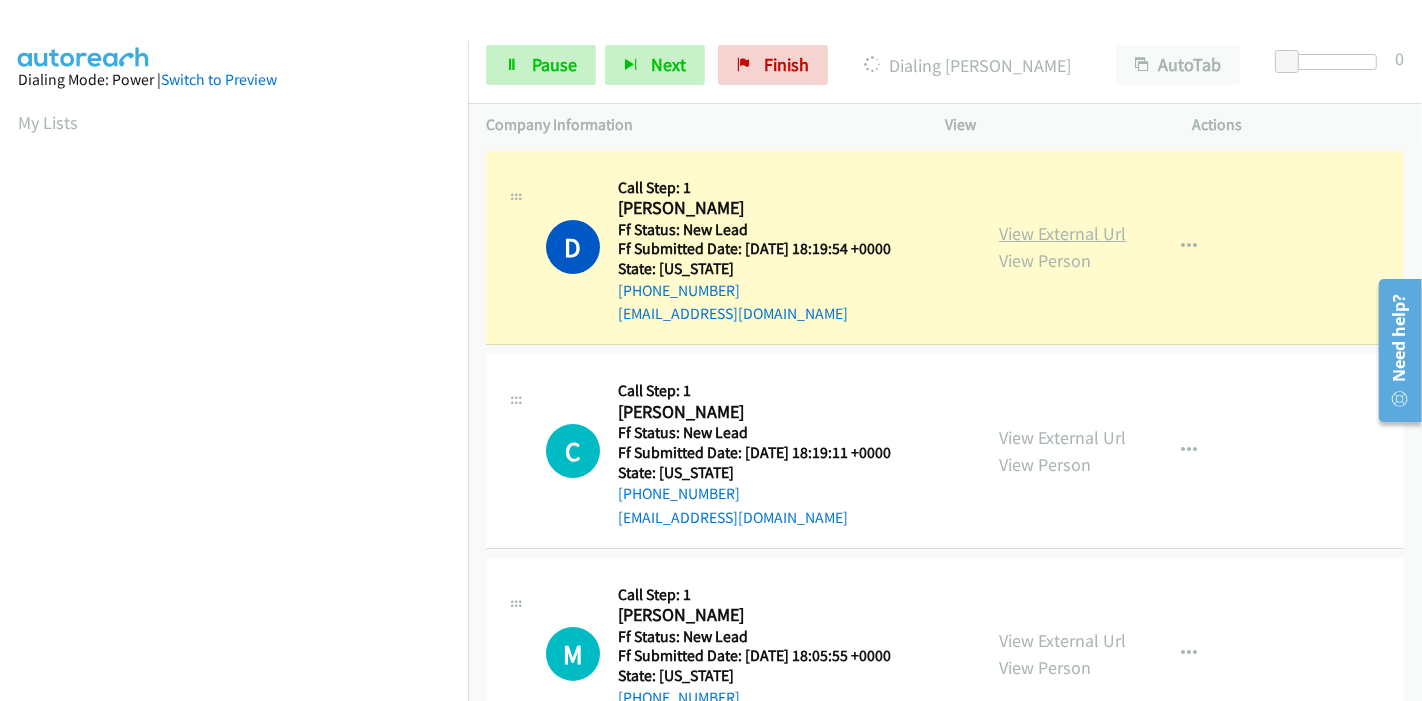 click on "View External Url" at bounding box center [1062, 233] 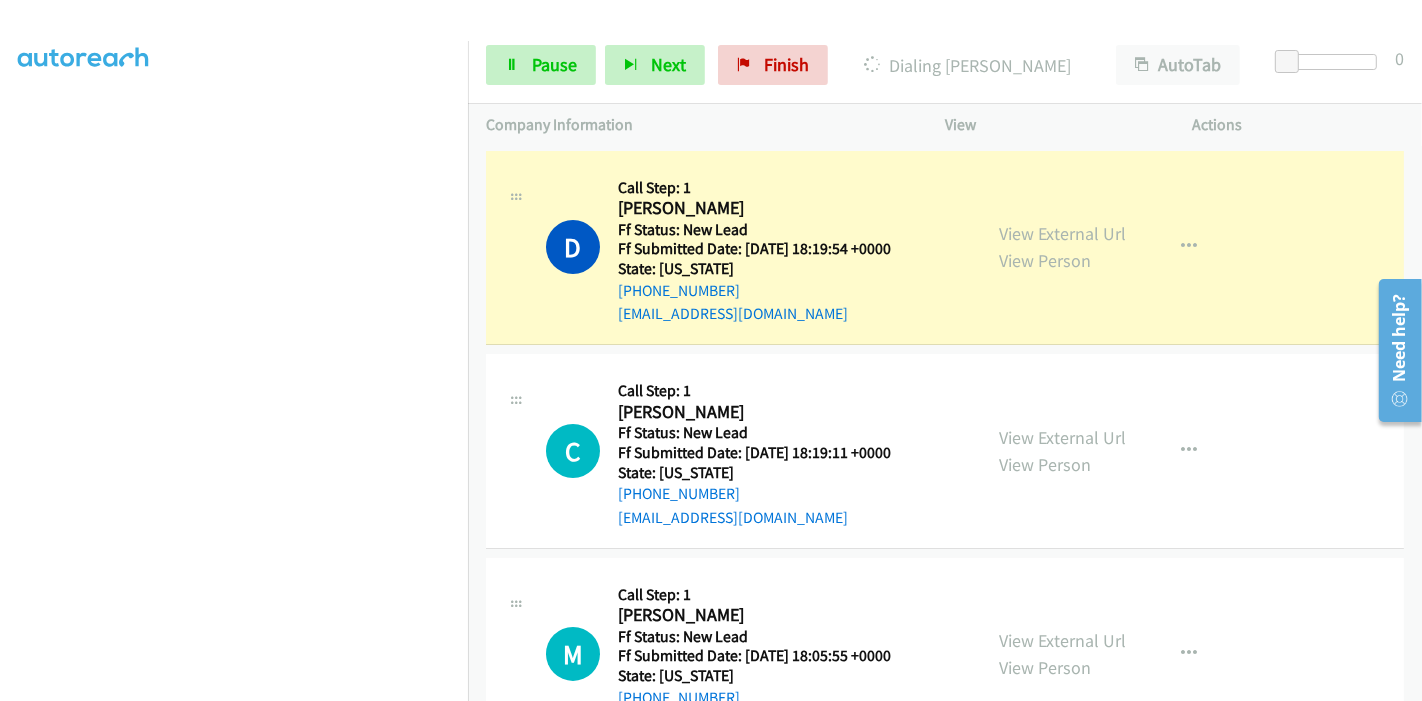 scroll, scrollTop: 0, scrollLeft: 0, axis: both 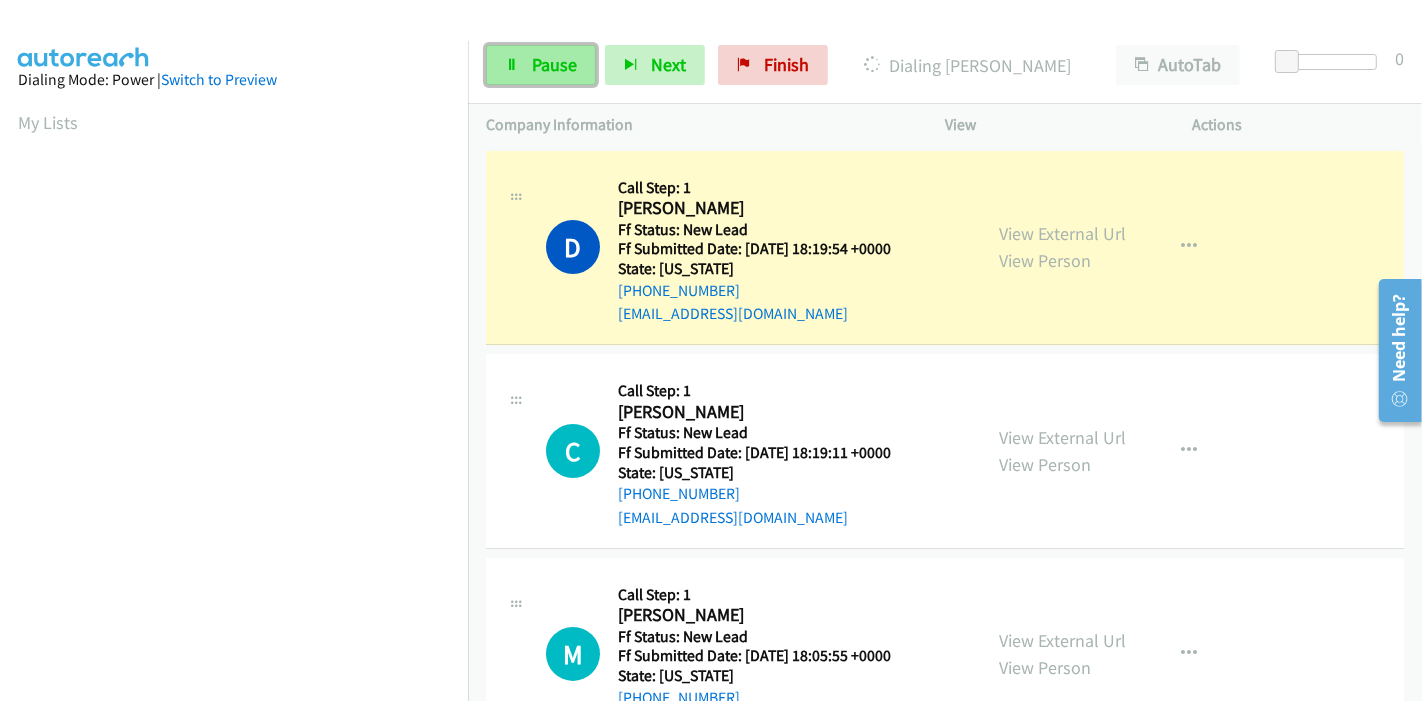 click on "Pause" at bounding box center (541, 65) 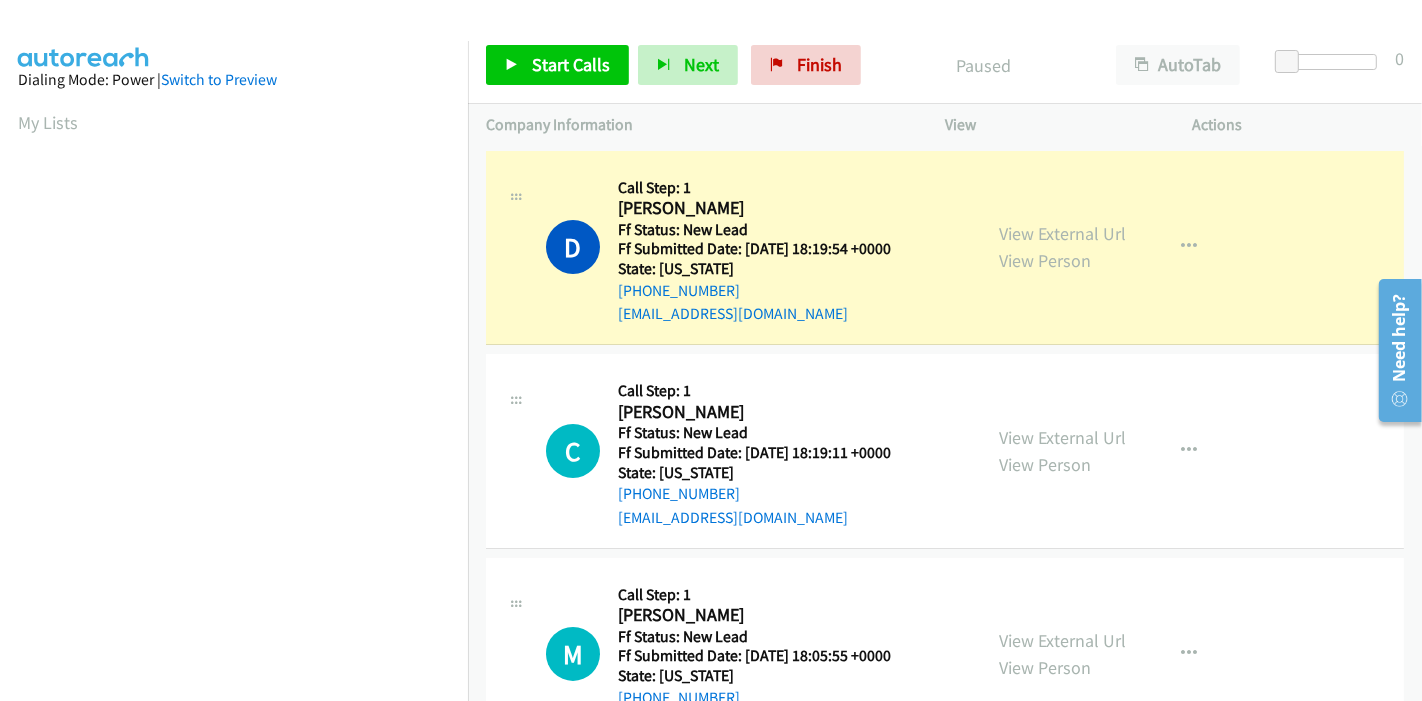 scroll, scrollTop: 422, scrollLeft: 0, axis: vertical 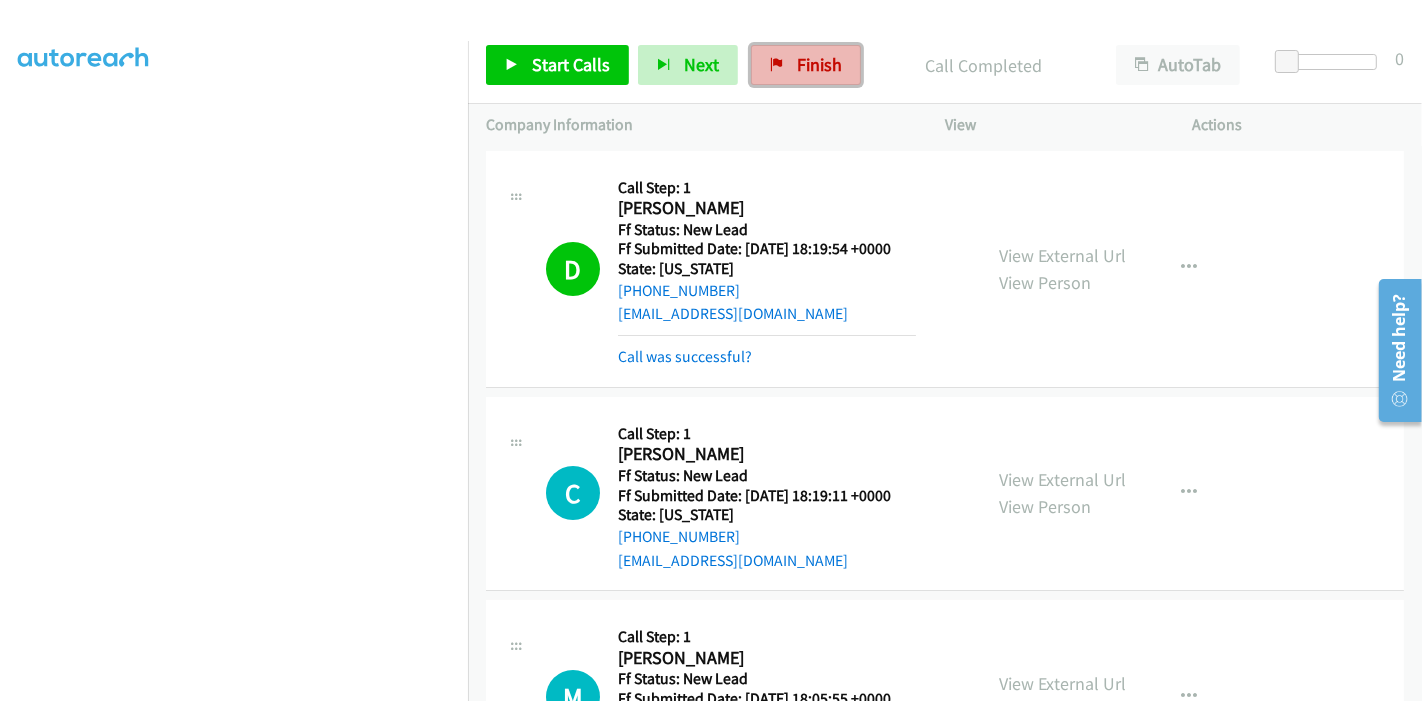 click on "Finish" at bounding box center (806, 65) 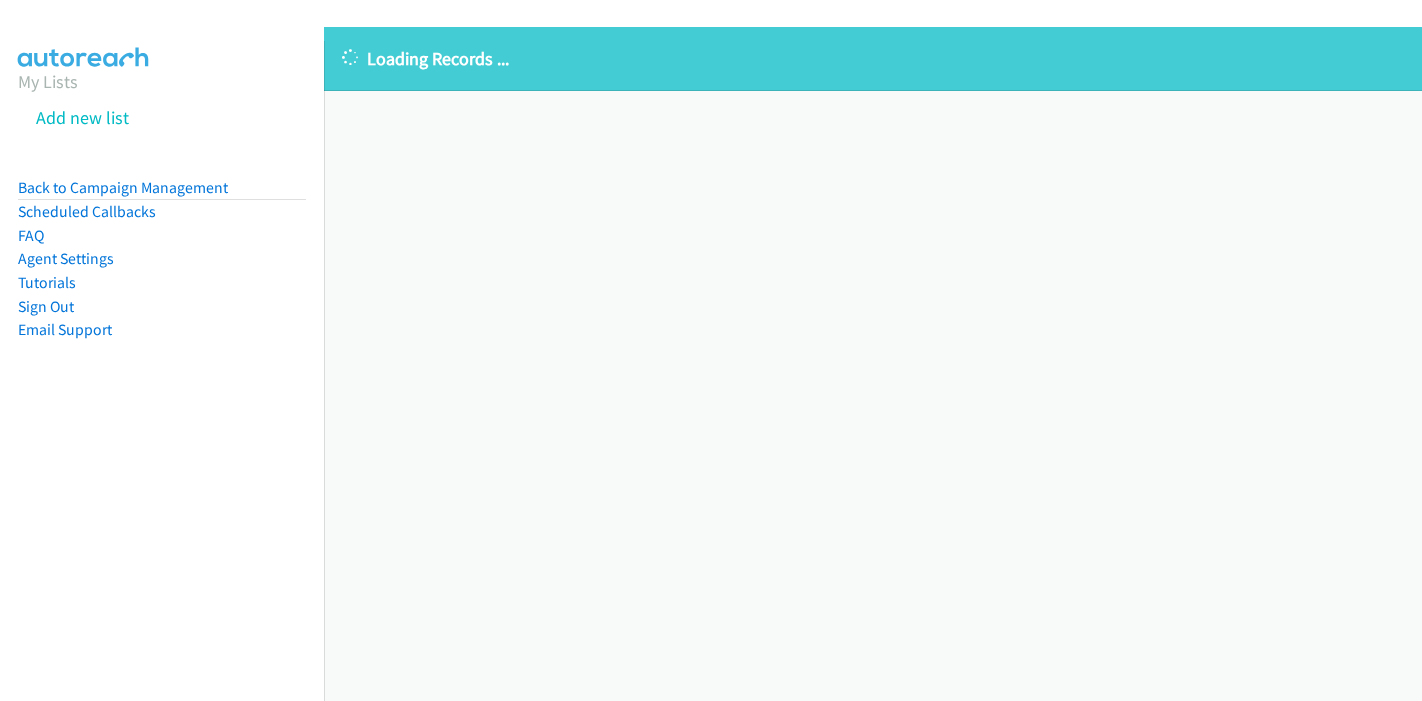 scroll, scrollTop: 0, scrollLeft: 0, axis: both 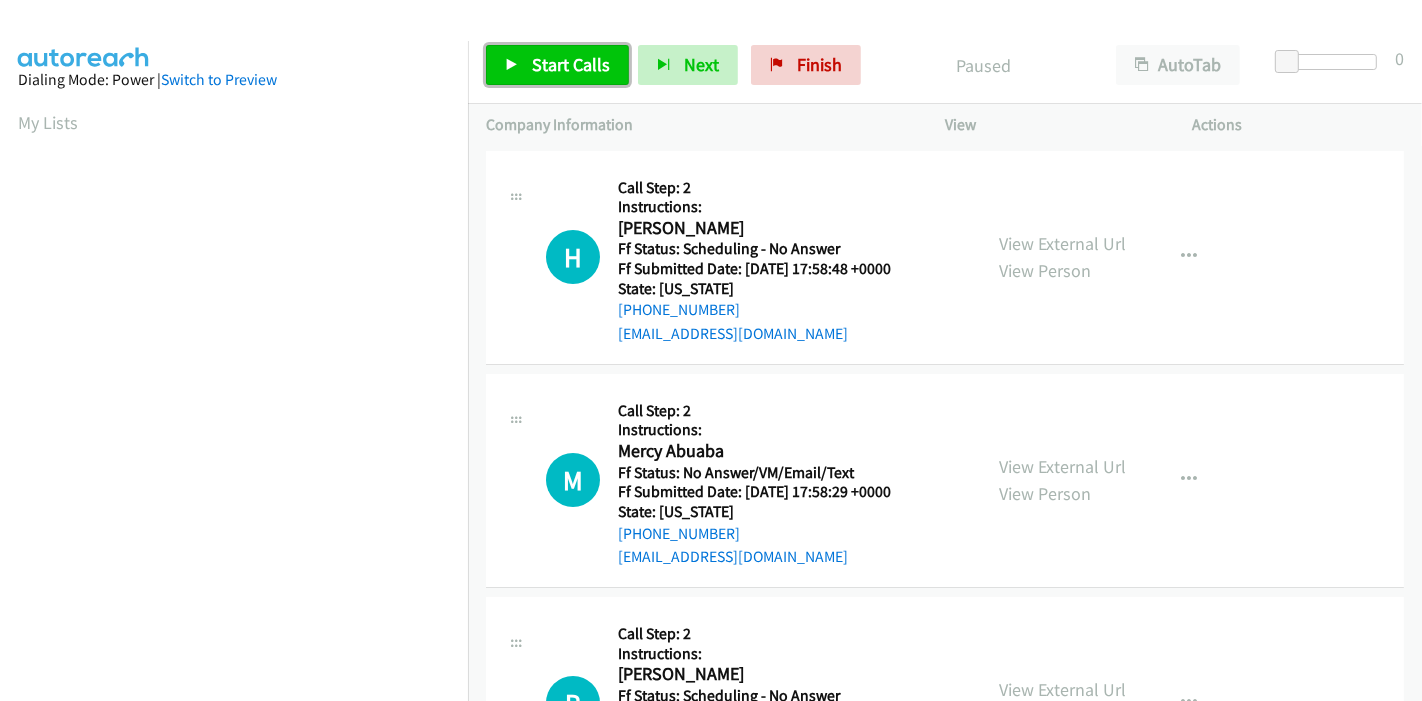 click on "Start Calls" at bounding box center (557, 65) 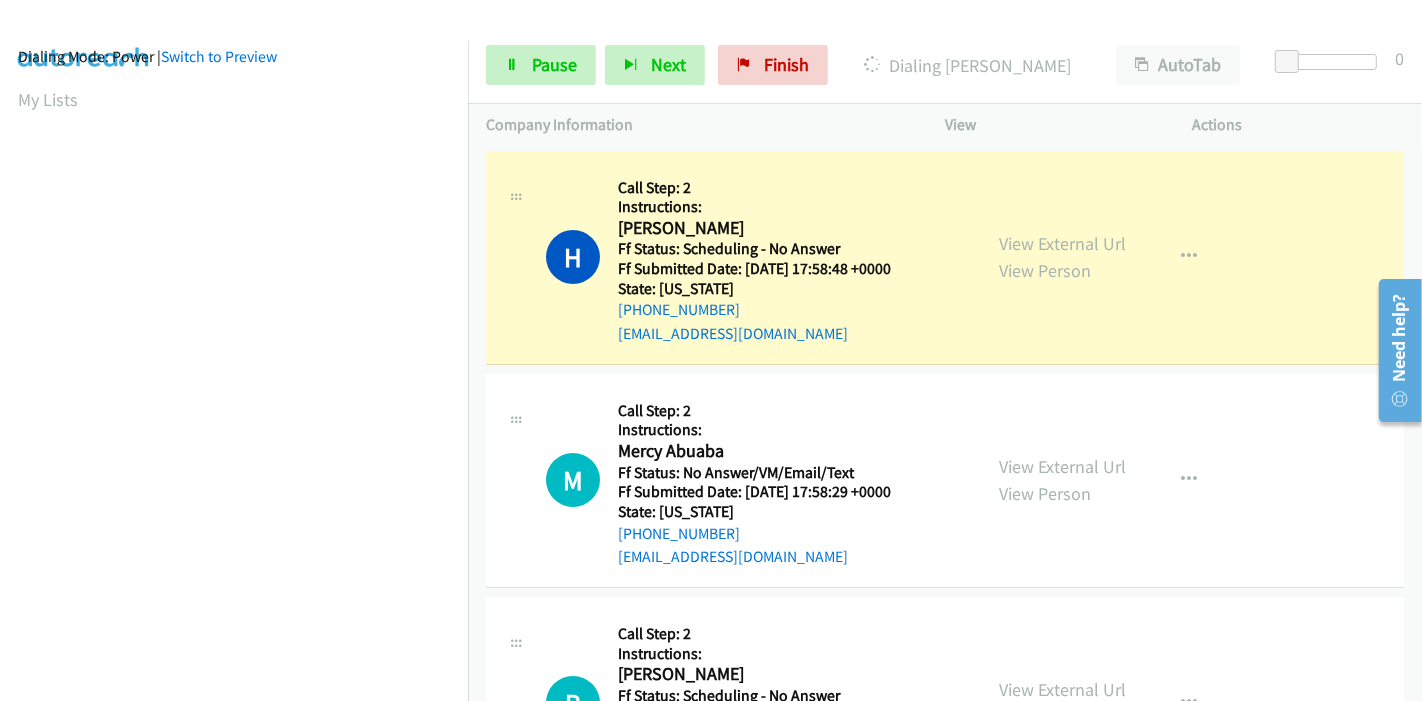 scroll, scrollTop: 422, scrollLeft: 0, axis: vertical 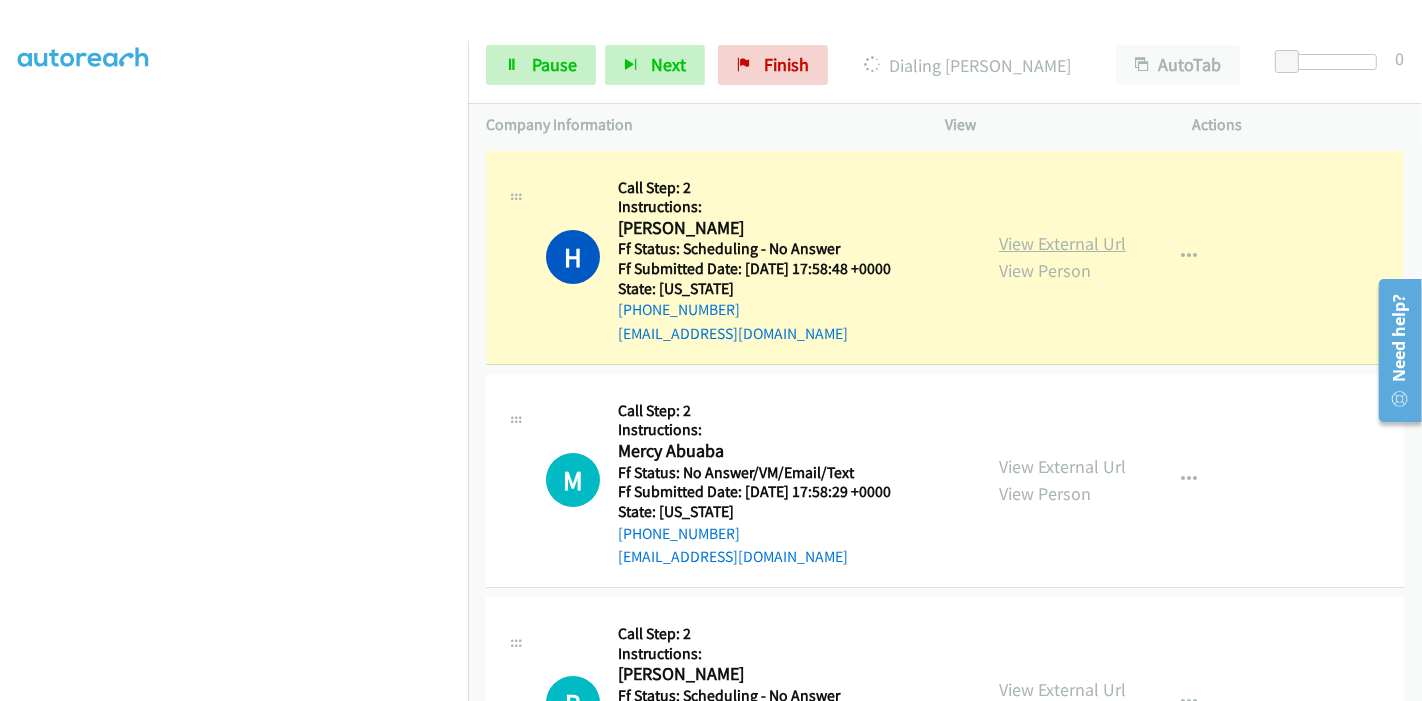click on "View External Url" at bounding box center (1062, 243) 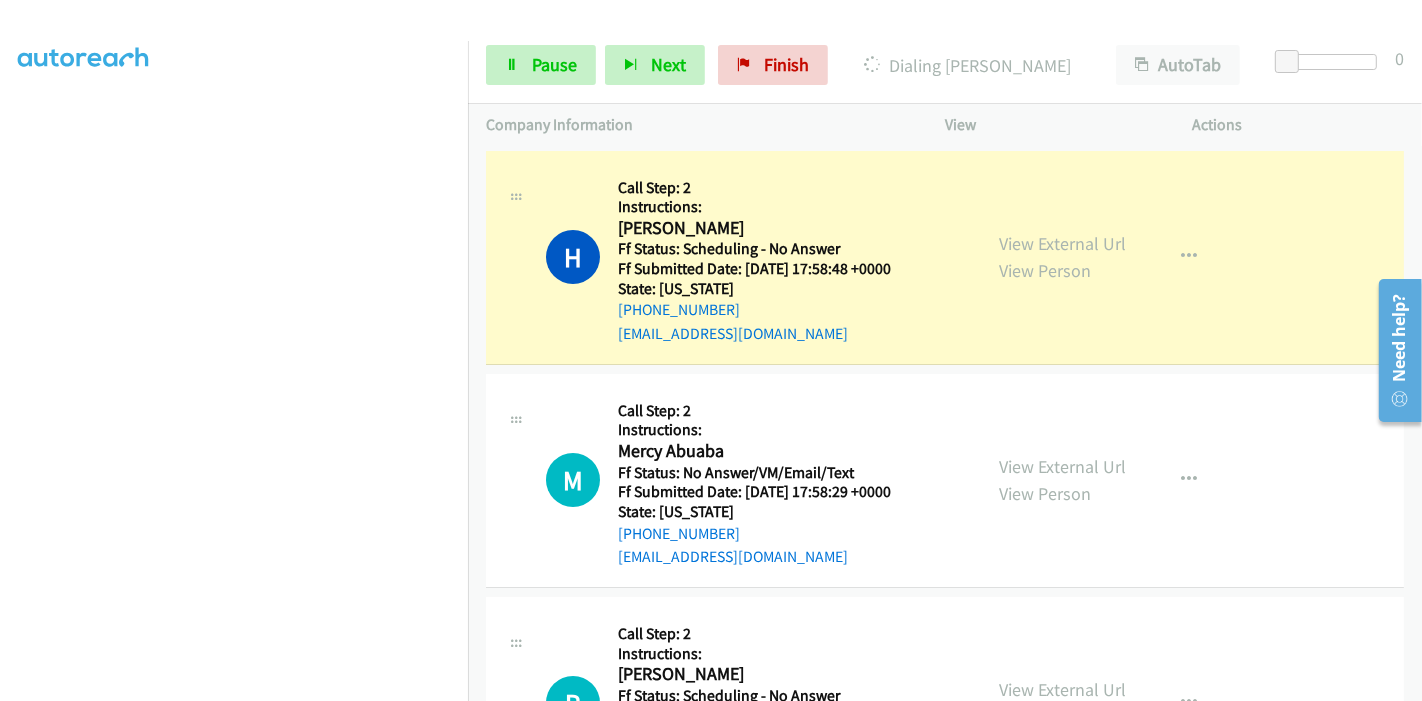 scroll, scrollTop: 0, scrollLeft: 0, axis: both 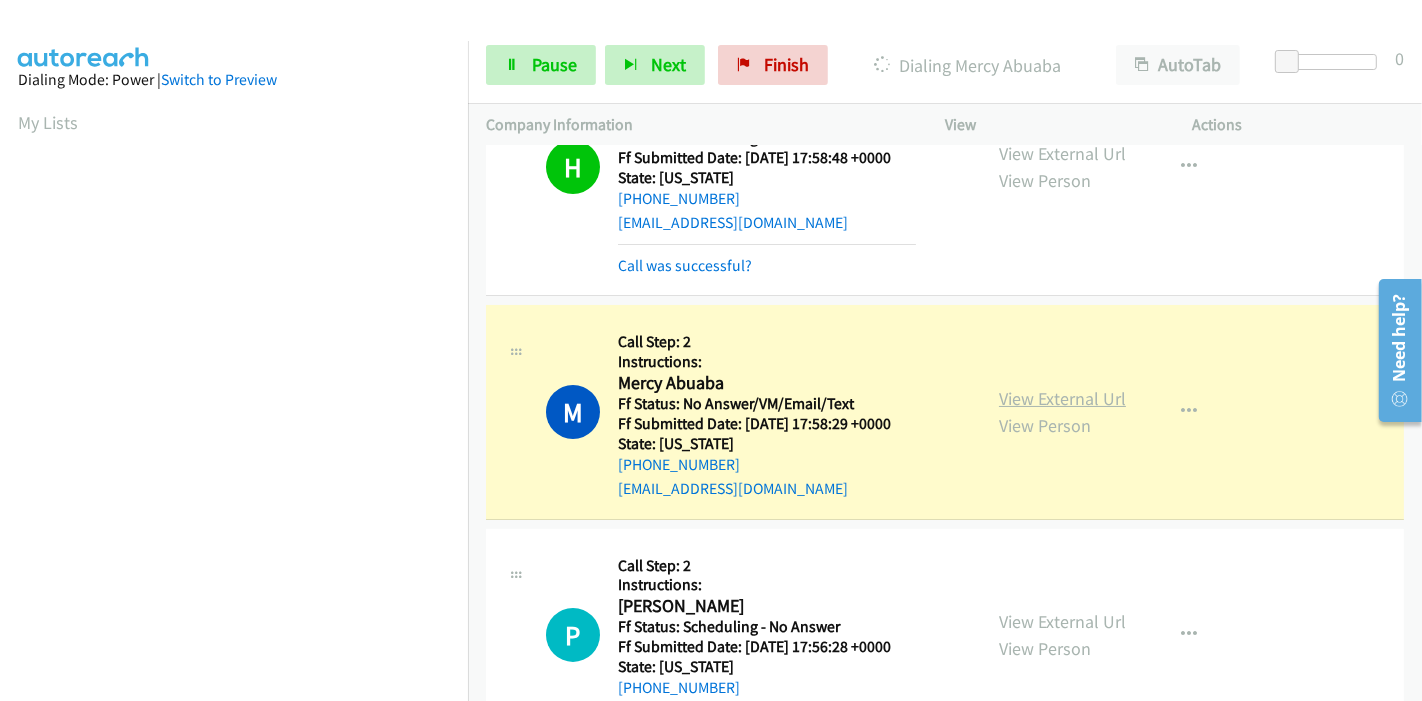click on "View External Url" at bounding box center [1062, 398] 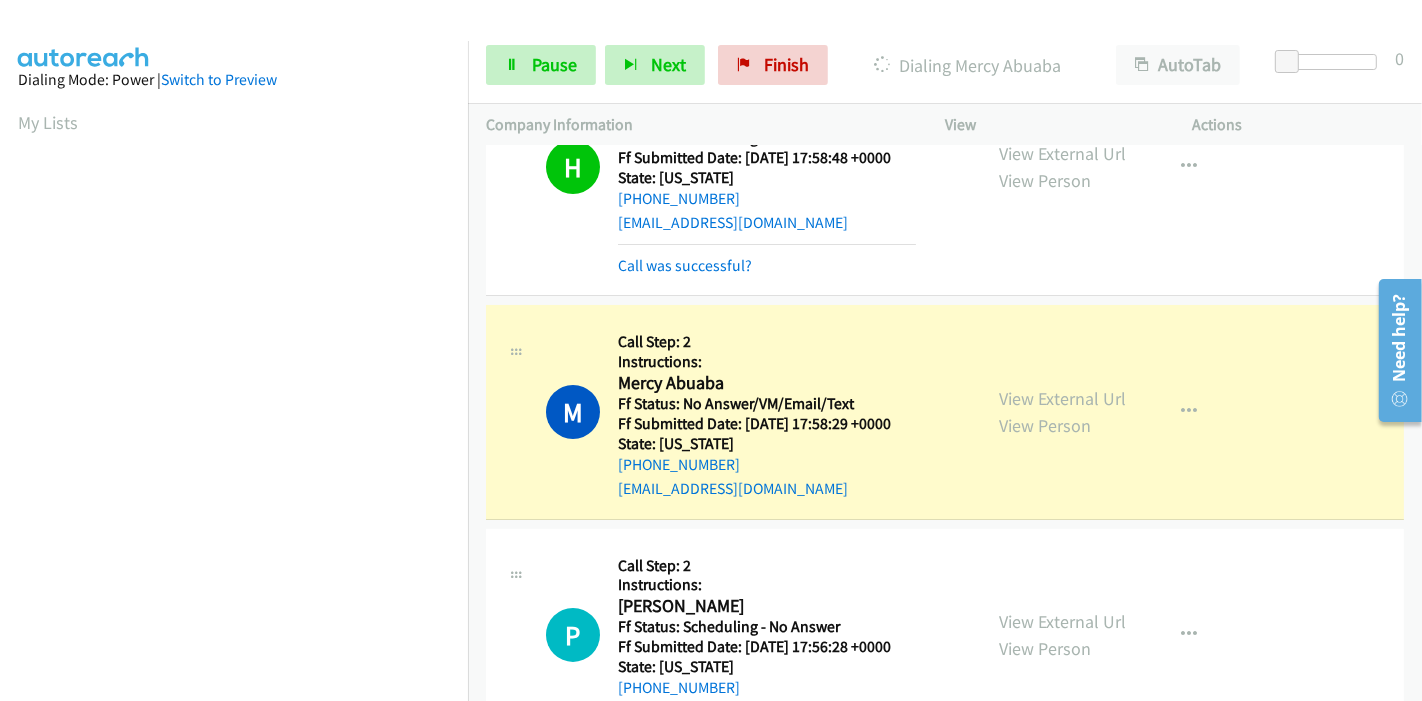 scroll, scrollTop: 422, scrollLeft: 0, axis: vertical 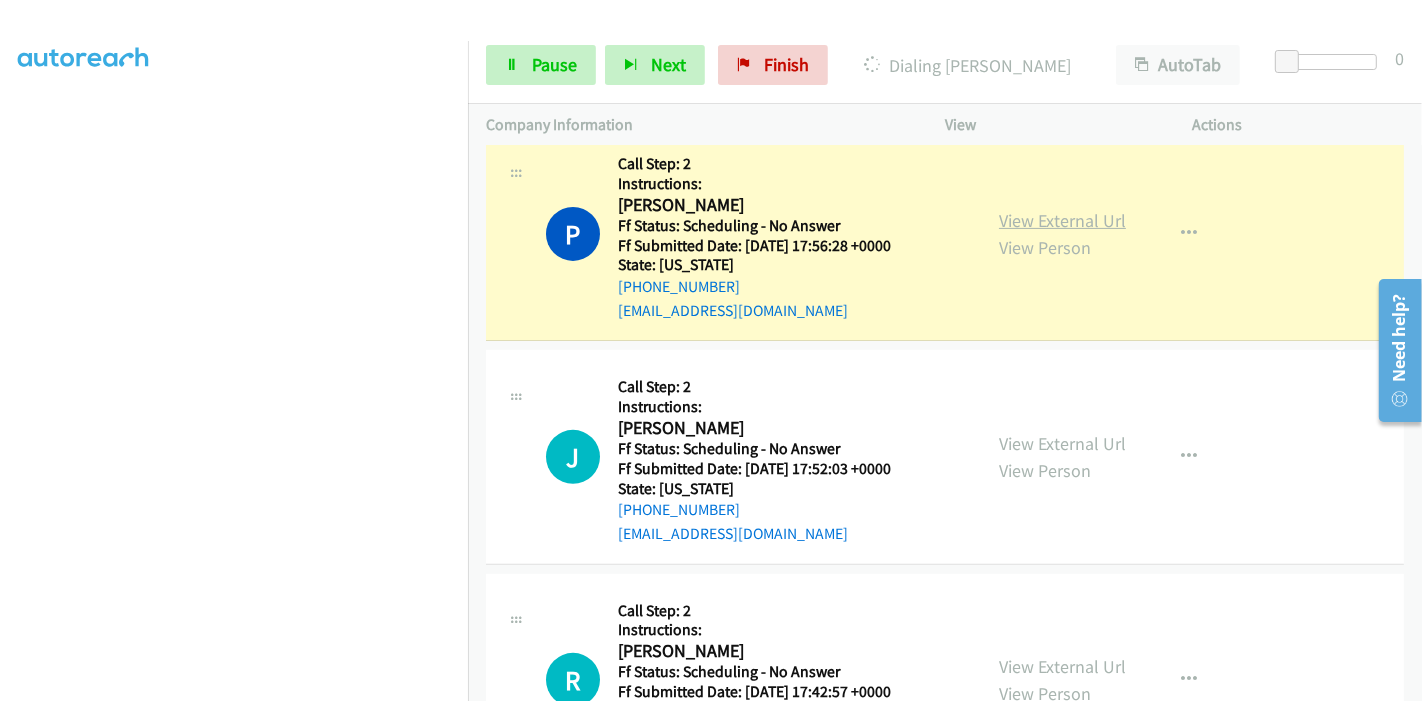 click on "View External Url" at bounding box center (1062, 220) 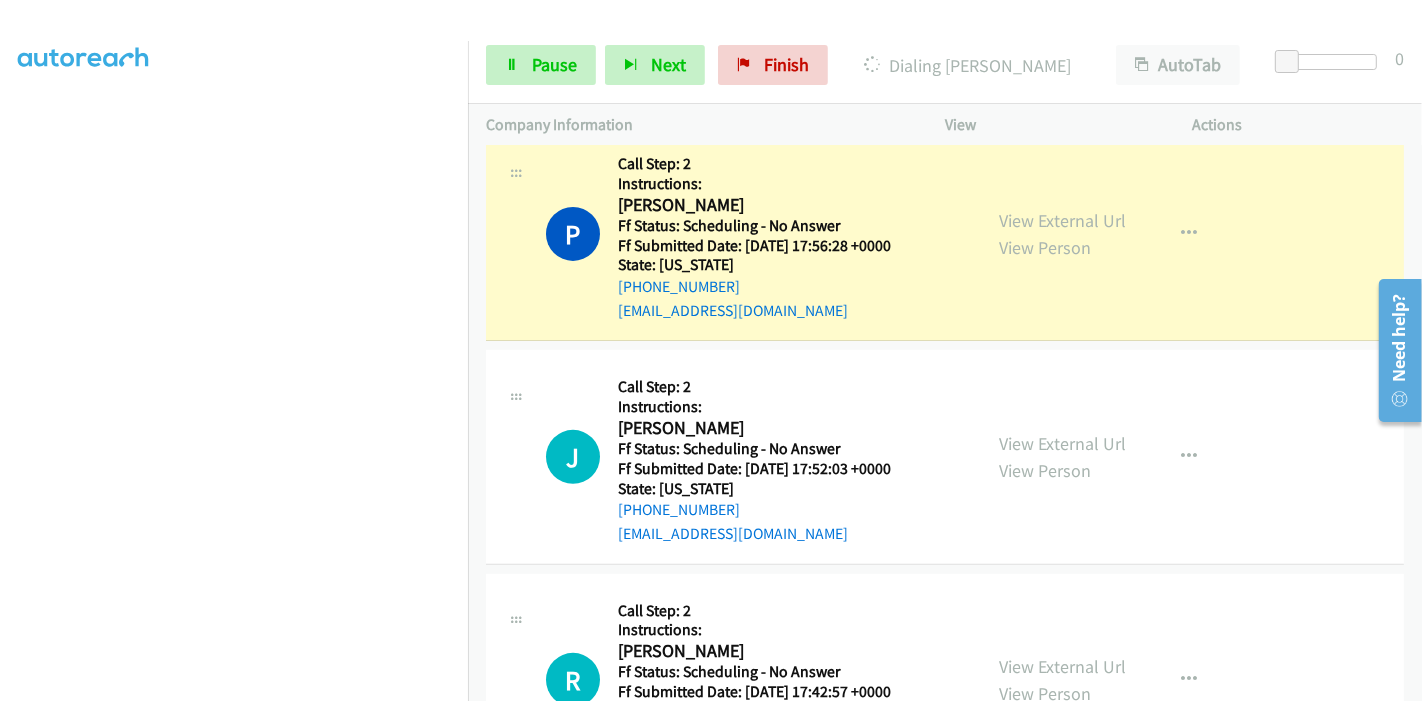 scroll, scrollTop: 0, scrollLeft: 0, axis: both 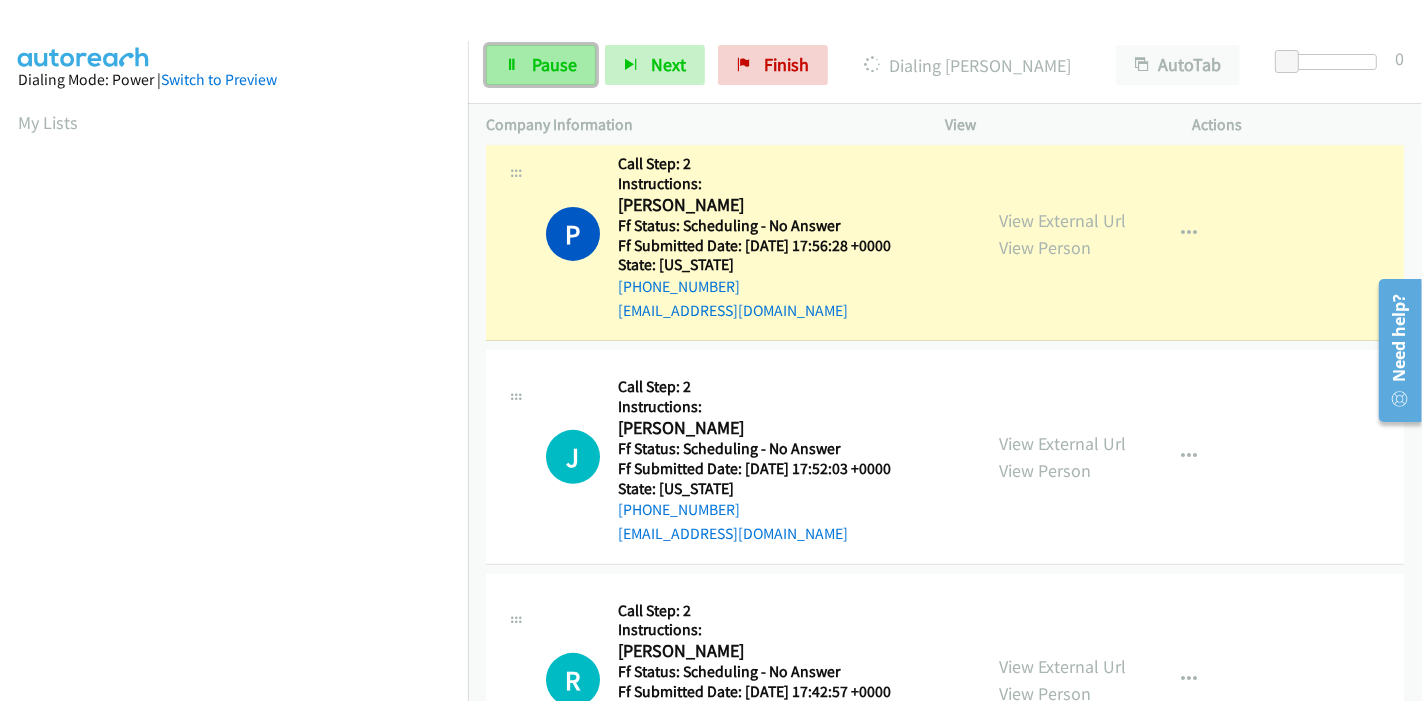 click on "Pause" at bounding box center (541, 65) 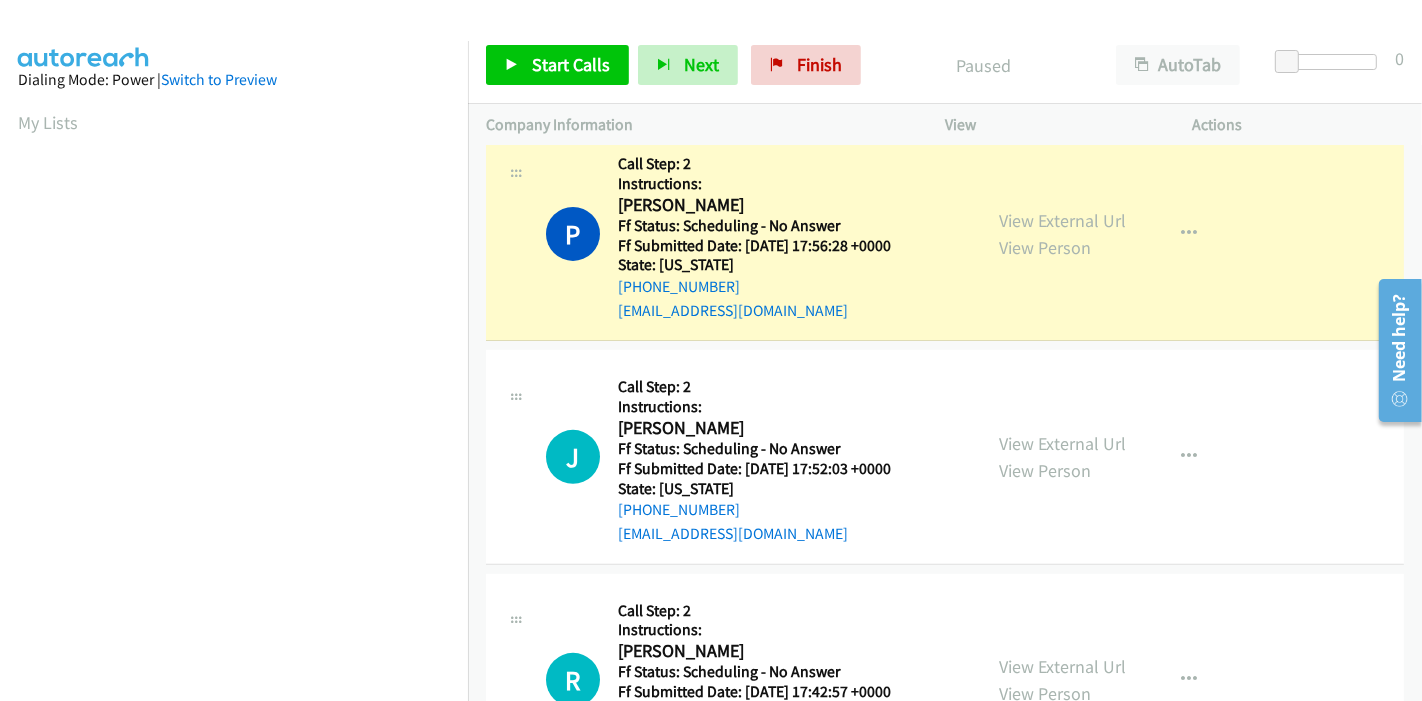 scroll, scrollTop: 422, scrollLeft: 0, axis: vertical 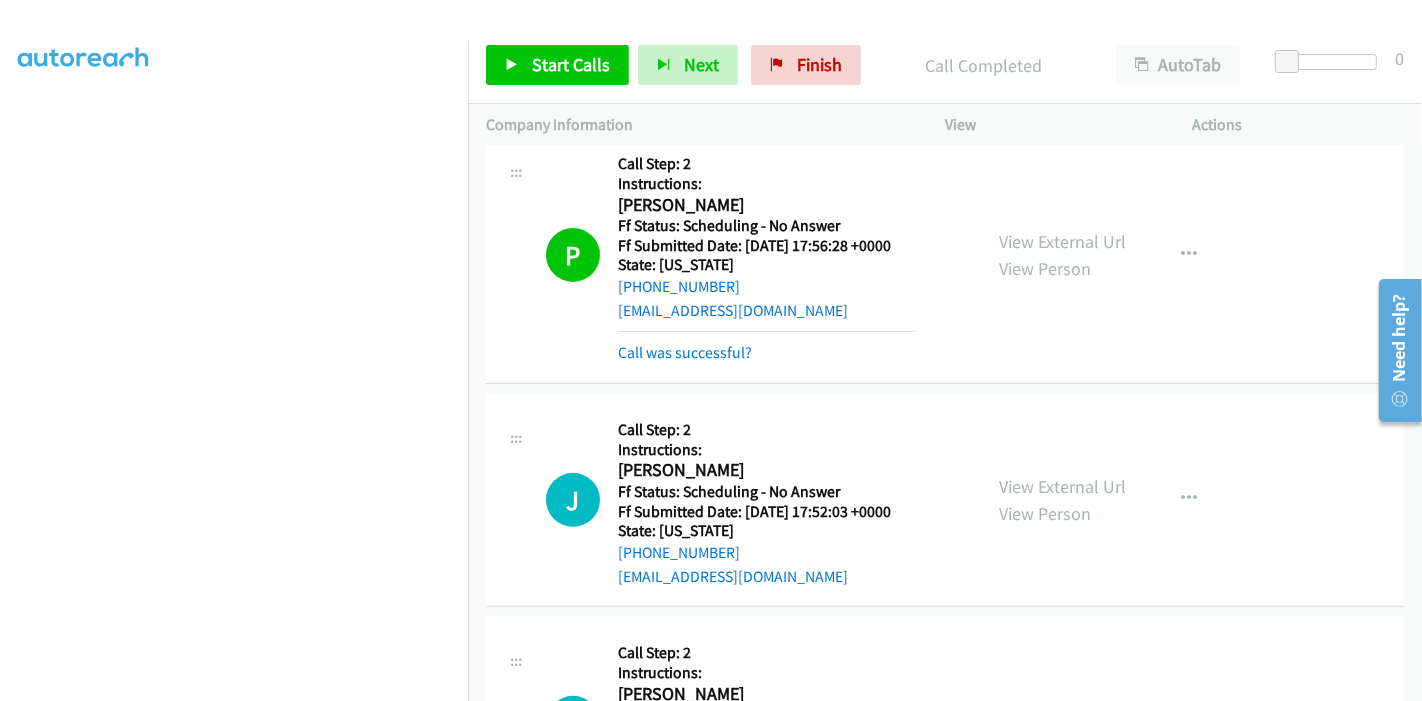 click on "P
Callback Scheduled
Call Step: 2
Instructions:
Pamela Eadens
America/Chicago
Ff Status: Scheduling - No Answer
Ff Submitted Date: 2025-07-12 17:56:28 +0000
State: Kentucky
+1 502-817-3436
pamead@aol.com
Call was successful?
View External Url
View Person
View External Url
Email
Schedule/Manage Callback
Skip Call
Add to do not call list" at bounding box center [945, 255] 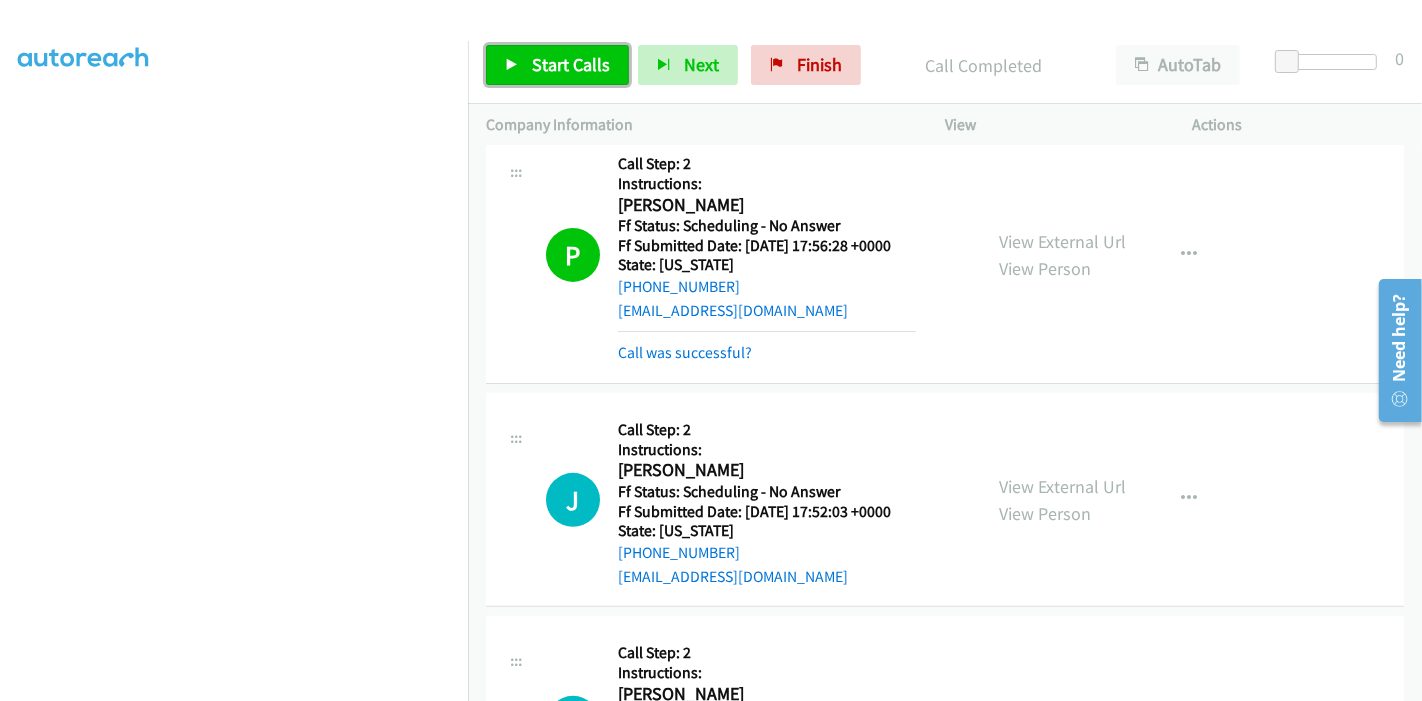 click on "Start Calls" at bounding box center (571, 64) 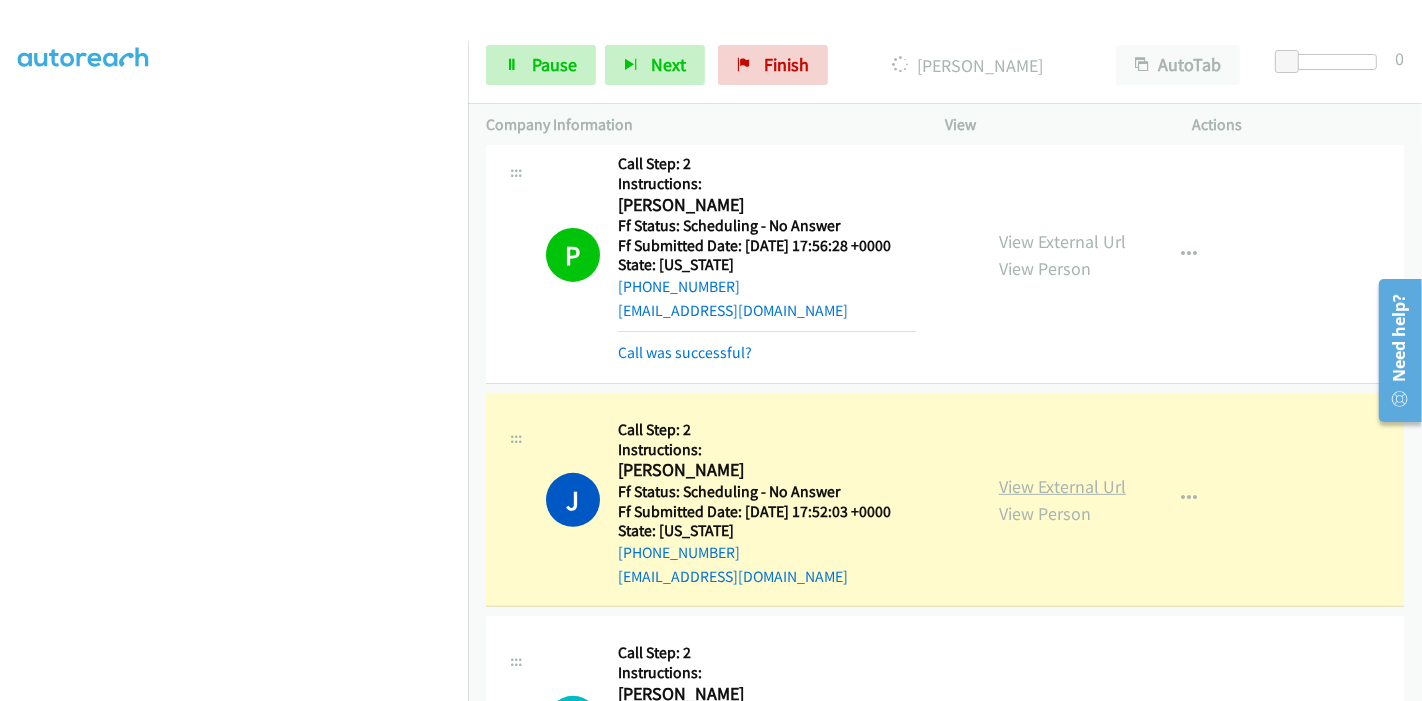 click on "View External Url" at bounding box center [1062, 486] 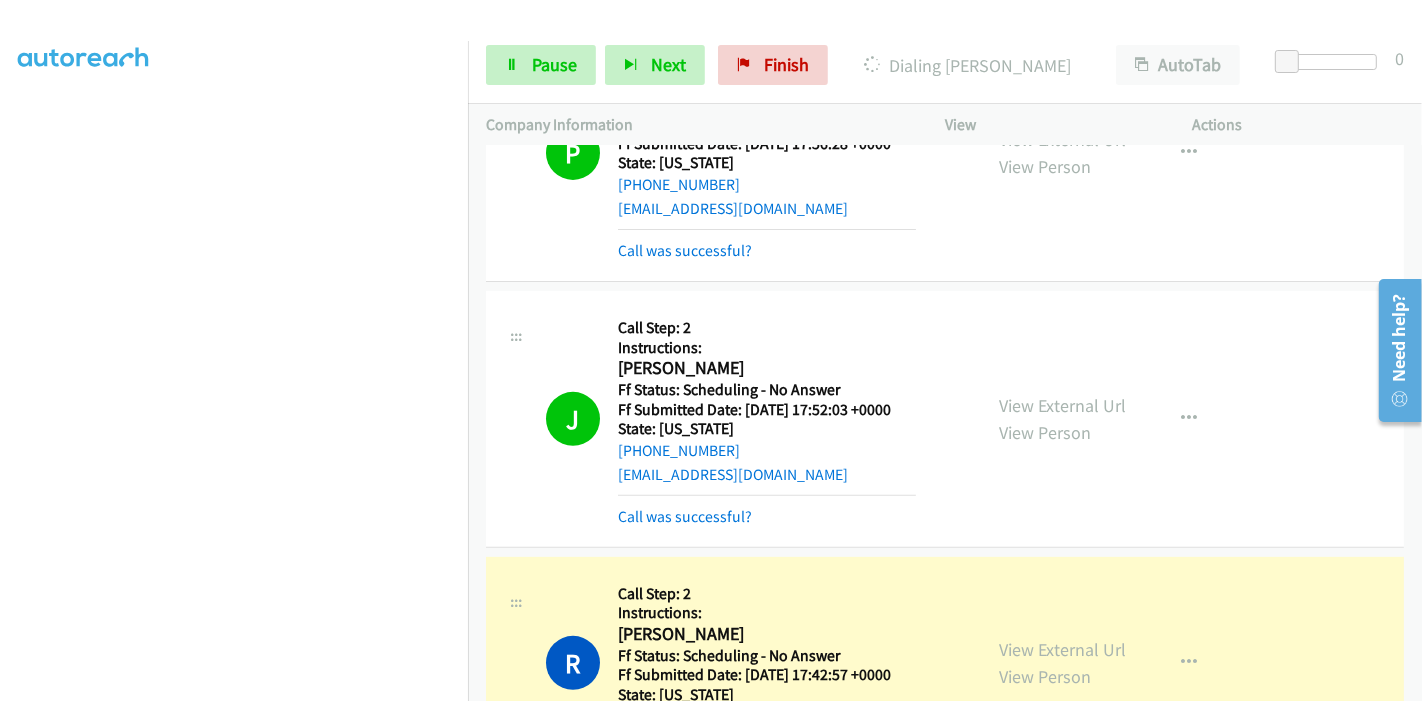 scroll, scrollTop: 777, scrollLeft: 0, axis: vertical 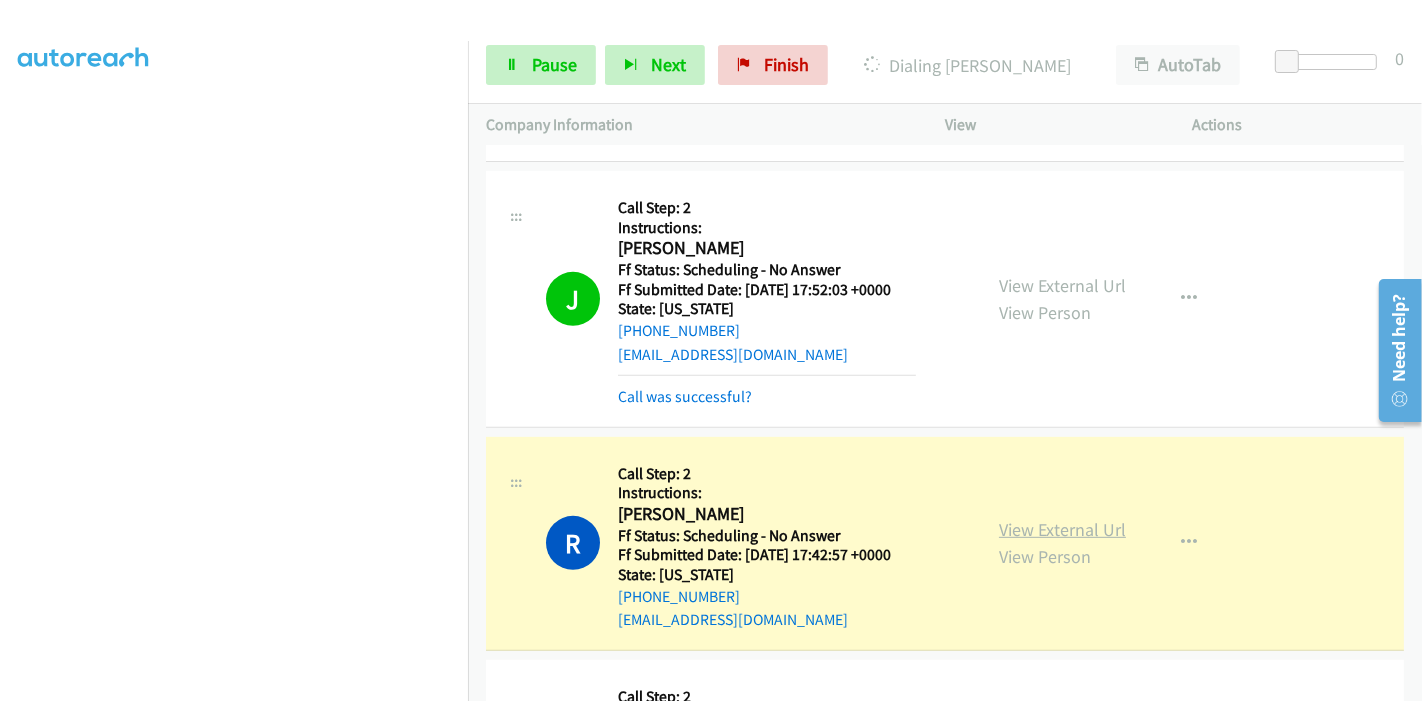 click on "View External Url" at bounding box center [1062, 529] 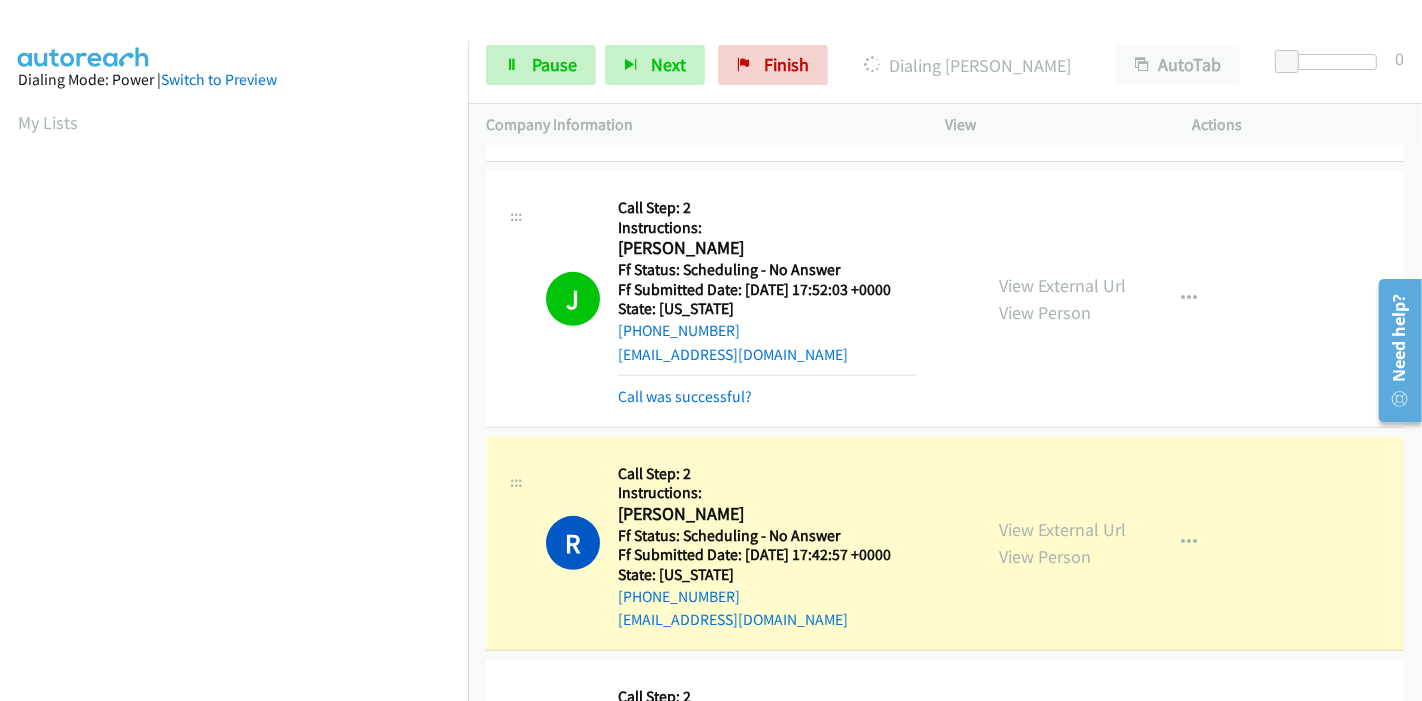 scroll, scrollTop: 422, scrollLeft: 0, axis: vertical 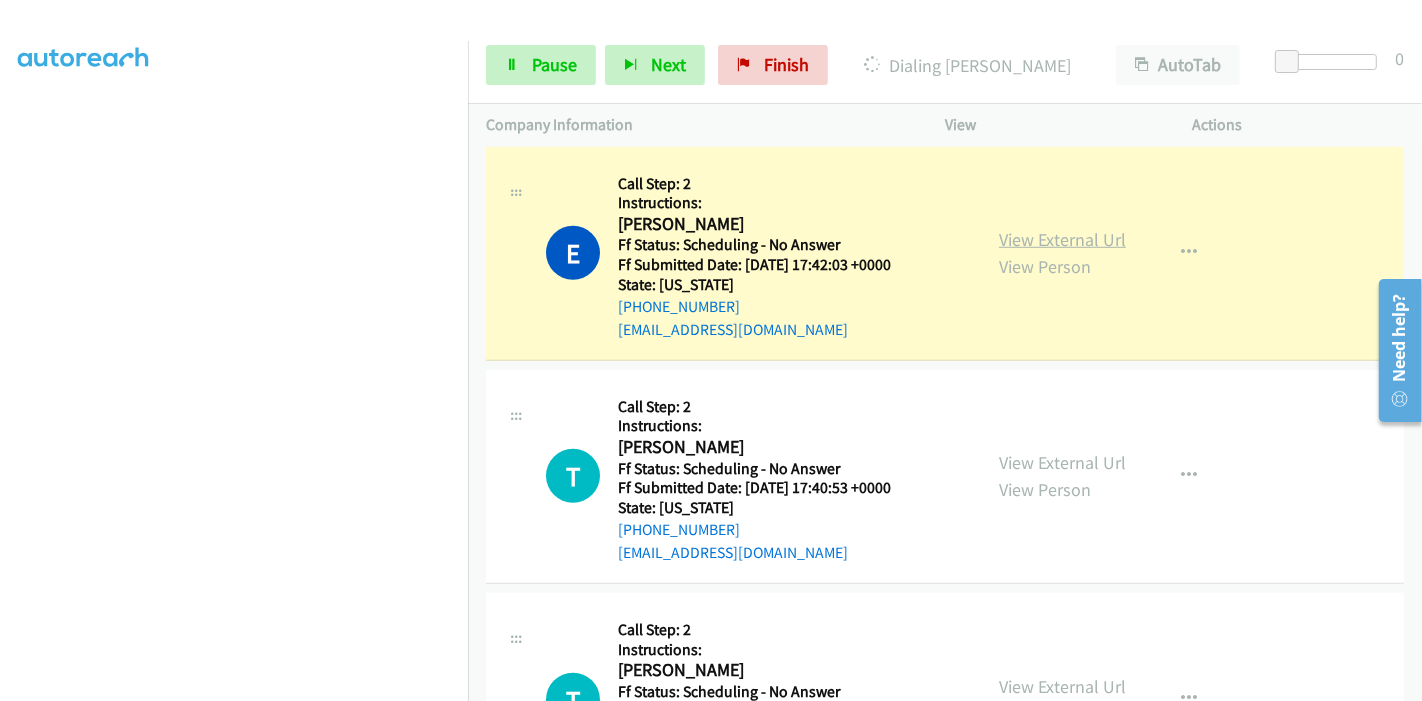 click on "View External Url" at bounding box center [1062, 239] 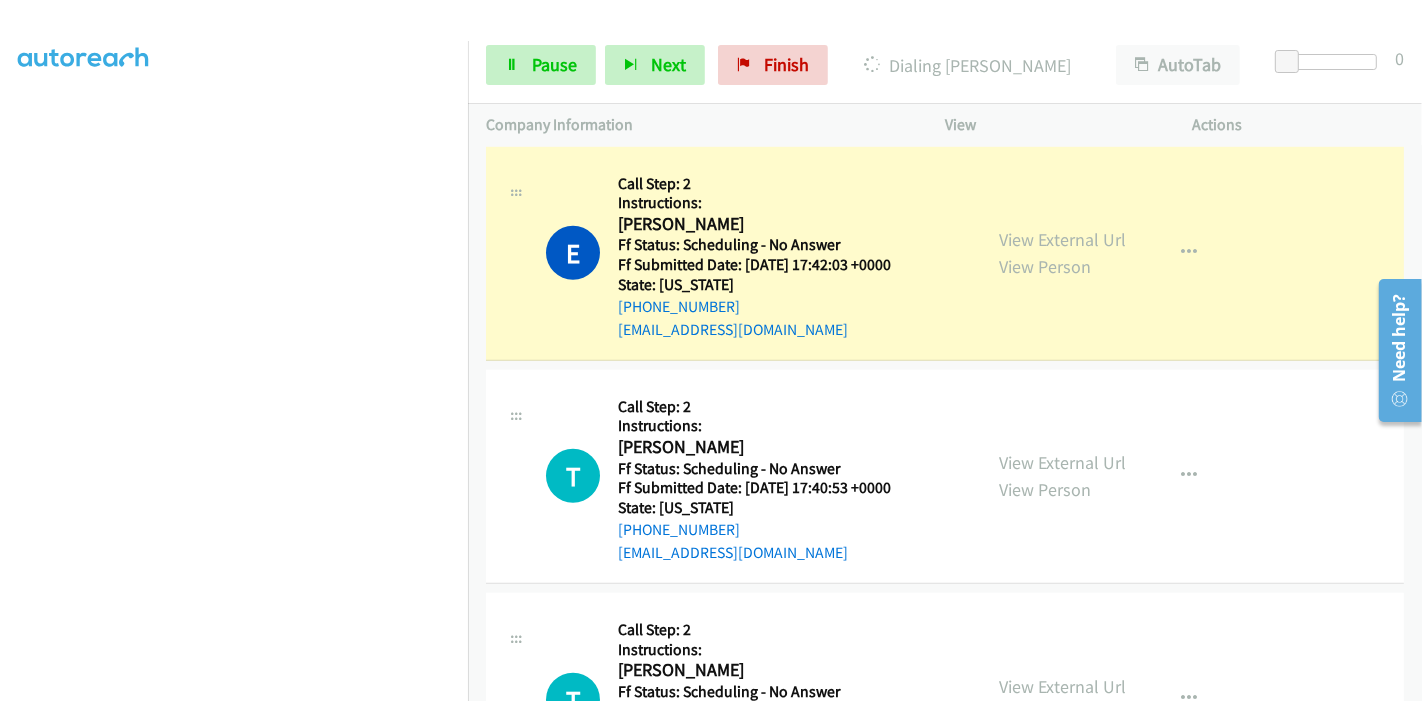 scroll, scrollTop: 0, scrollLeft: 0, axis: both 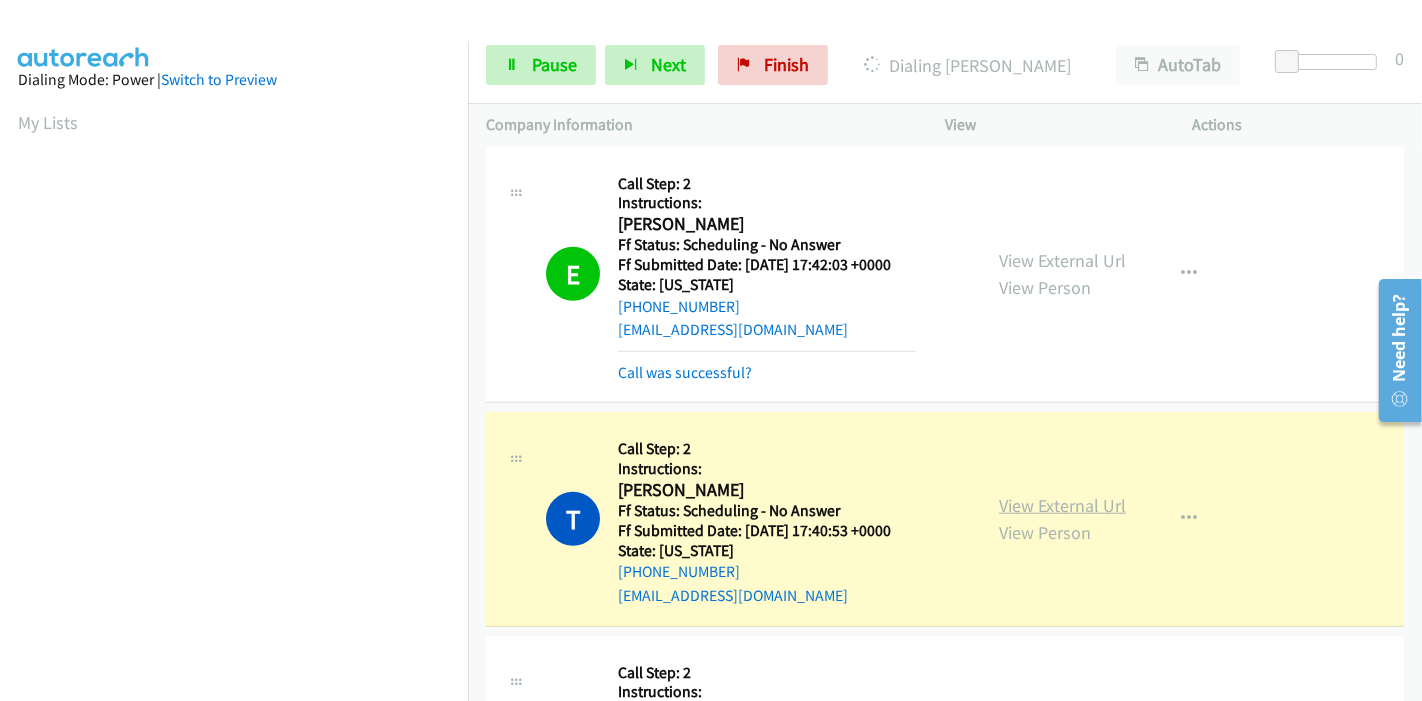 click on "View External Url" at bounding box center (1062, 505) 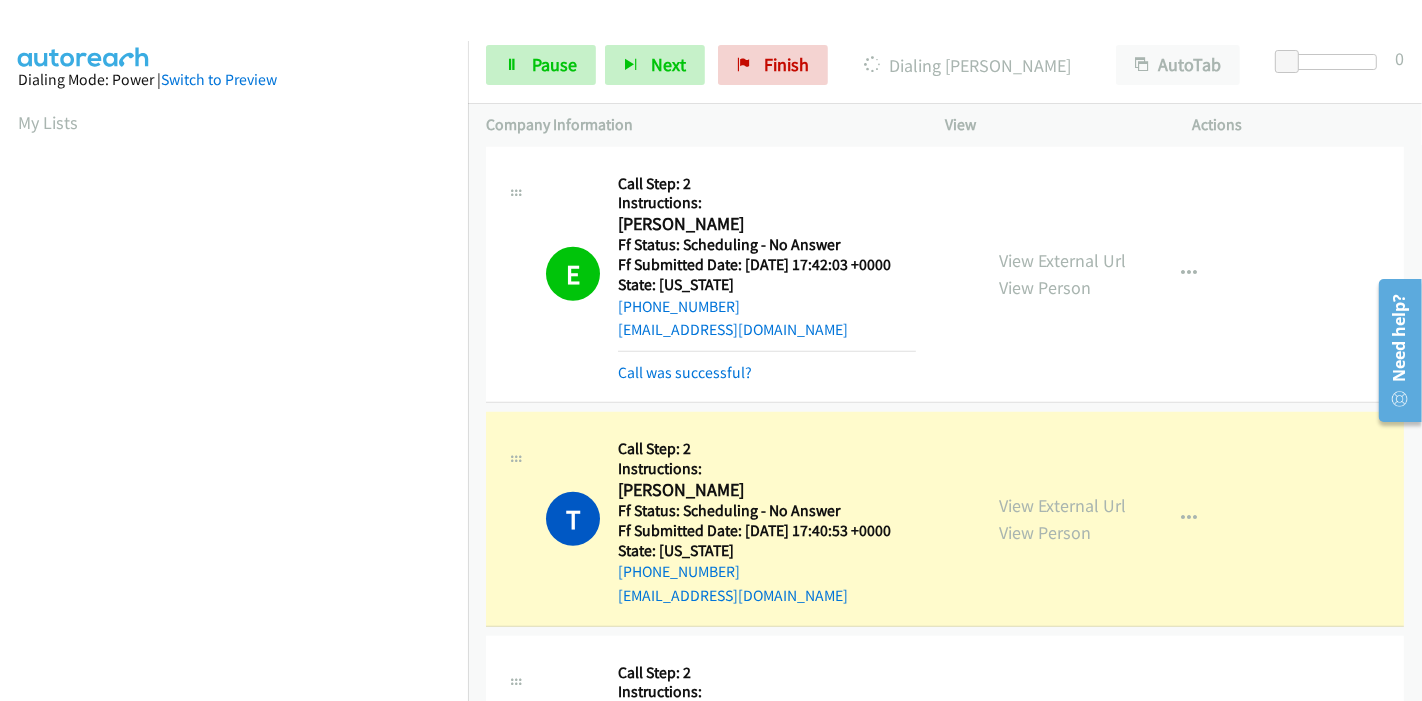 scroll, scrollTop: 422, scrollLeft: 0, axis: vertical 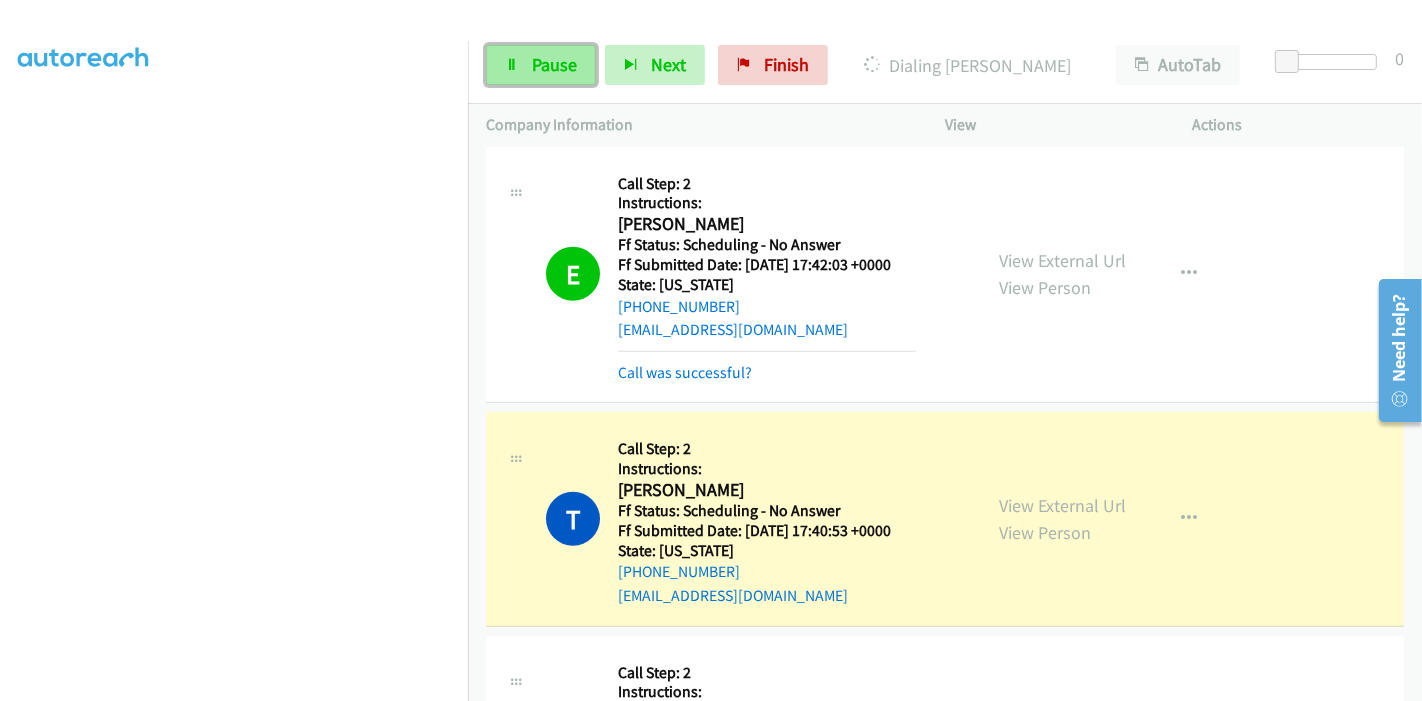 click on "Pause" at bounding box center (541, 65) 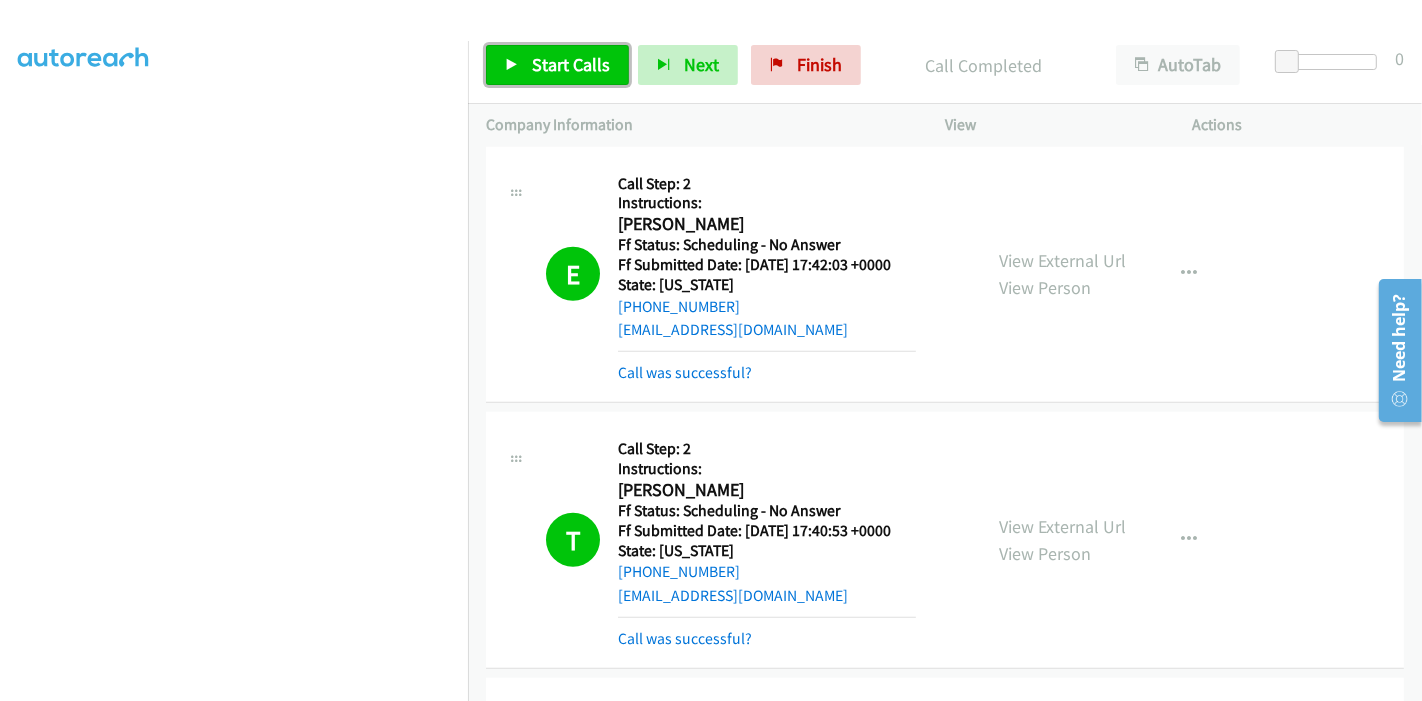 click on "Start Calls" at bounding box center (557, 65) 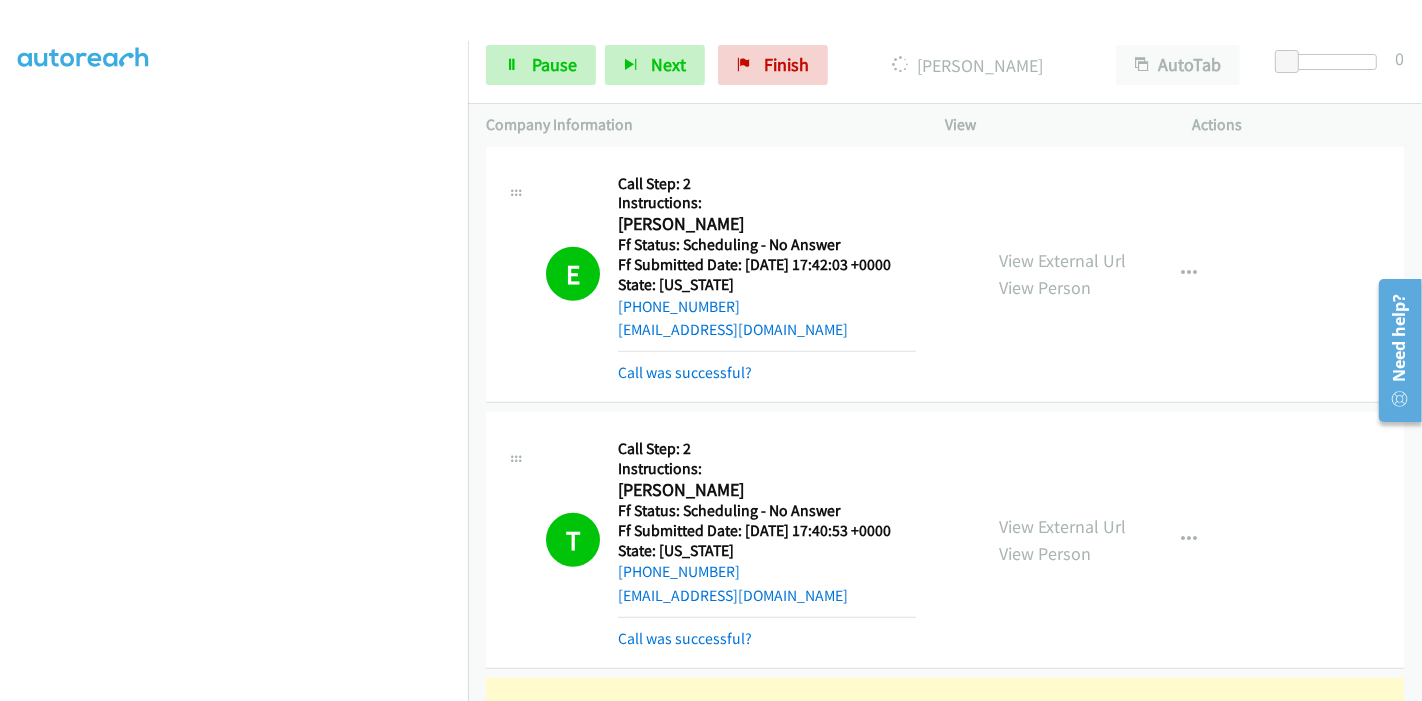 scroll, scrollTop: 422, scrollLeft: 0, axis: vertical 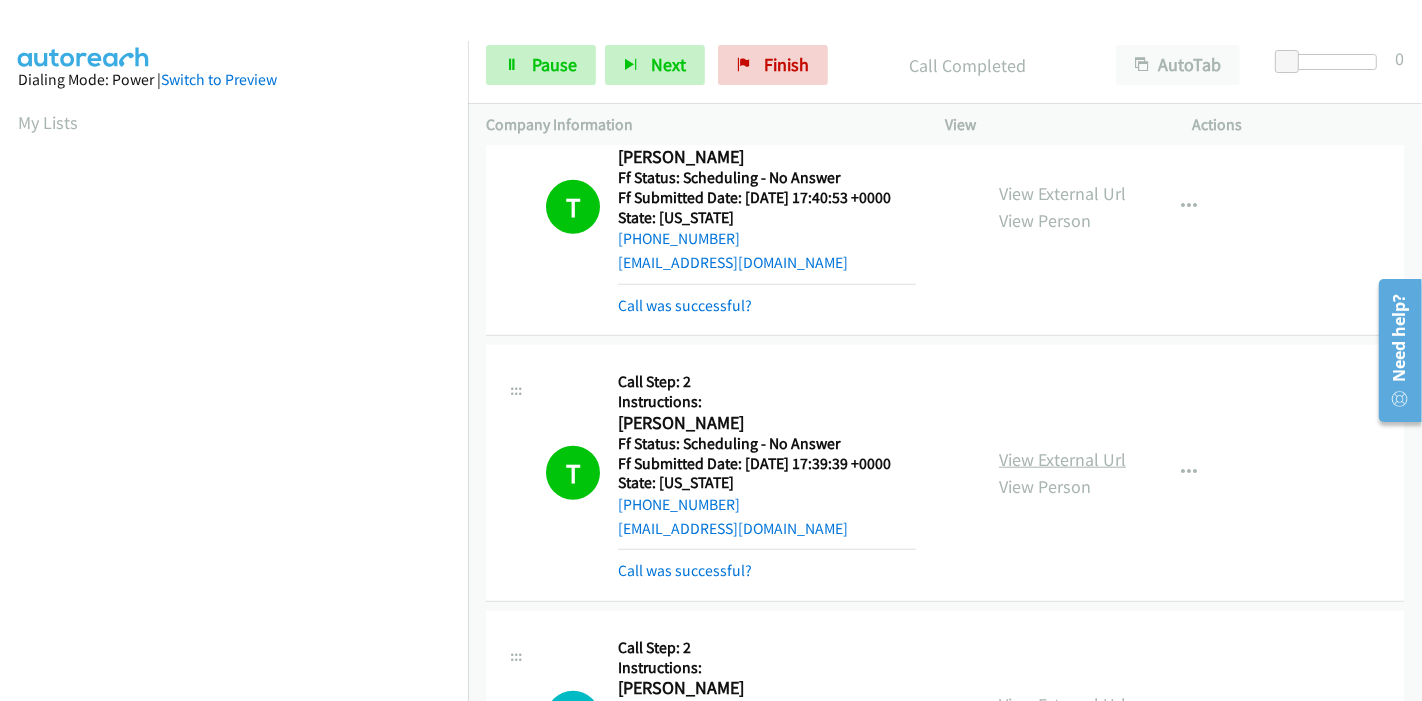 click on "View External Url" at bounding box center [1062, 459] 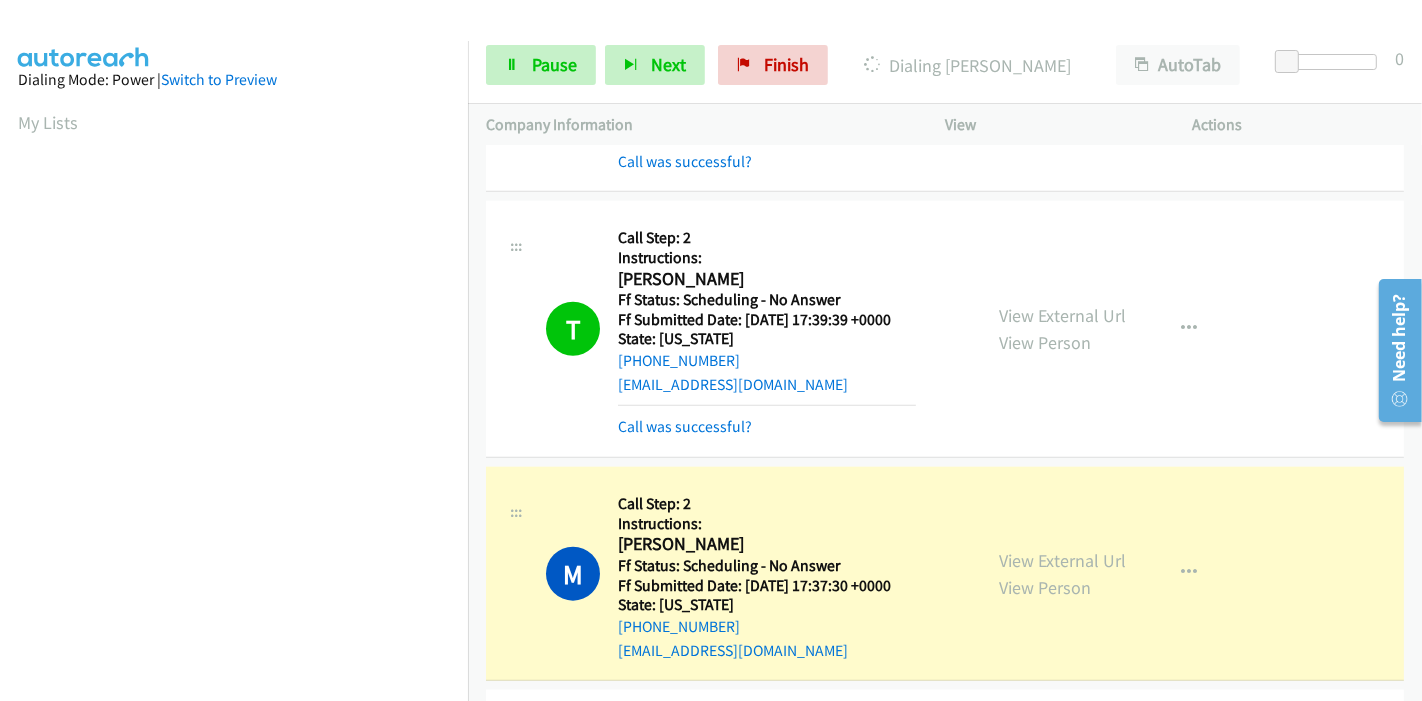 scroll, scrollTop: 2000, scrollLeft: 0, axis: vertical 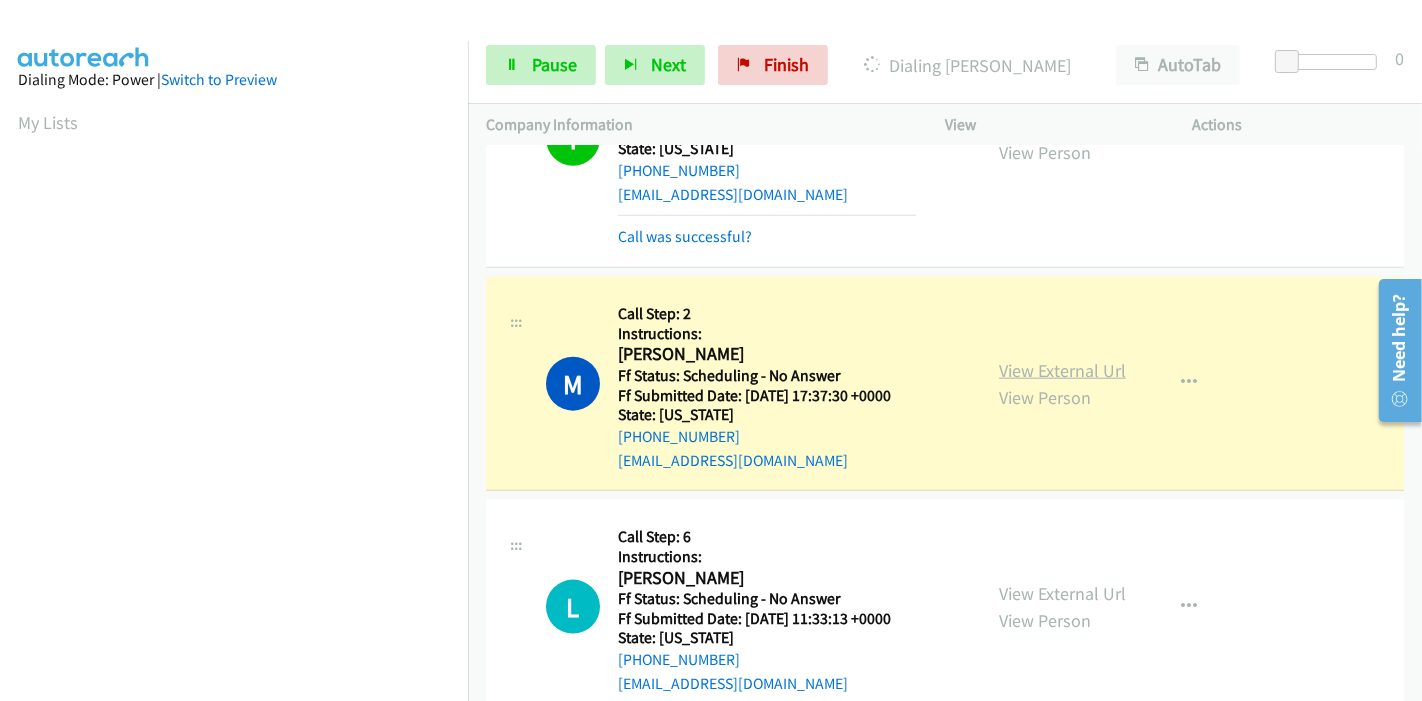 click on "View External Url" at bounding box center (1062, 370) 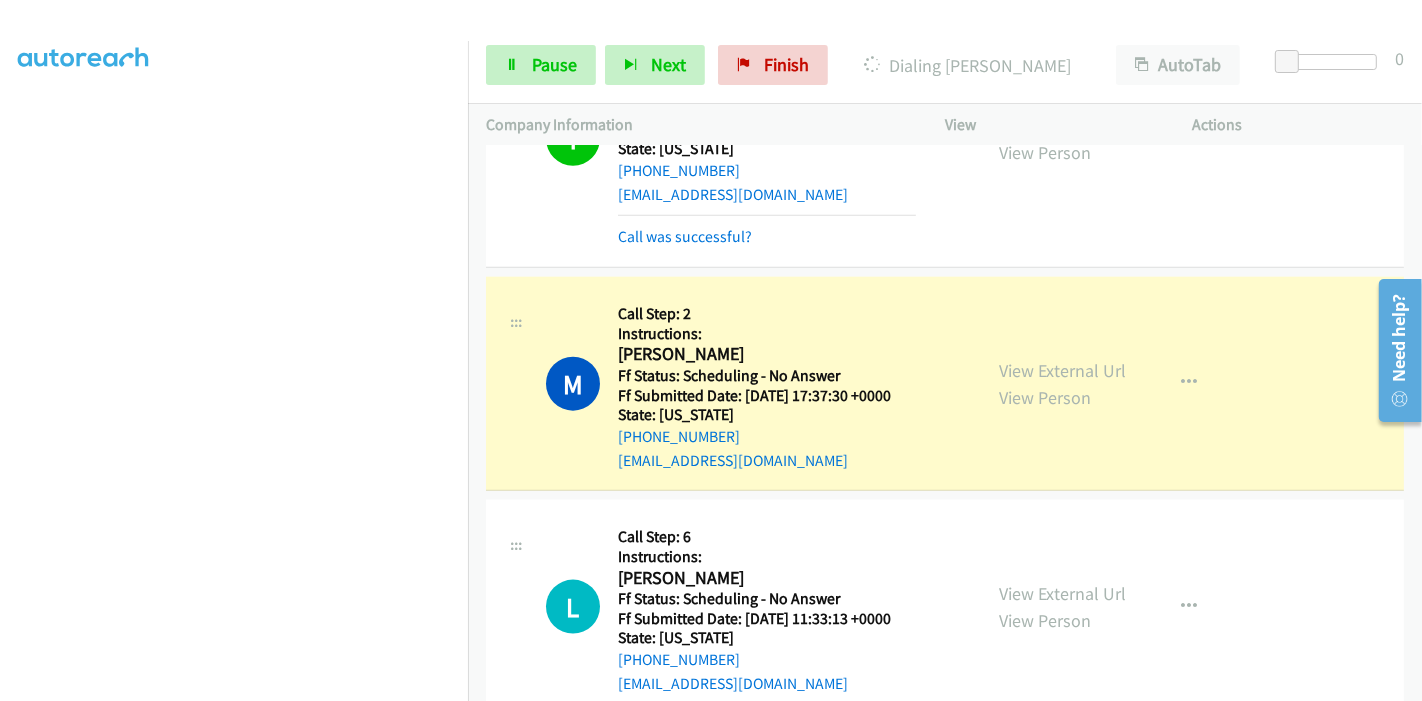scroll, scrollTop: 0, scrollLeft: 0, axis: both 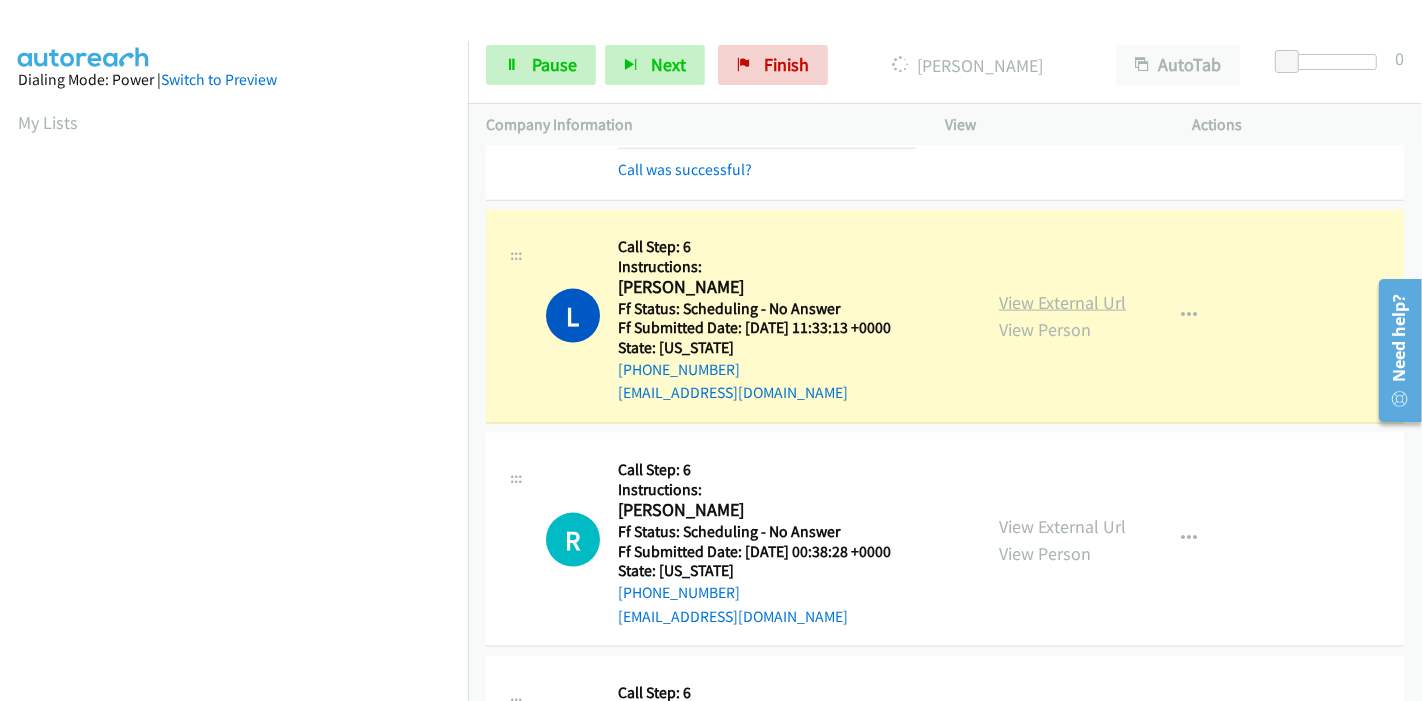 click on "View External Url" at bounding box center [1062, 302] 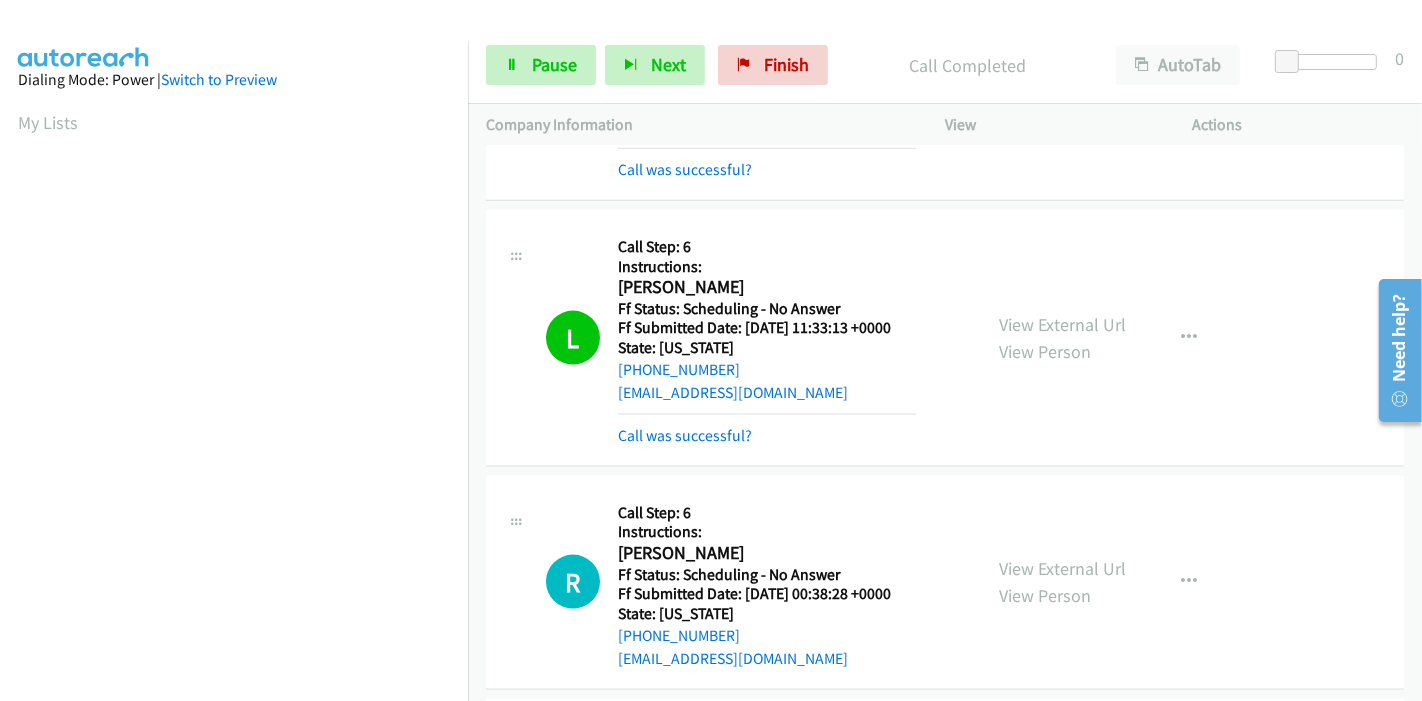 scroll, scrollTop: 422, scrollLeft: 0, axis: vertical 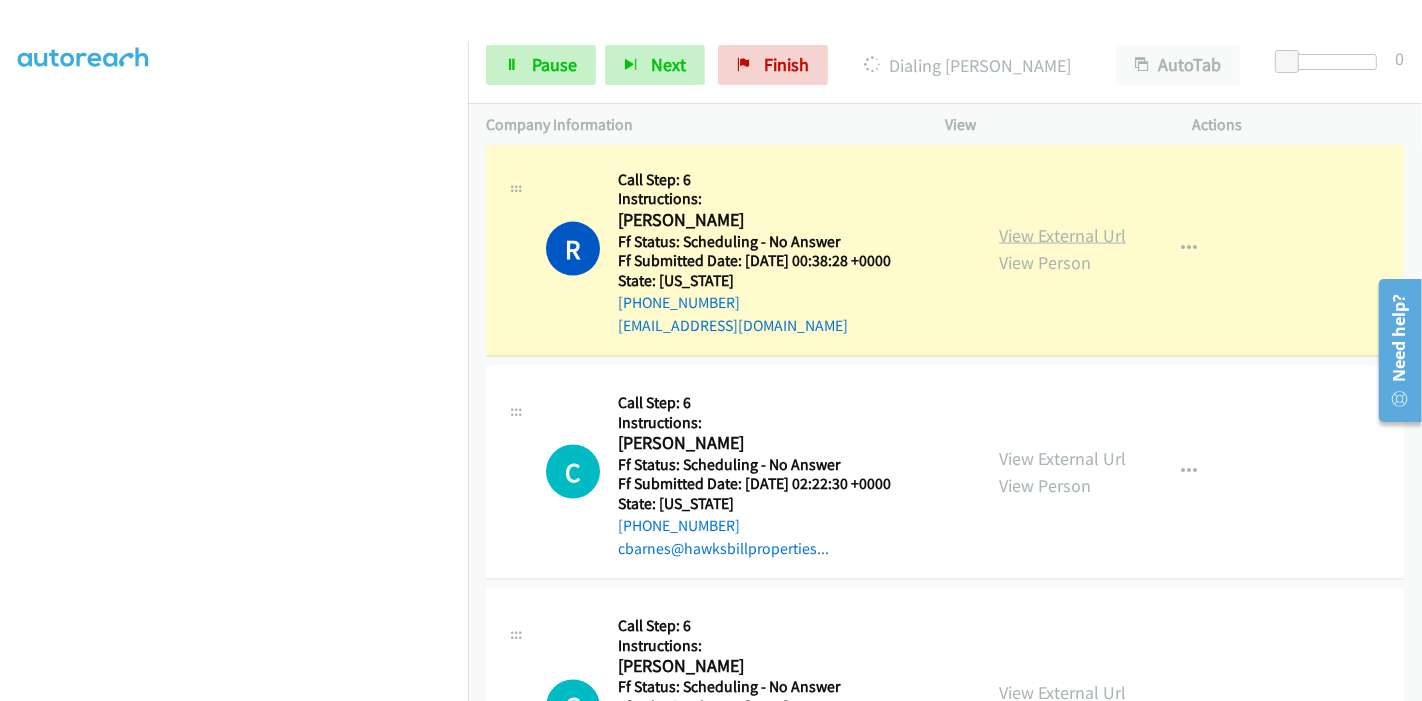 click on "View External Url" at bounding box center [1062, 235] 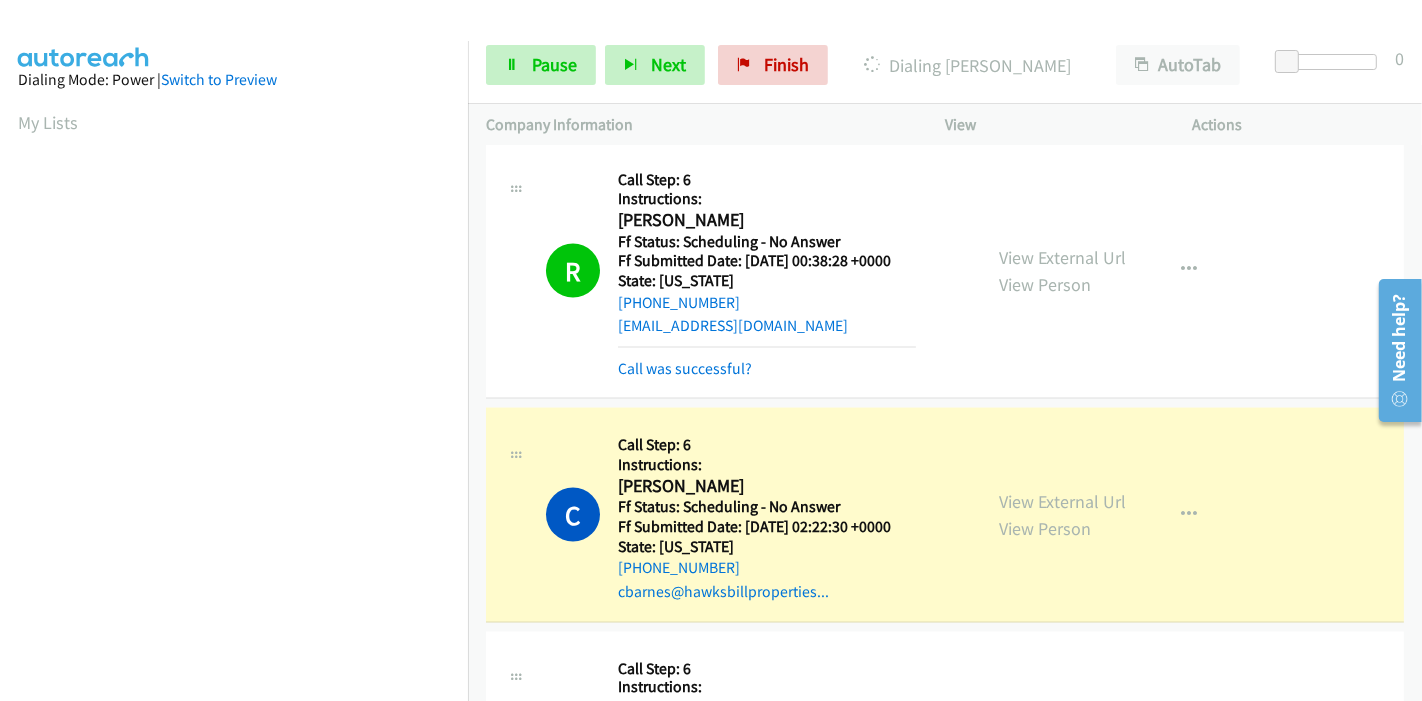 scroll, scrollTop: 422, scrollLeft: 0, axis: vertical 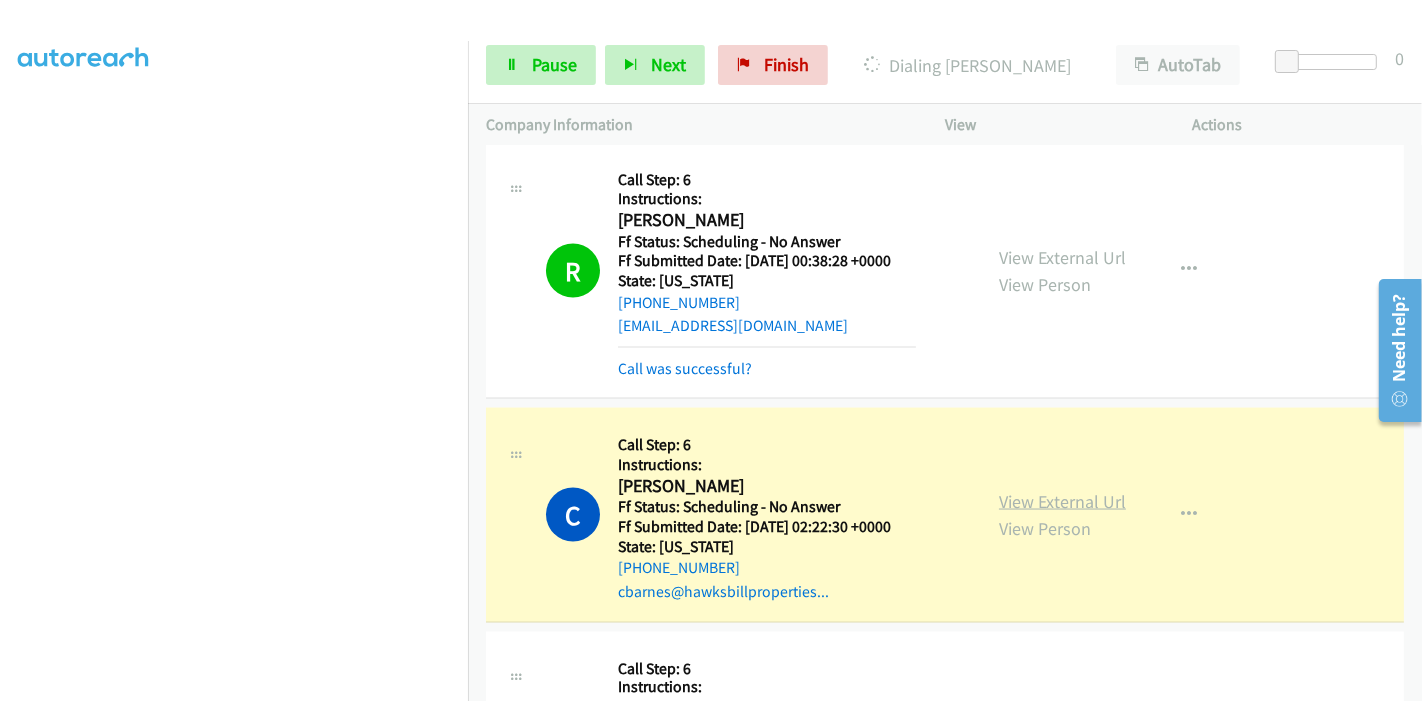 click on "View External Url" at bounding box center [1062, 501] 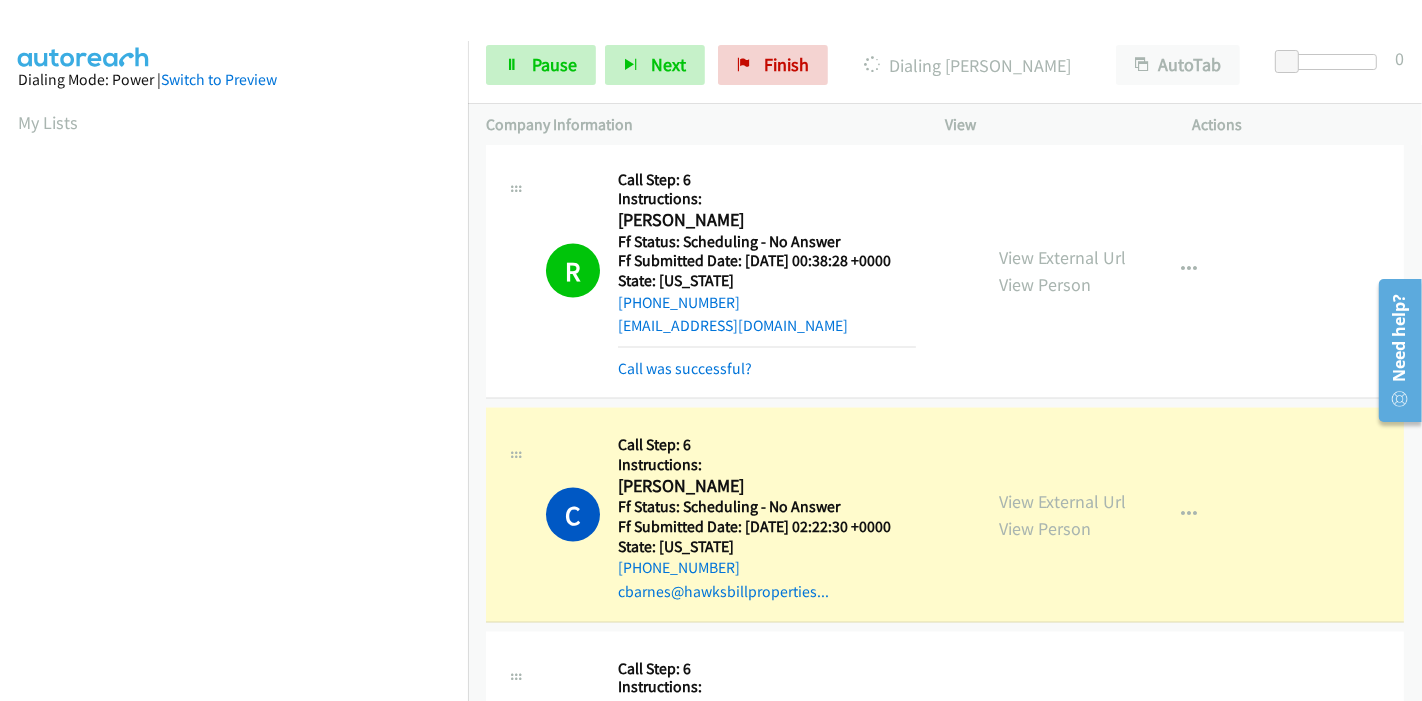 scroll, scrollTop: 422, scrollLeft: 0, axis: vertical 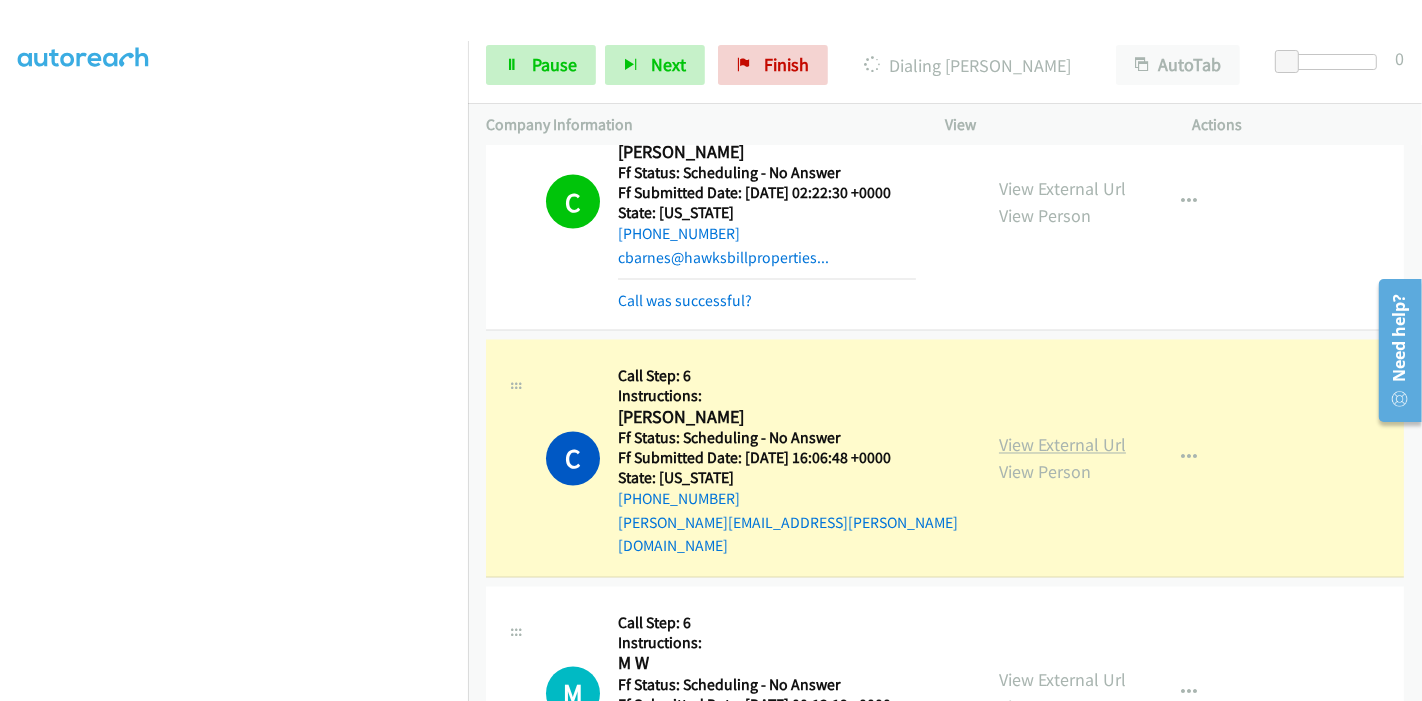 click on "View External Url" at bounding box center (1062, 445) 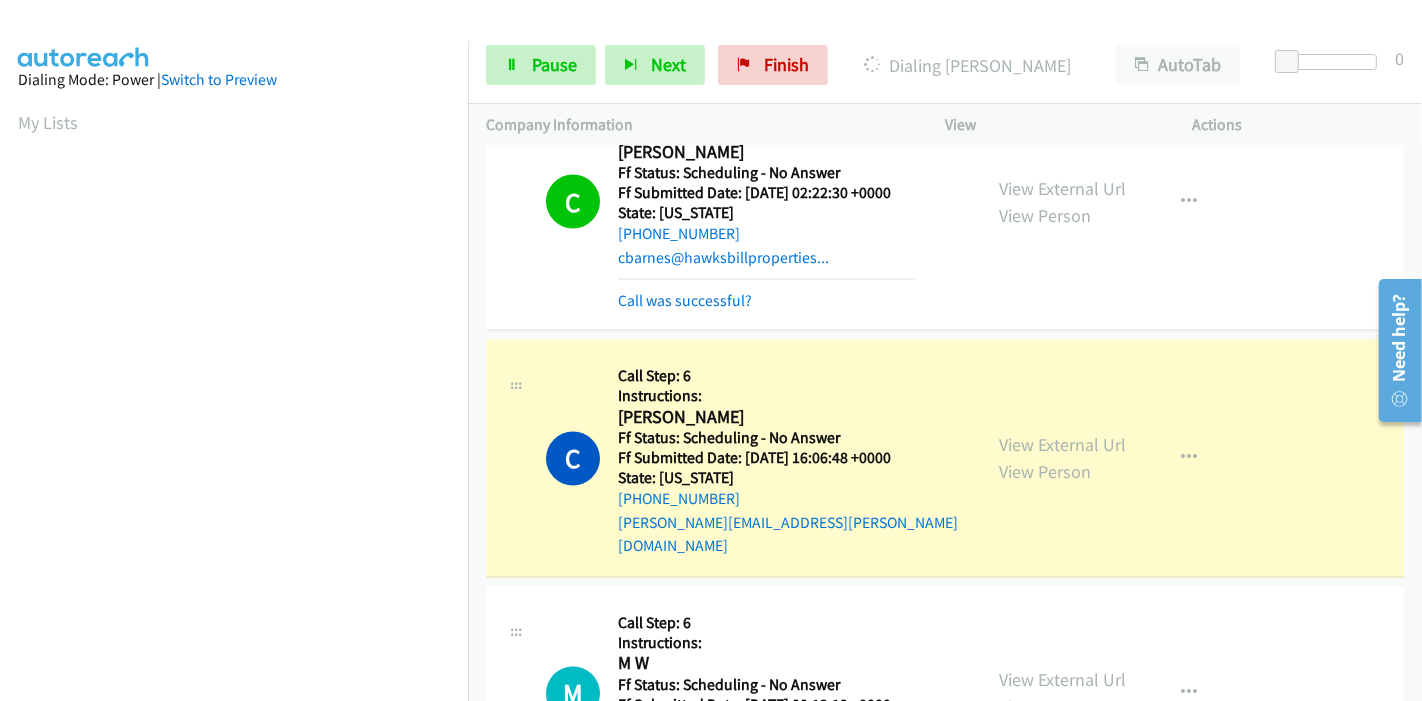 scroll, scrollTop: 422, scrollLeft: 0, axis: vertical 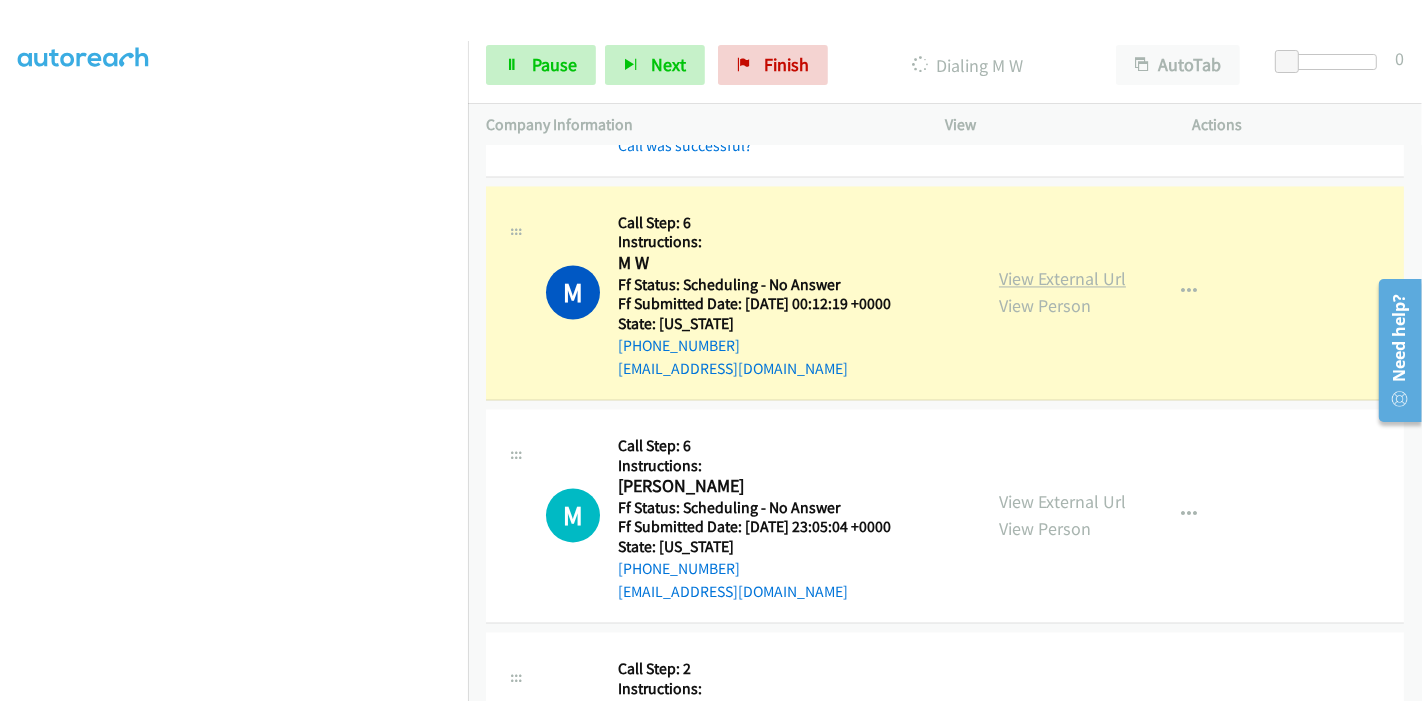 click on "View External Url" at bounding box center (1062, 278) 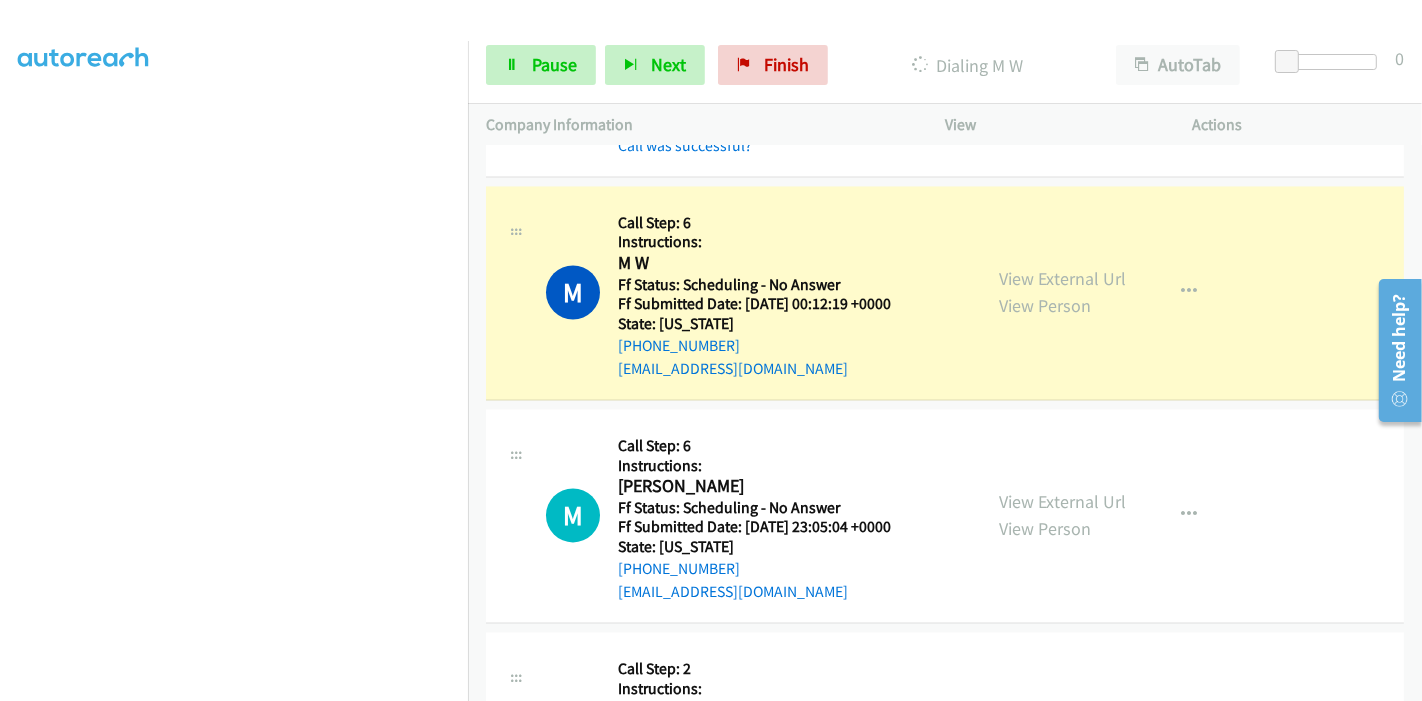 scroll, scrollTop: 0, scrollLeft: 0, axis: both 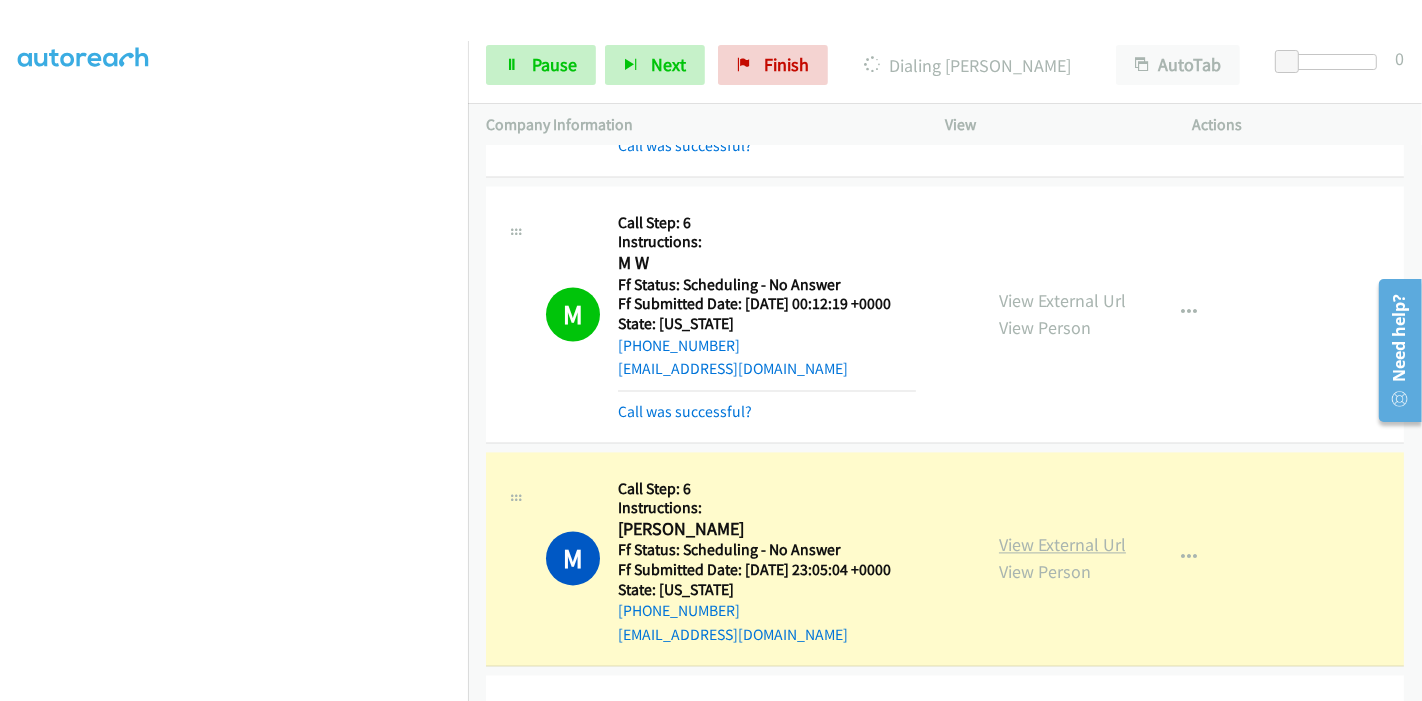 click on "View External Url" at bounding box center (1062, 544) 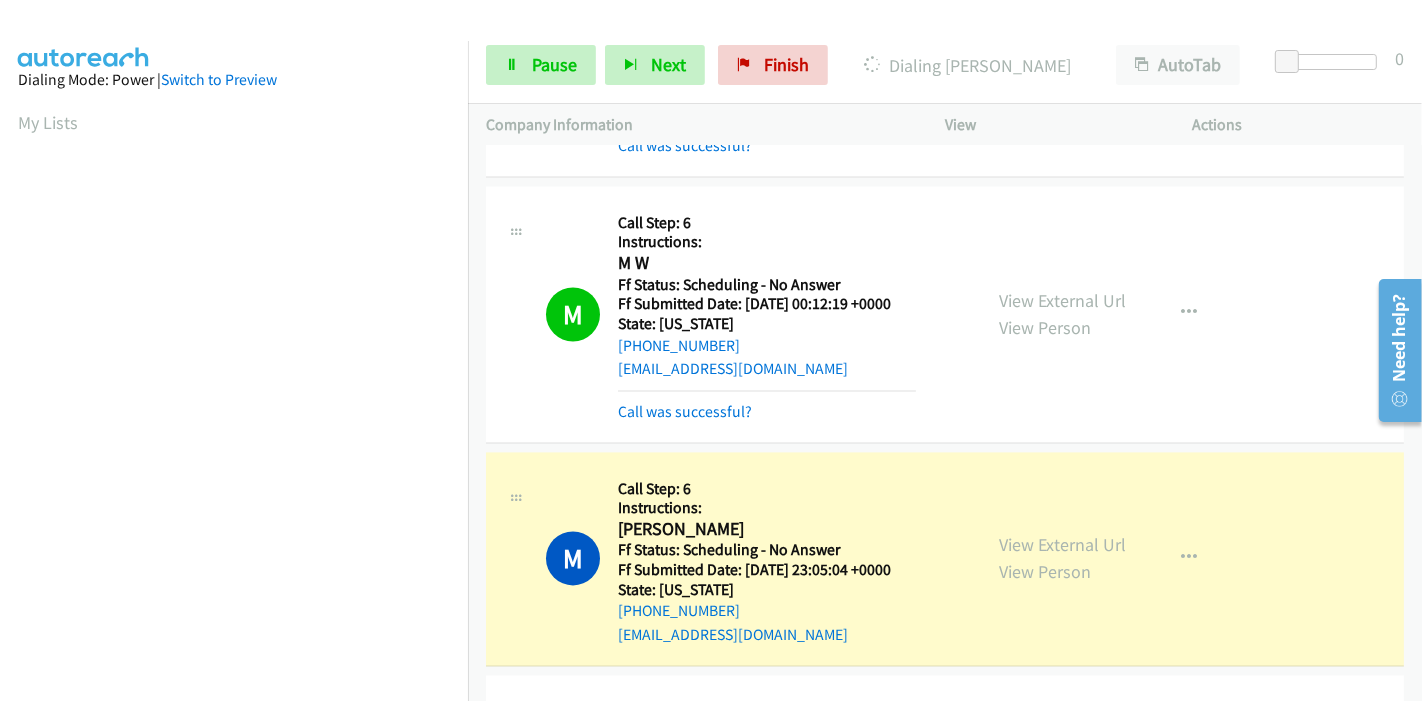 scroll, scrollTop: 422, scrollLeft: 0, axis: vertical 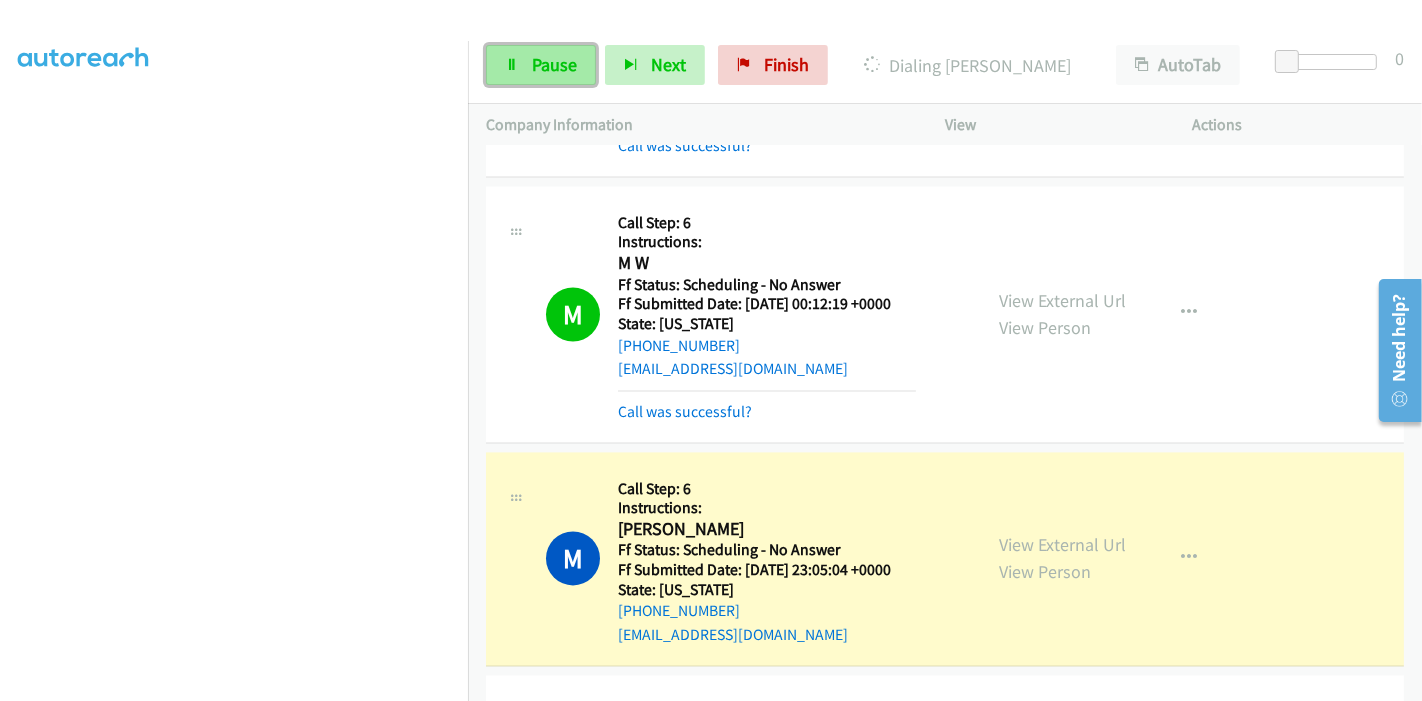 click on "Pause" at bounding box center [554, 64] 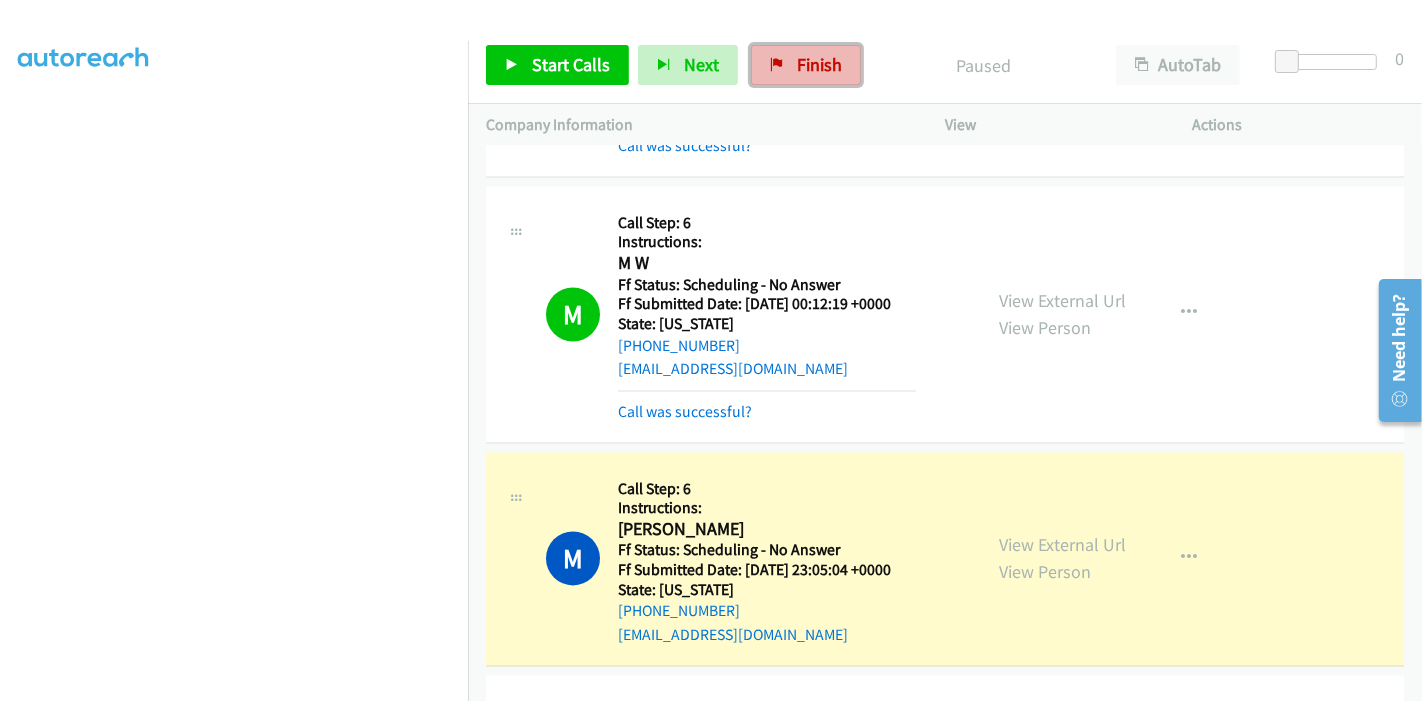 click on "Finish" at bounding box center (806, 65) 